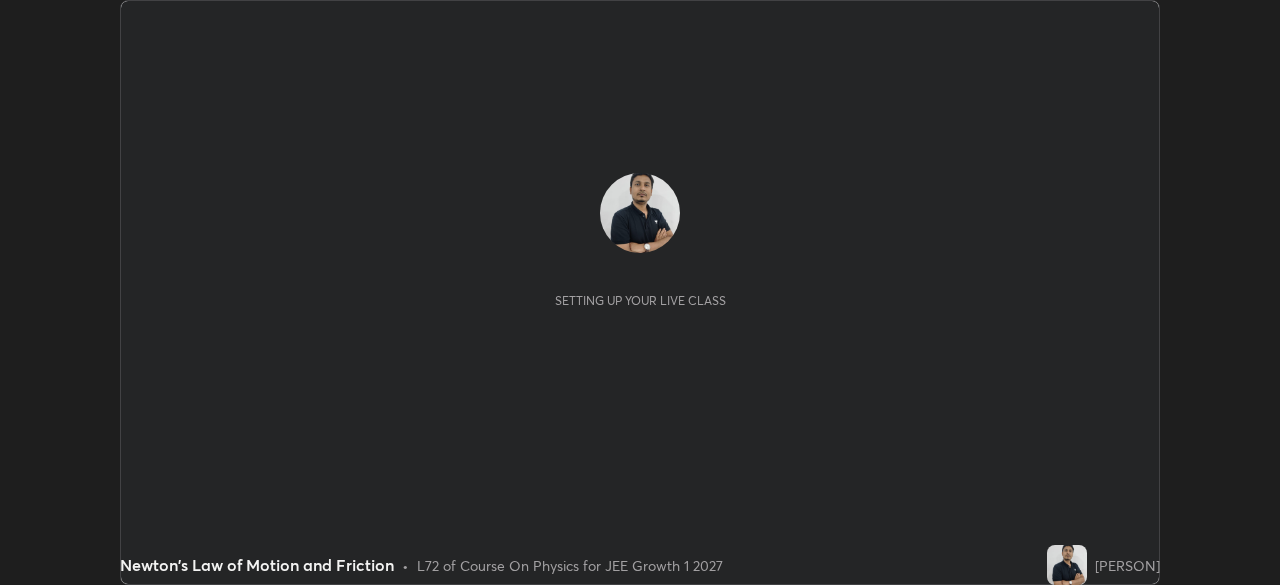 scroll, scrollTop: 0, scrollLeft: 0, axis: both 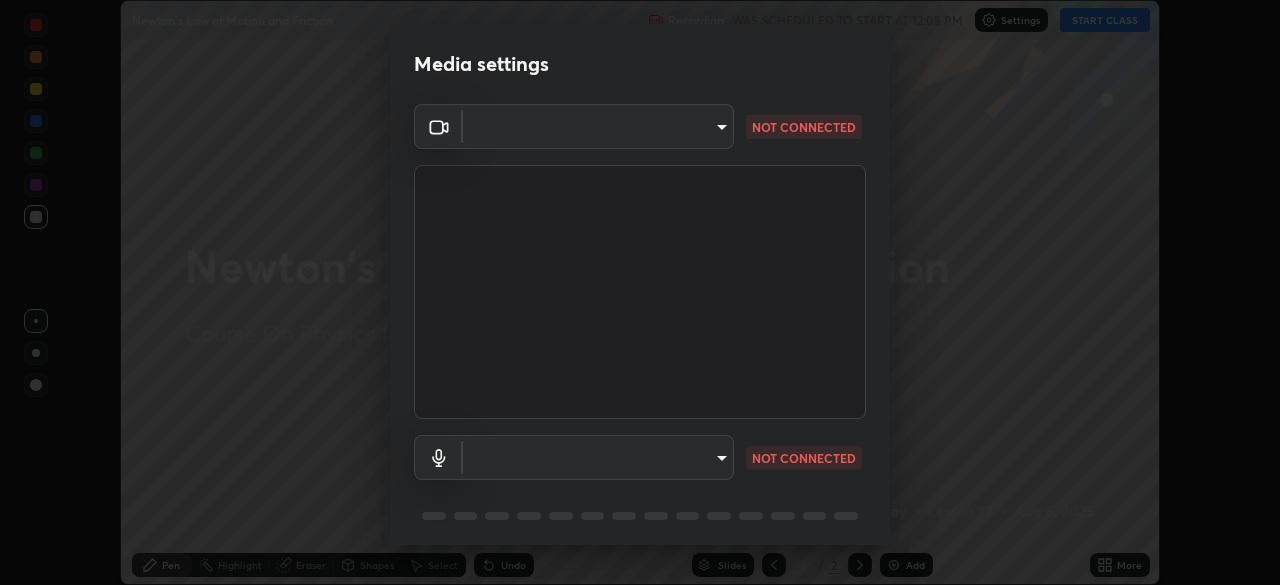 type on "6a58b21e3886260455e3a8f5b68a010b8d66c957dea9152d99a69134fe1af4a5" 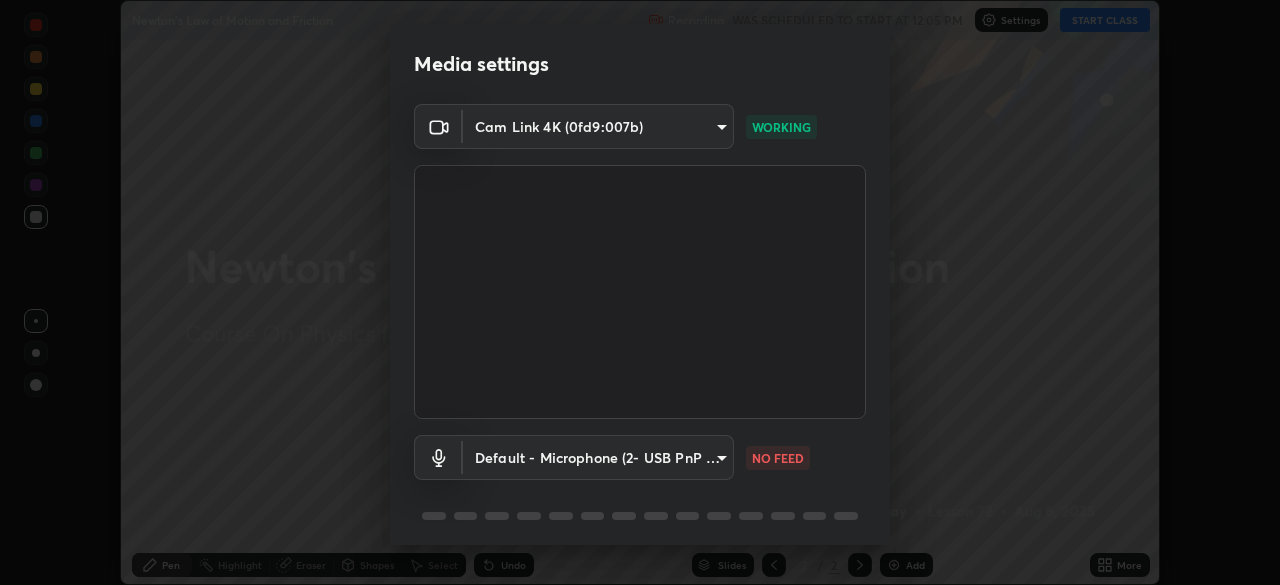 click on "Erase all Newton's Law of Motion and Friction Recording WAS SCHEDULED TO START AT  12:05 PM Settings START CLASS Setting up your live class Newton's Law of Motion and Friction • L72 of Course On Physics for JEE Growth 1 2027 [PERSON] Pen Highlight Eraser Shapes Select Undo Slides 2 / 2 Add More No doubts shared Encourage your learners to ask a doubt for better clarity Report an issue Reason for reporting Buffering Chat not working Audio - Video sync issue Educator video quality low ​ Attach an image Report Media settings Cam Link 4K (0fd9:007b) 6a58b21e3886260455e3a8f5b68a010b8d66c957dea9152d99a69134fe1af4a5 WORKING Default - Microphone (2- USB PnP Sound Device) default NO FEED 1 / 5 Next" at bounding box center [640, 292] 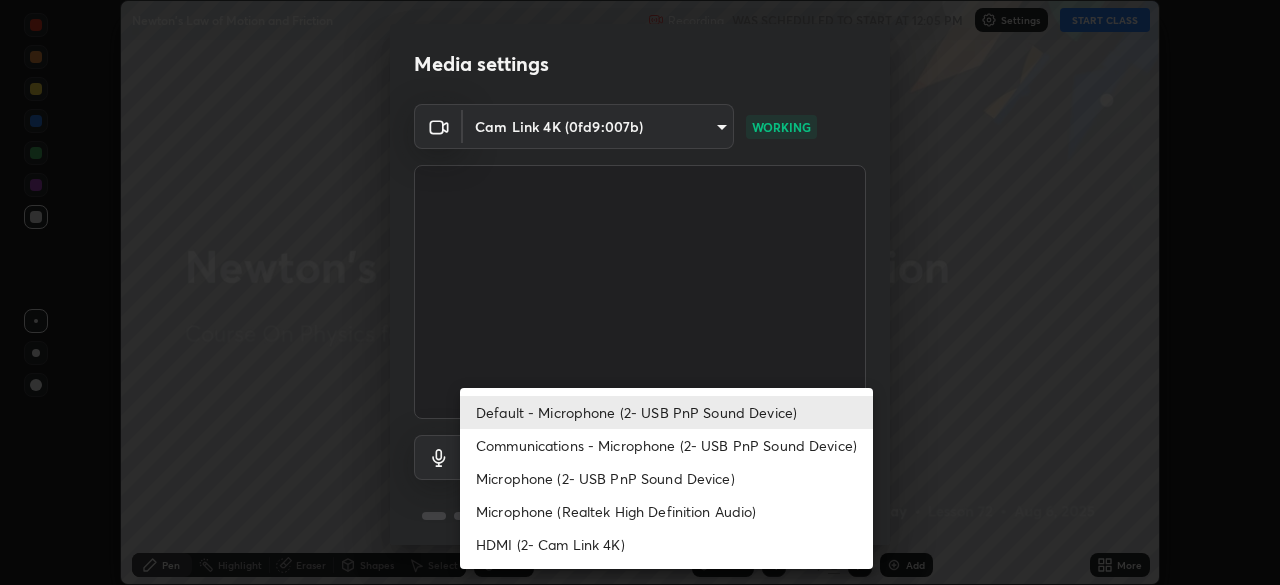 click on "Communications - Microphone (2- USB PnP Sound Device)" at bounding box center [666, 445] 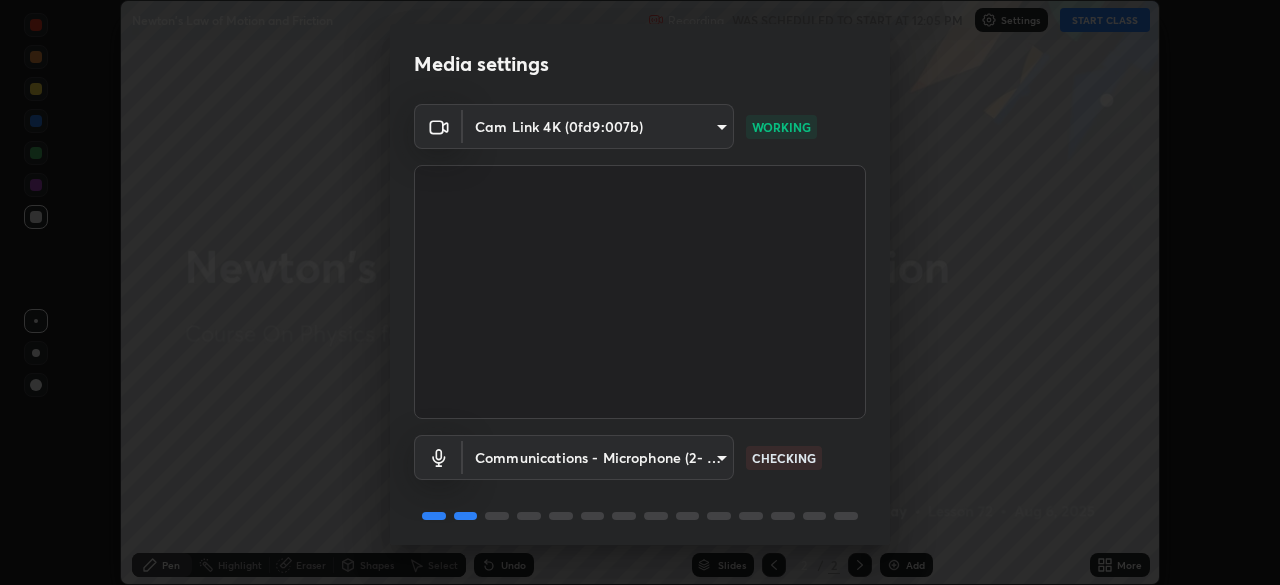 scroll, scrollTop: 71, scrollLeft: 0, axis: vertical 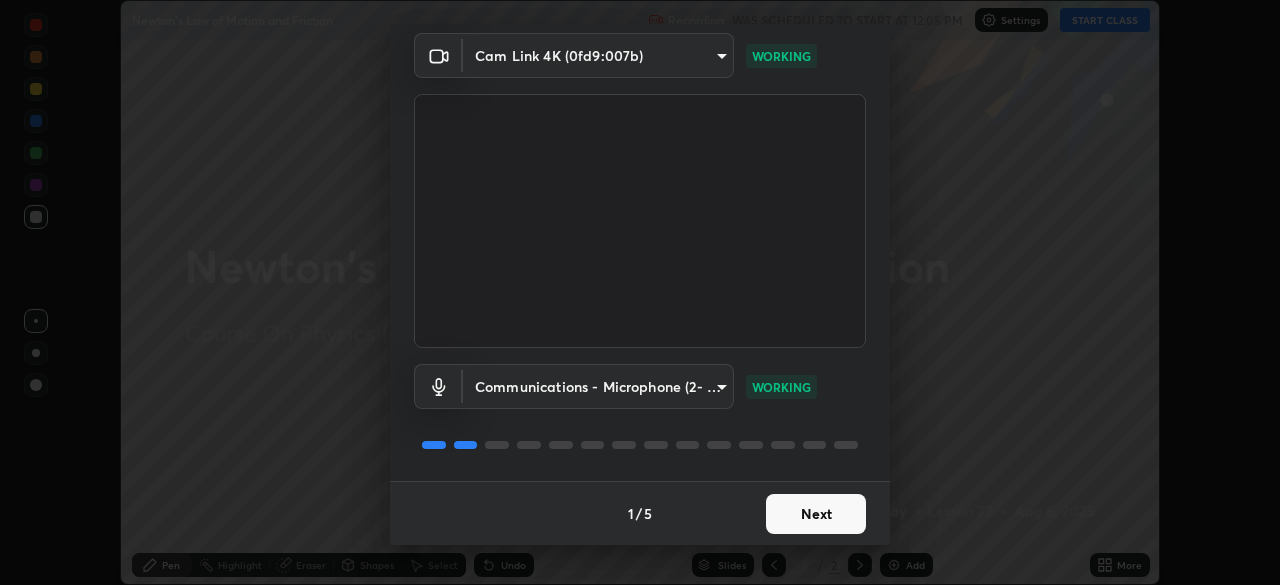 click on "Next" at bounding box center (816, 514) 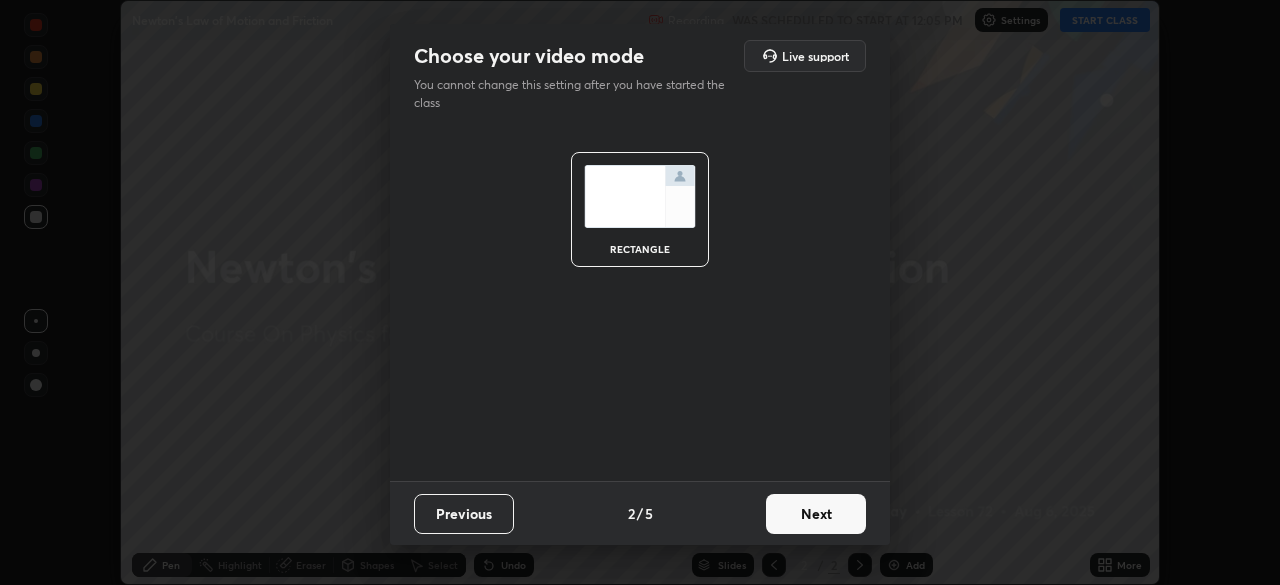 click on "Next" at bounding box center [816, 514] 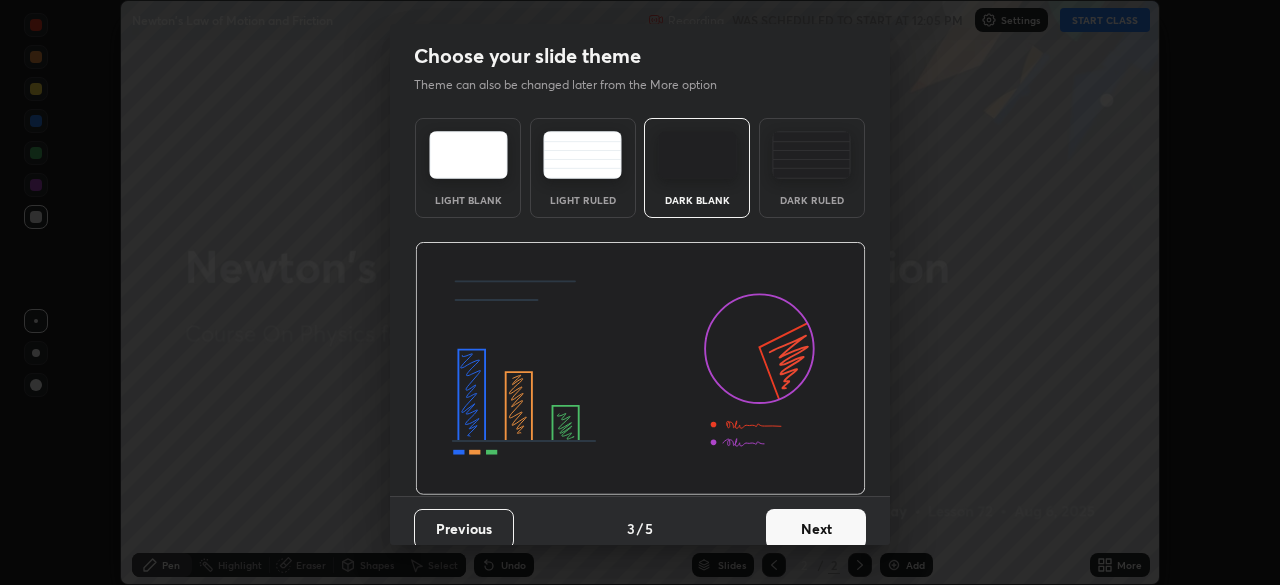click on "Next" at bounding box center [816, 529] 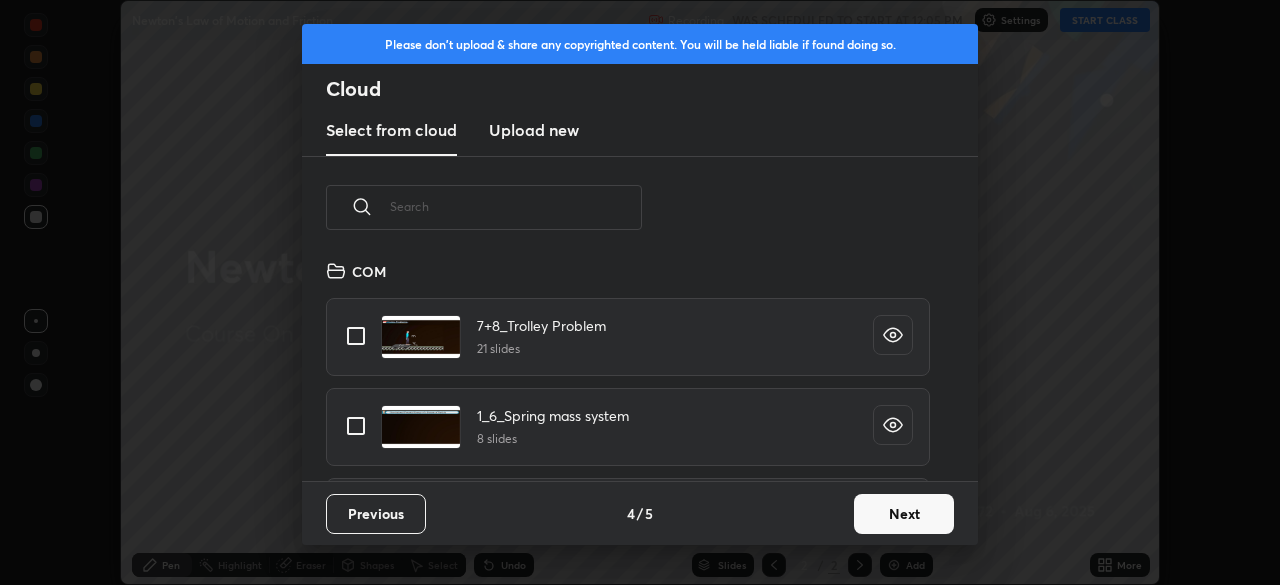 click on "Next" at bounding box center (904, 514) 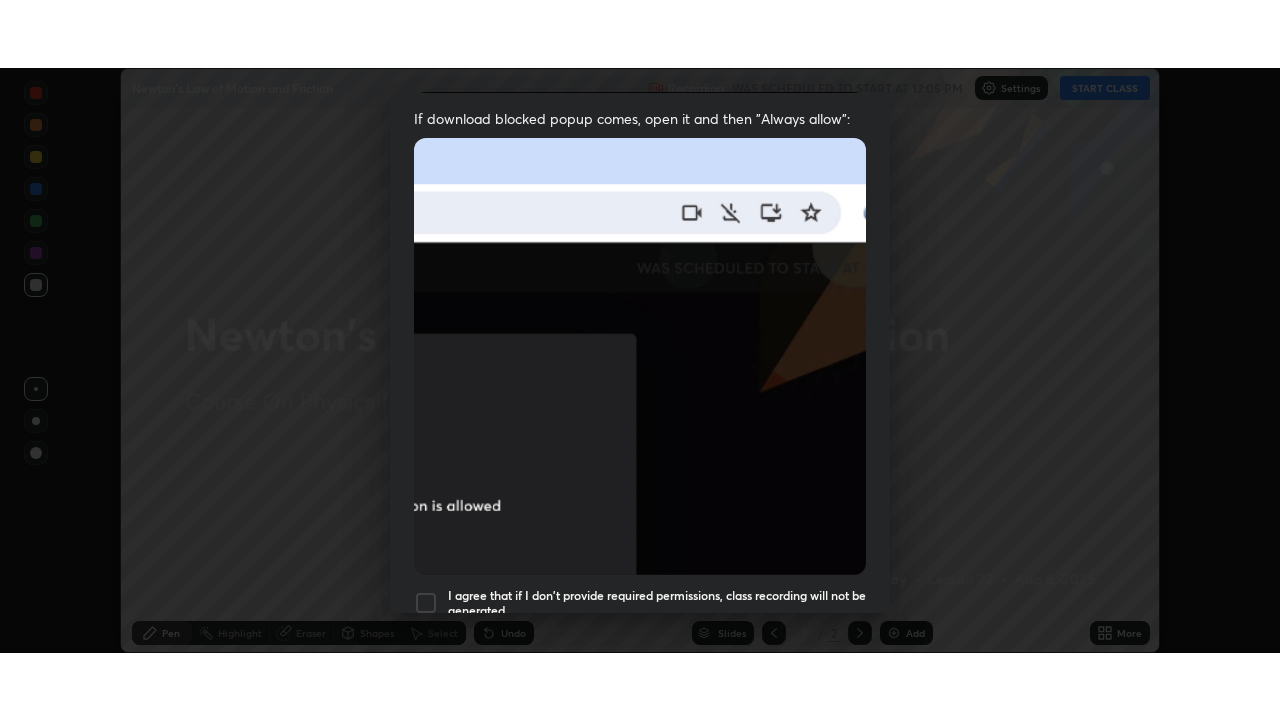 scroll, scrollTop: 479, scrollLeft: 0, axis: vertical 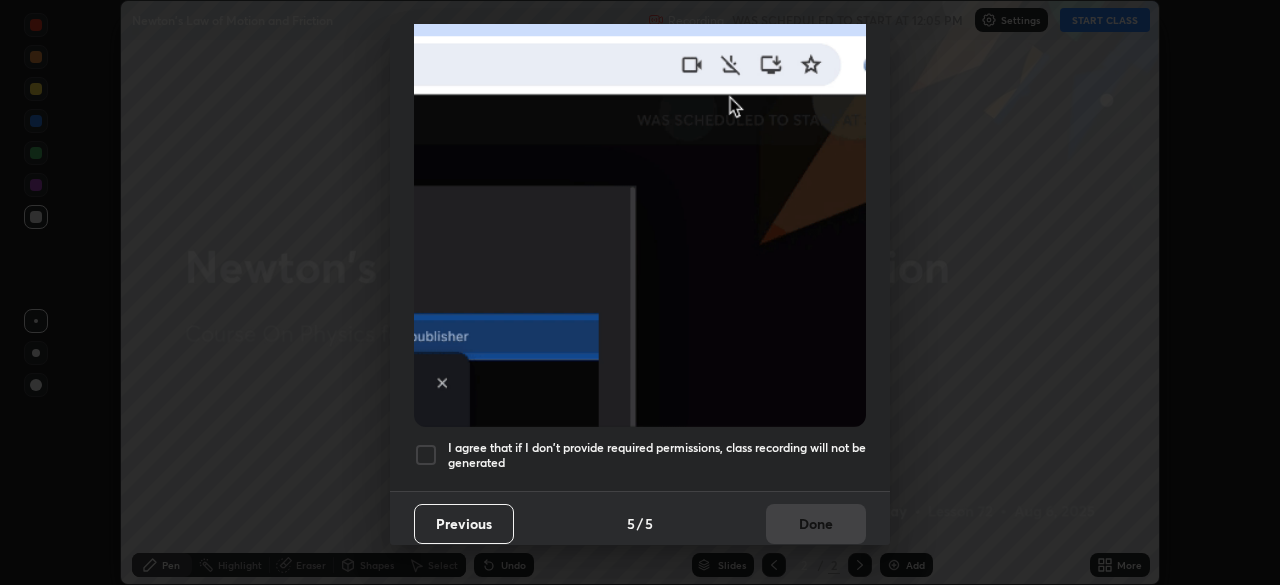click on "I agree that if I don't provide required permissions, class recording will not be generated" at bounding box center (640, 455) 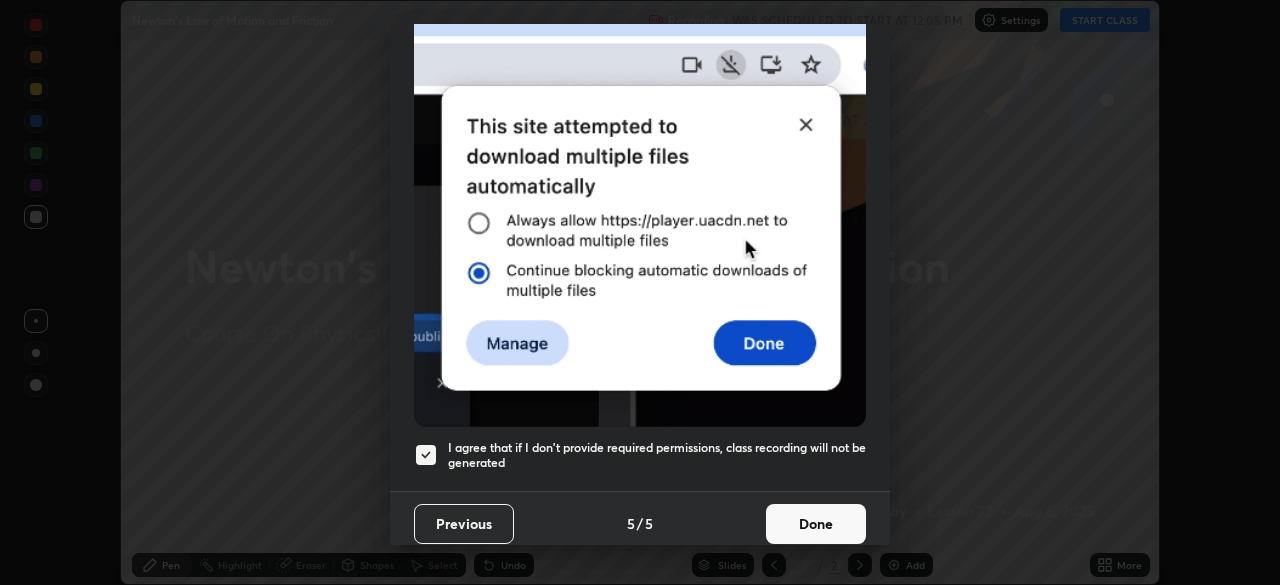 click on "Done" at bounding box center (816, 524) 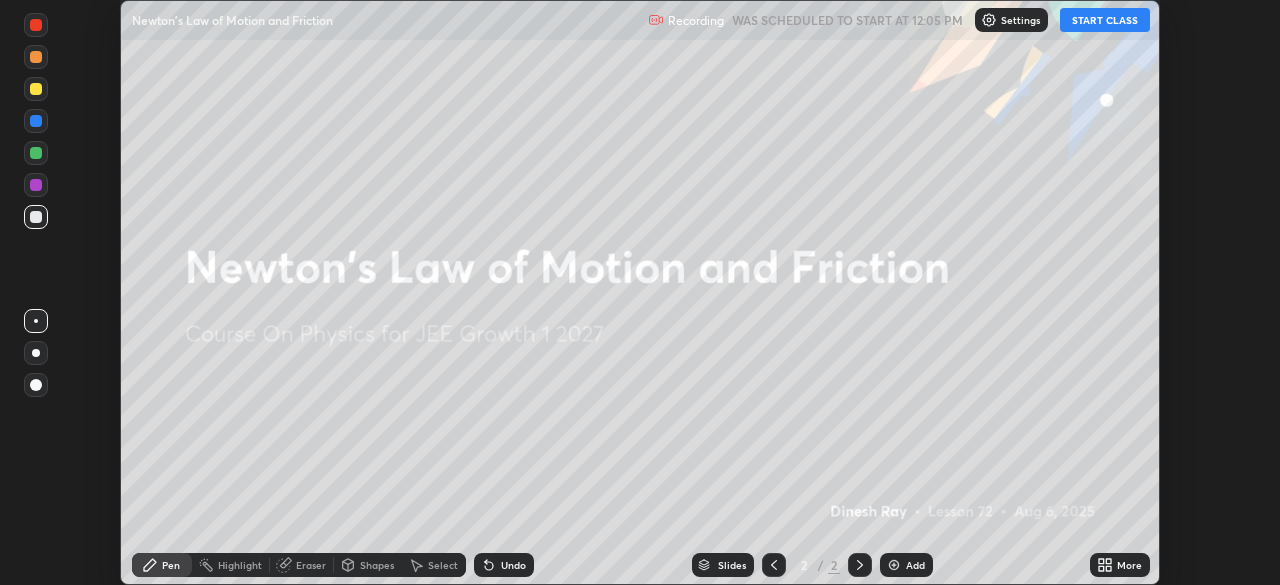 click on "More" at bounding box center (1129, 565) 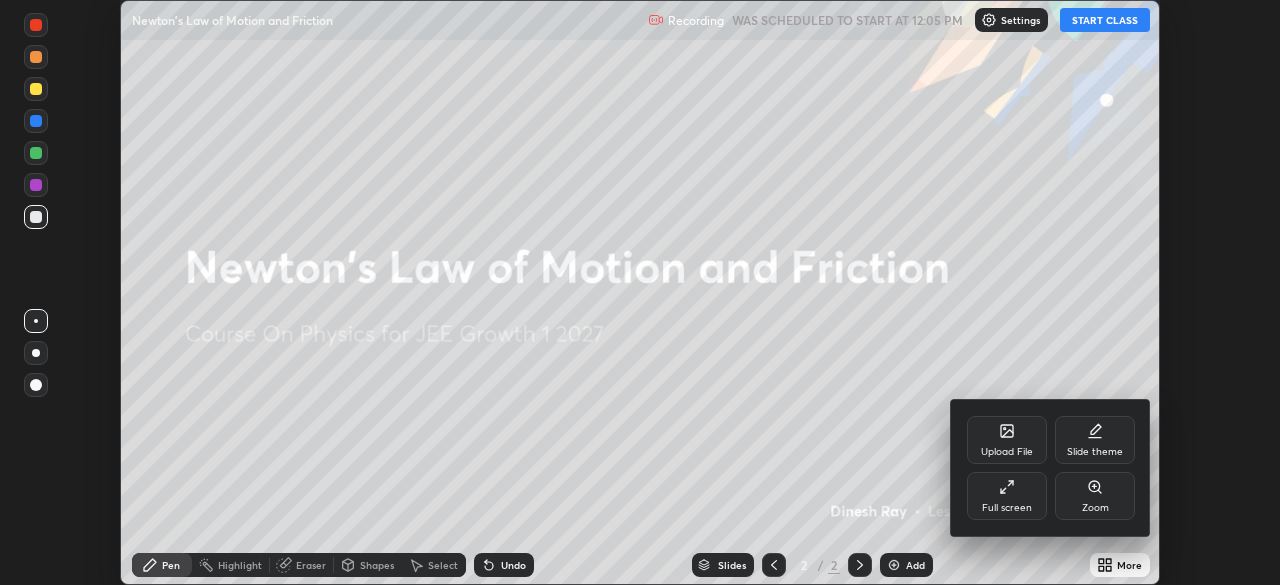 click on "Full screen" at bounding box center (1007, 508) 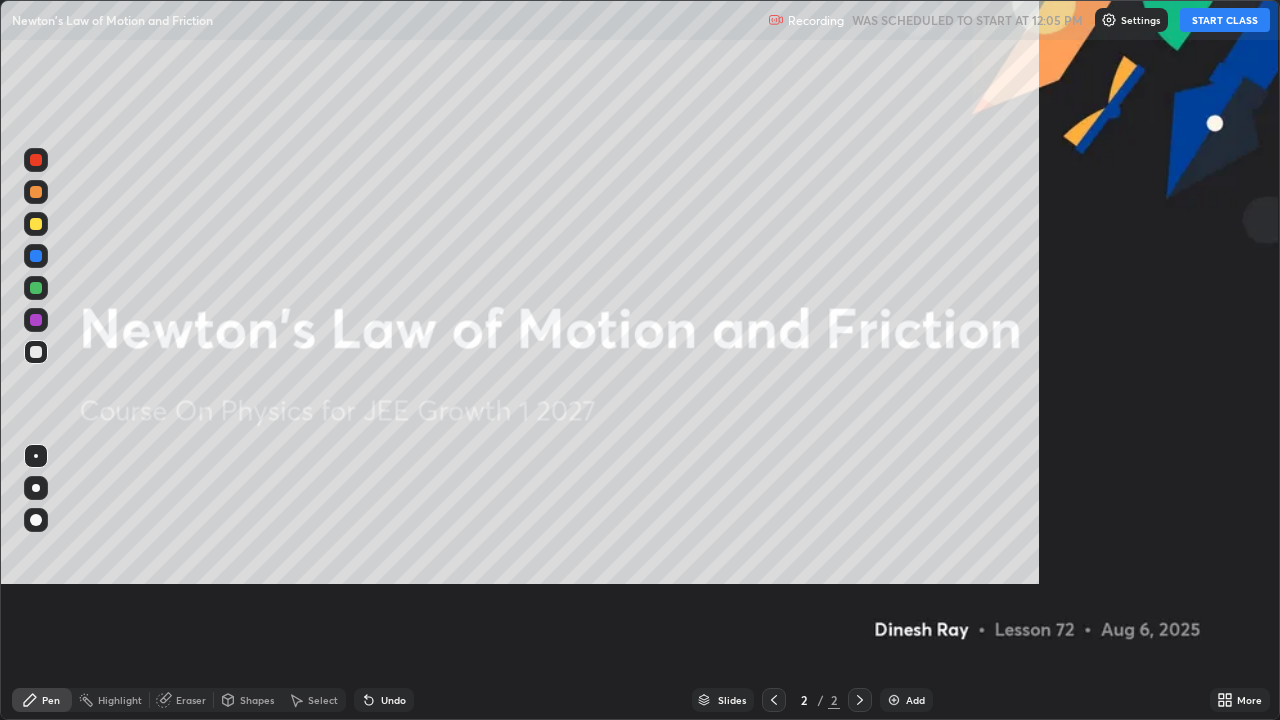 scroll, scrollTop: 99280, scrollLeft: 98720, axis: both 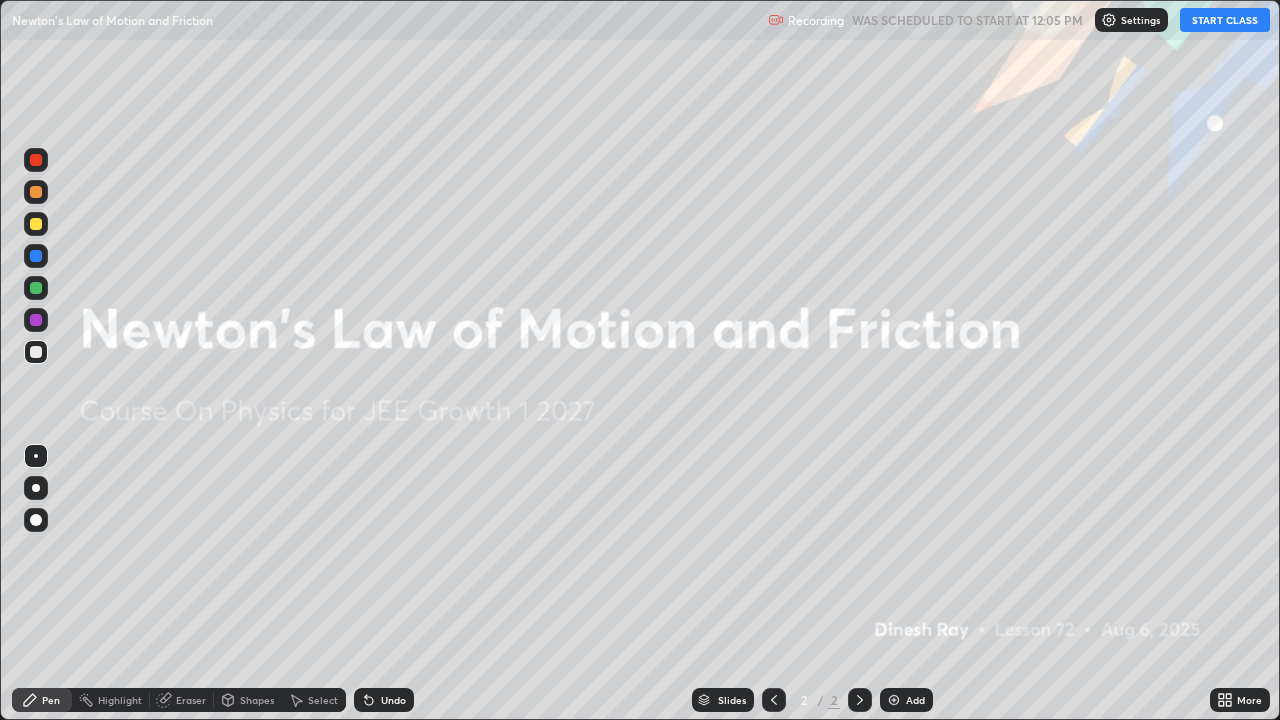 click on "START CLASS" at bounding box center [1225, 20] 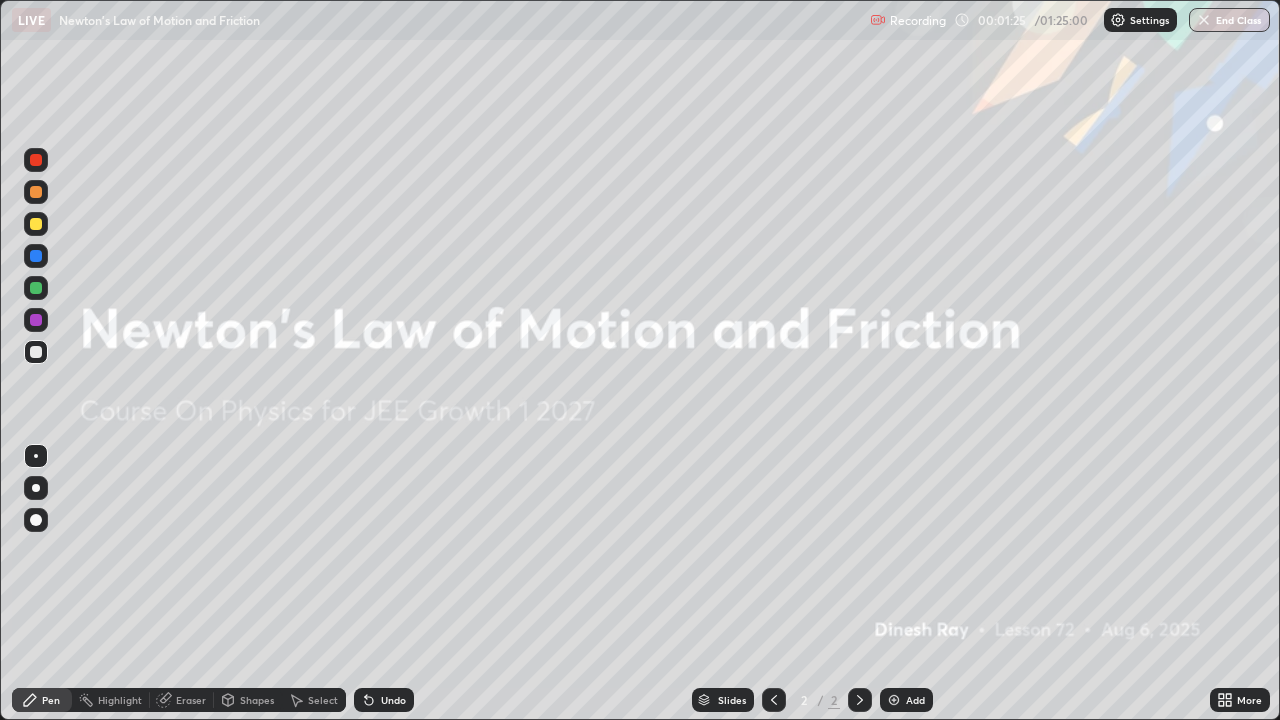 click at bounding box center (36, 488) 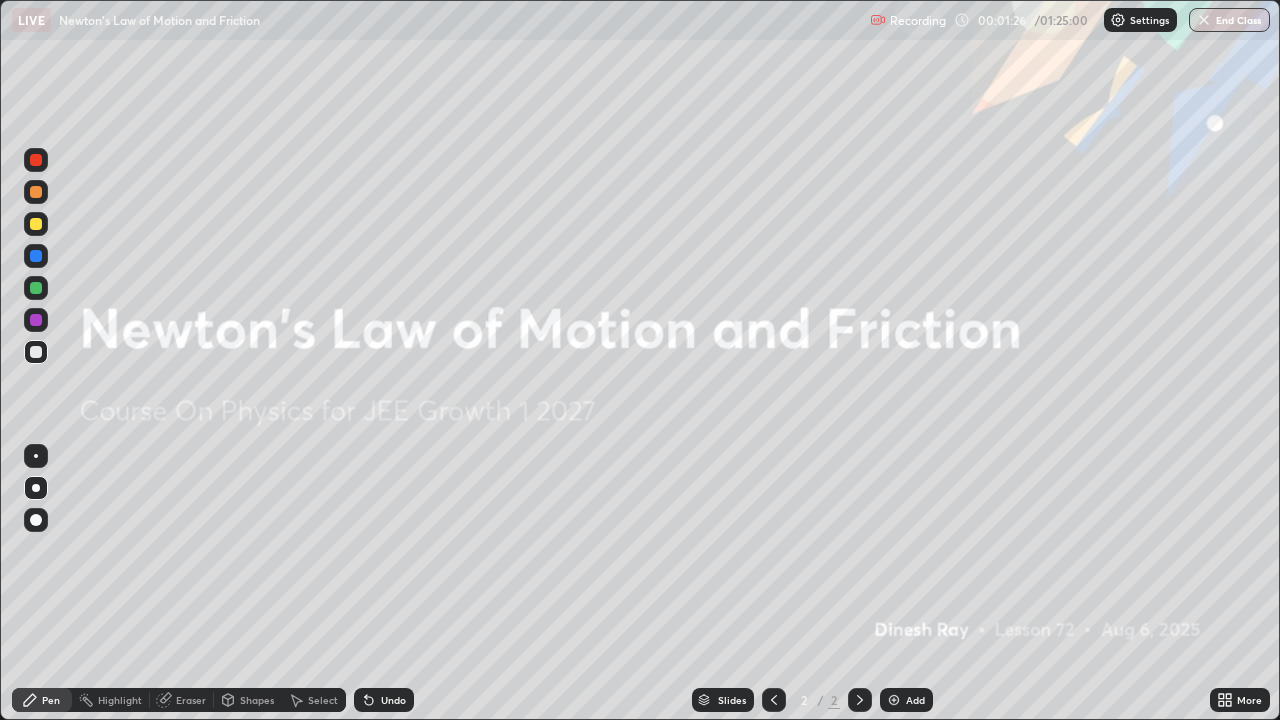 click at bounding box center (36, 224) 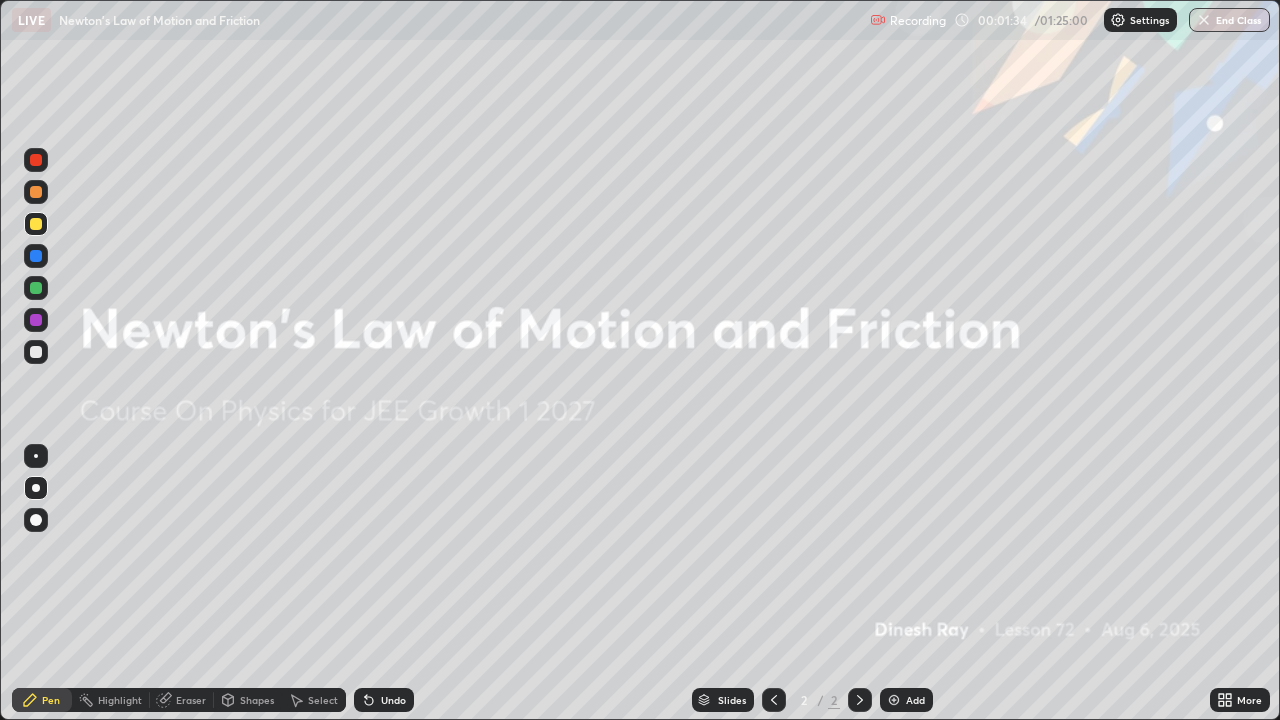 click on "Add" at bounding box center (906, 700) 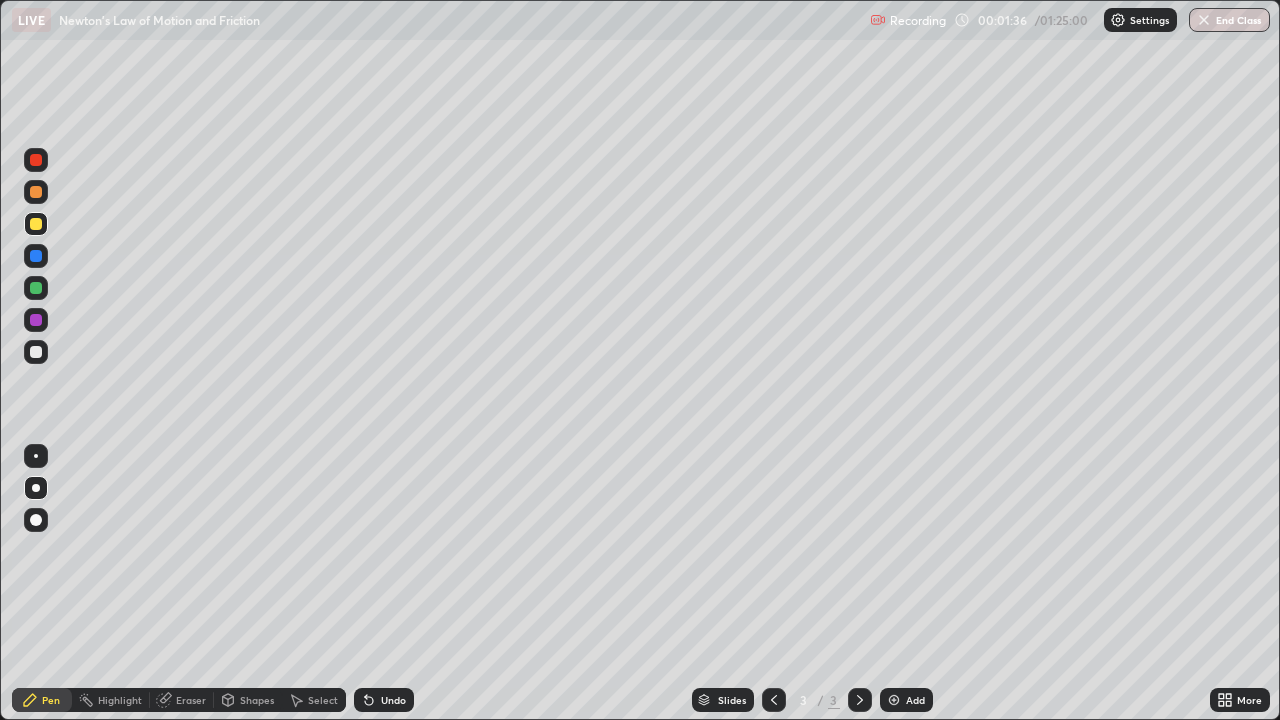click at bounding box center (36, 224) 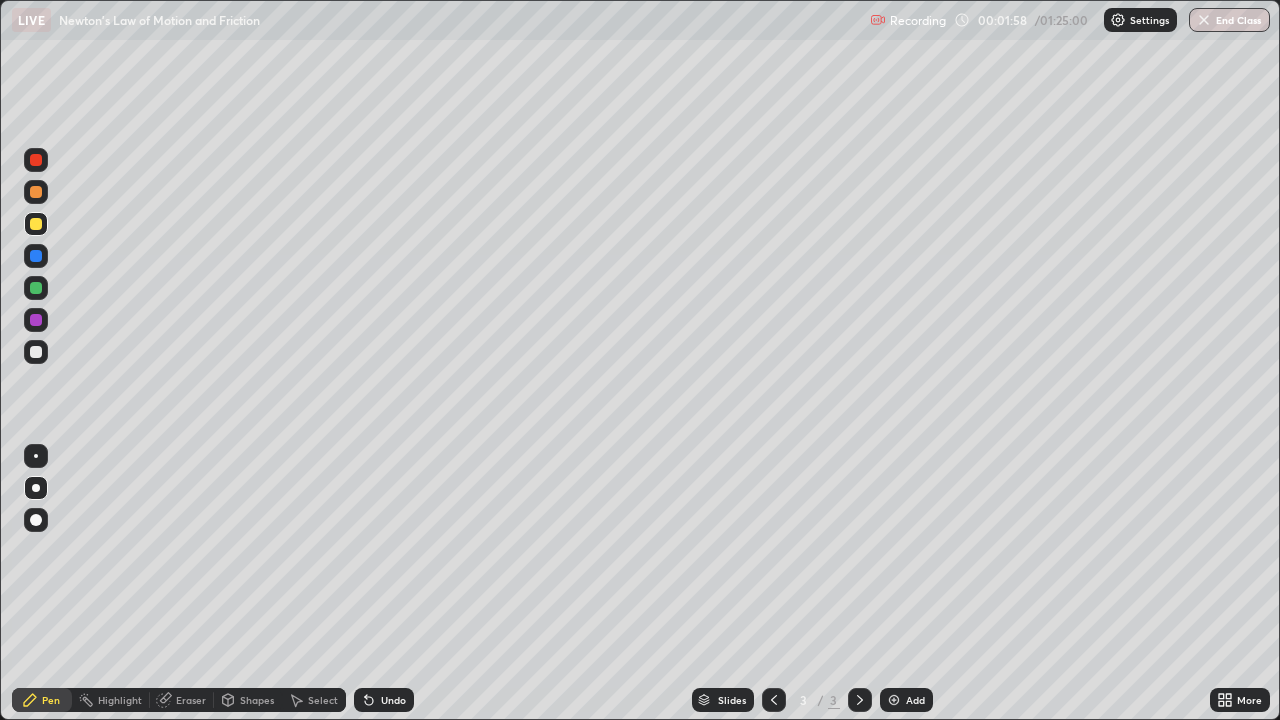 click at bounding box center [36, 256] 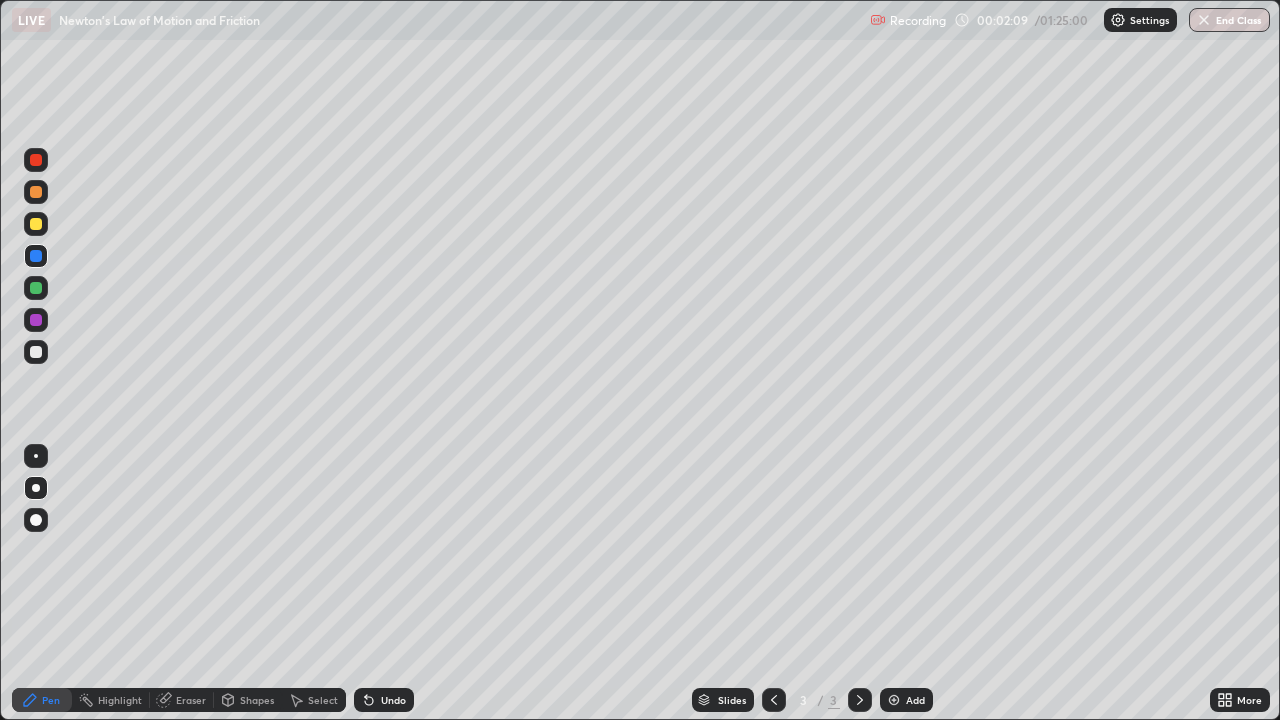 click at bounding box center (36, 288) 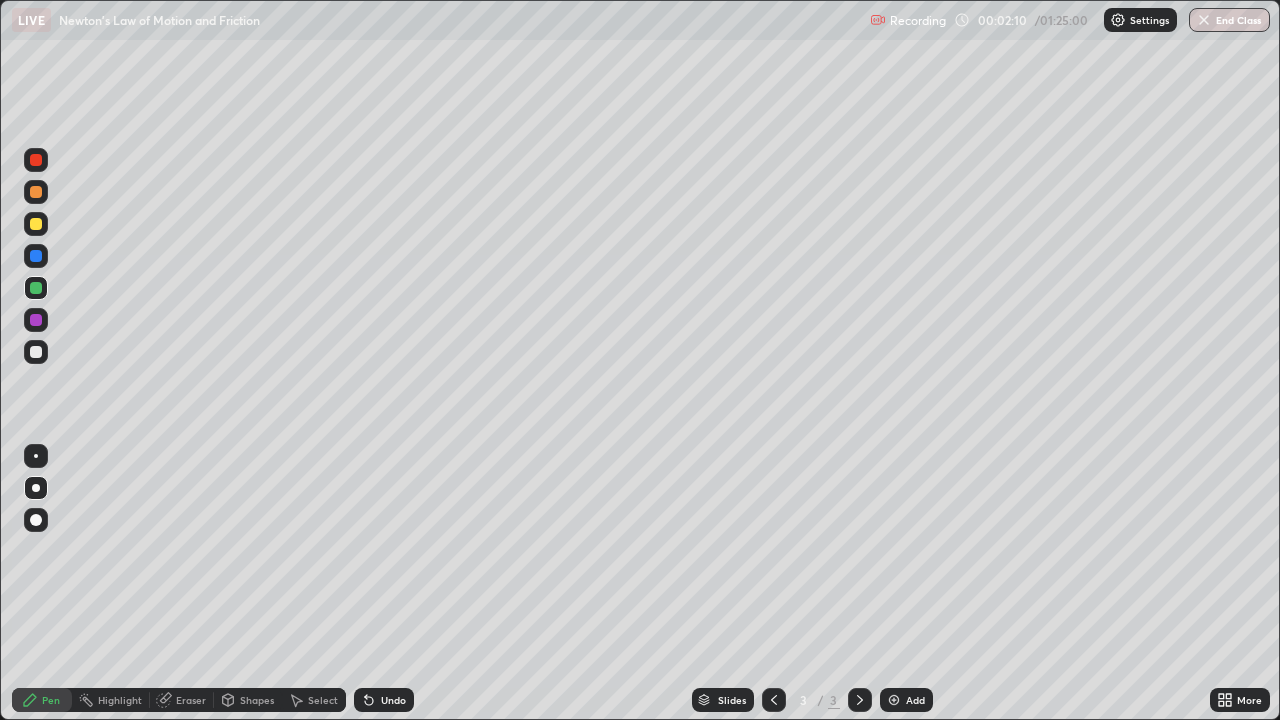 click at bounding box center (36, 352) 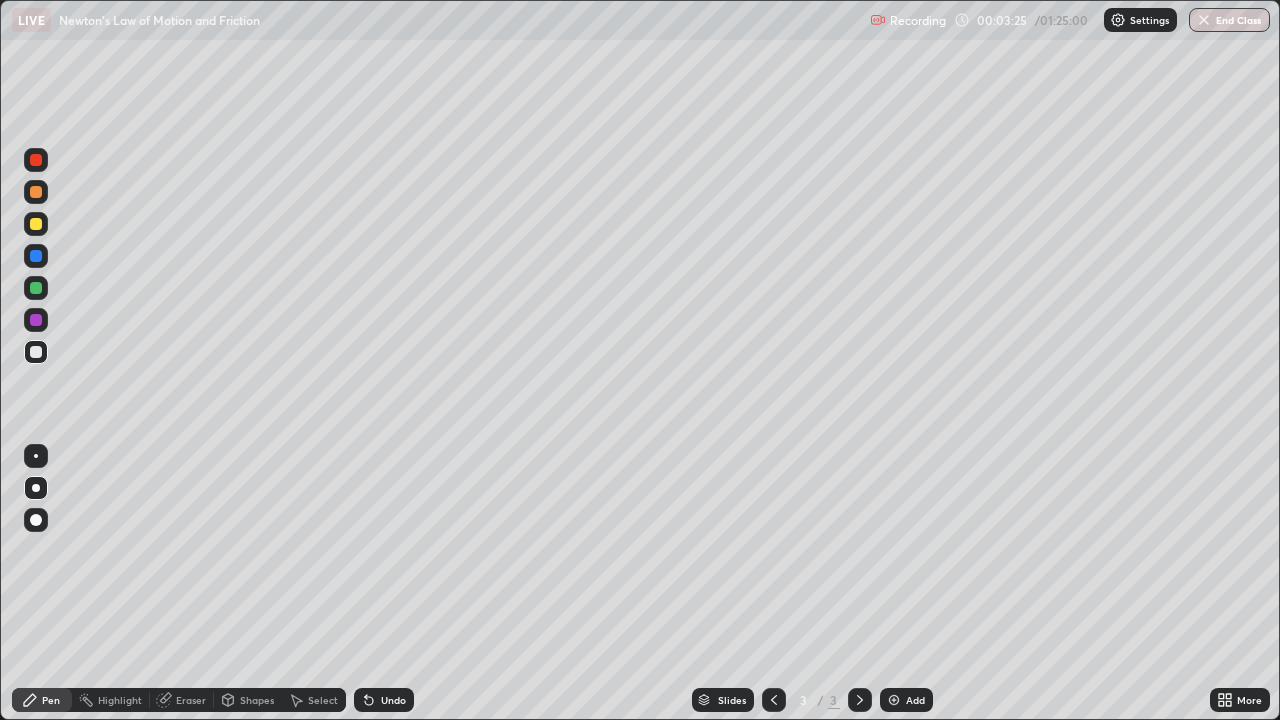 click at bounding box center (36, 352) 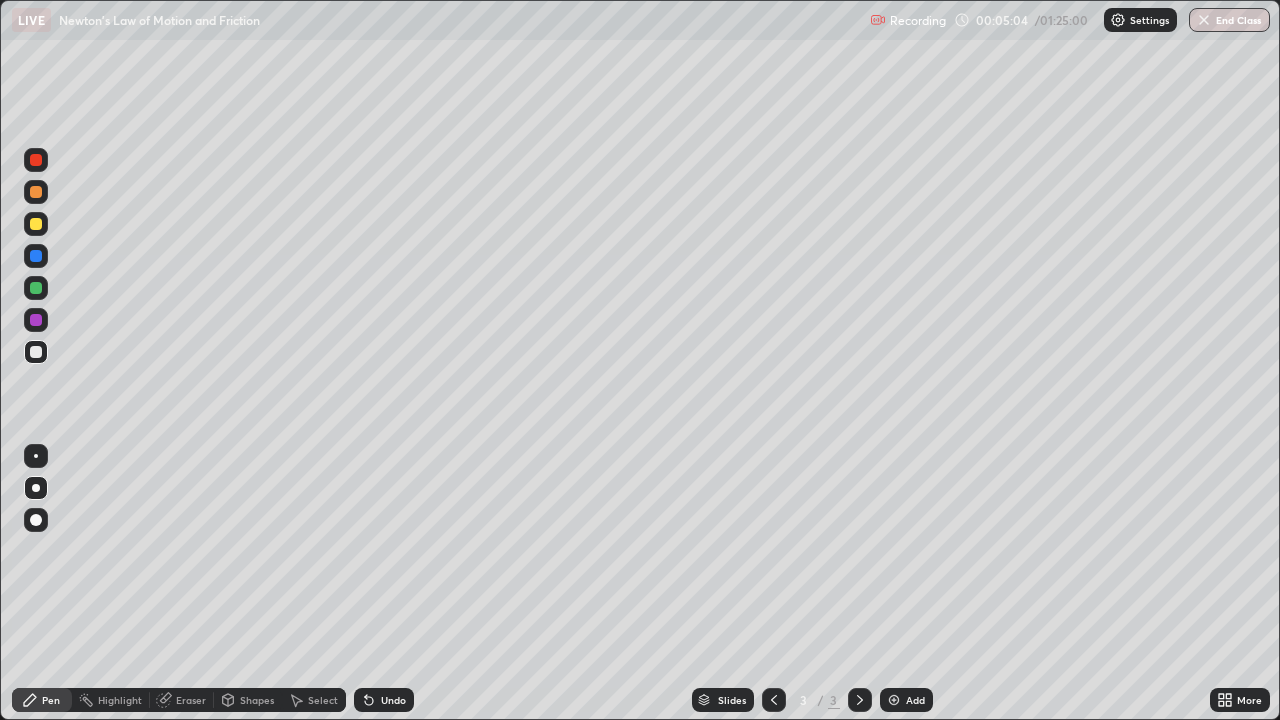 click on "Undo" at bounding box center (384, 700) 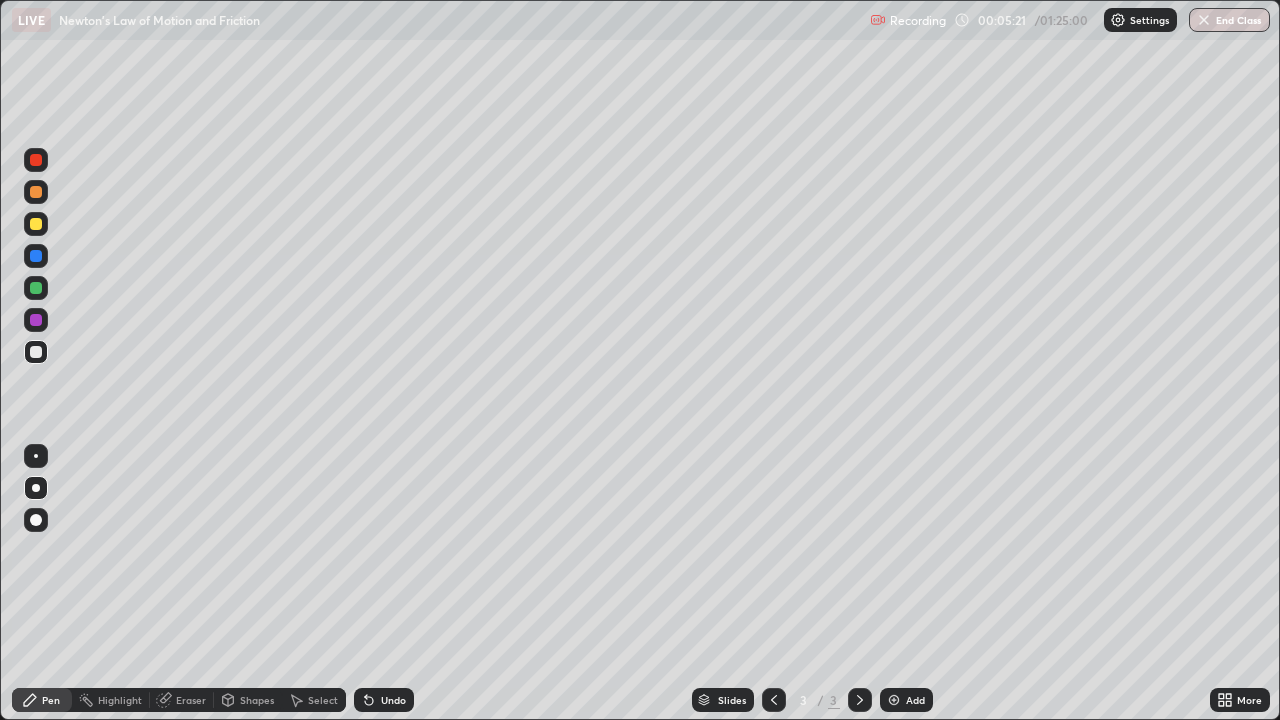 click on "Undo" at bounding box center [393, 700] 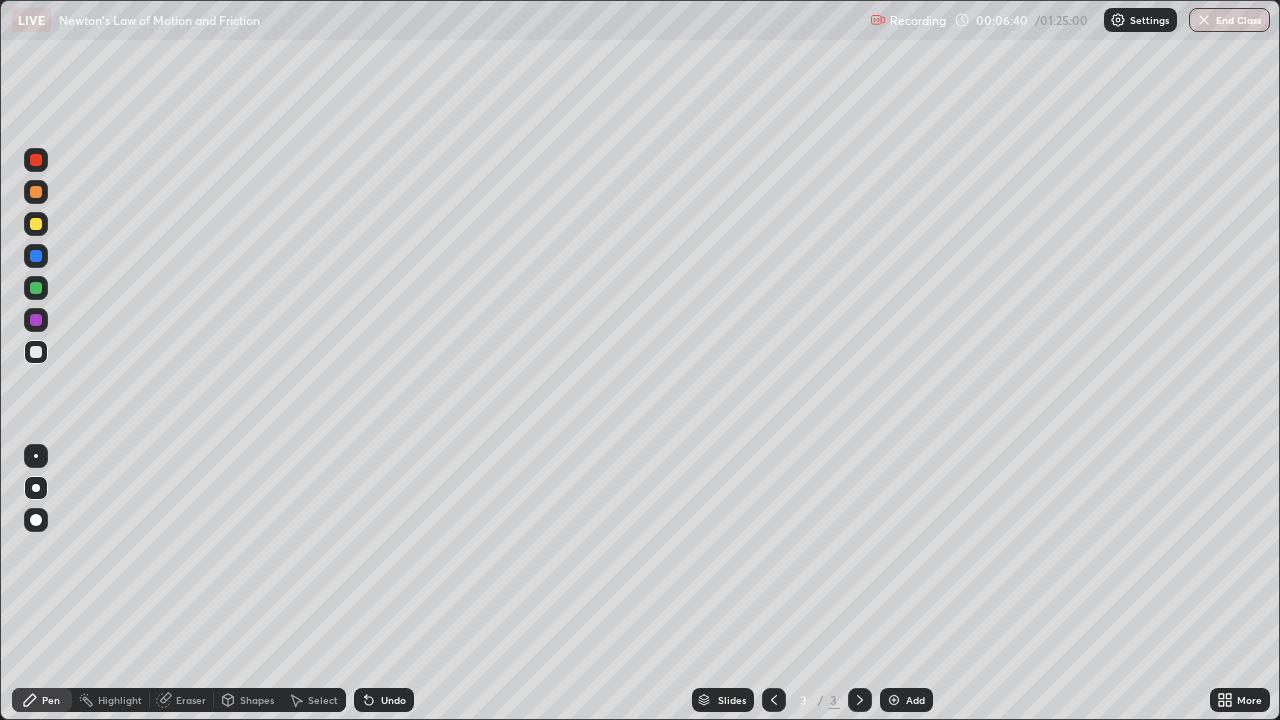 click at bounding box center (36, 256) 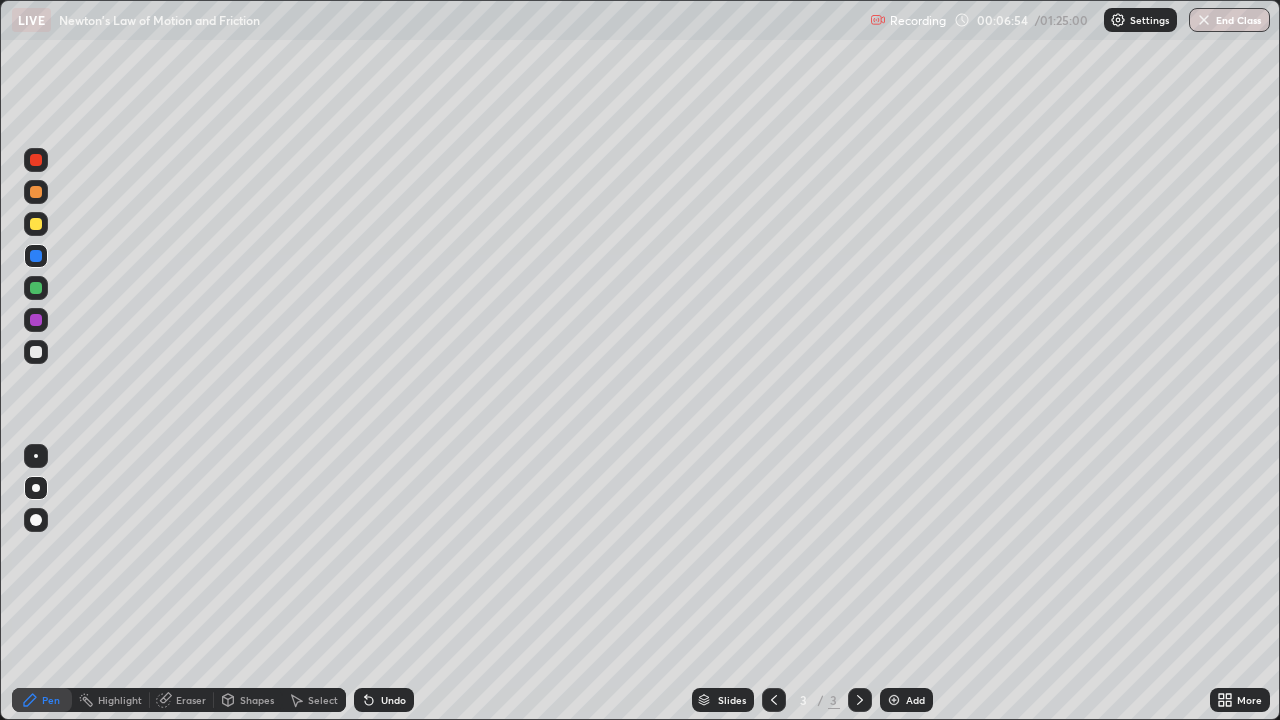 click at bounding box center (36, 224) 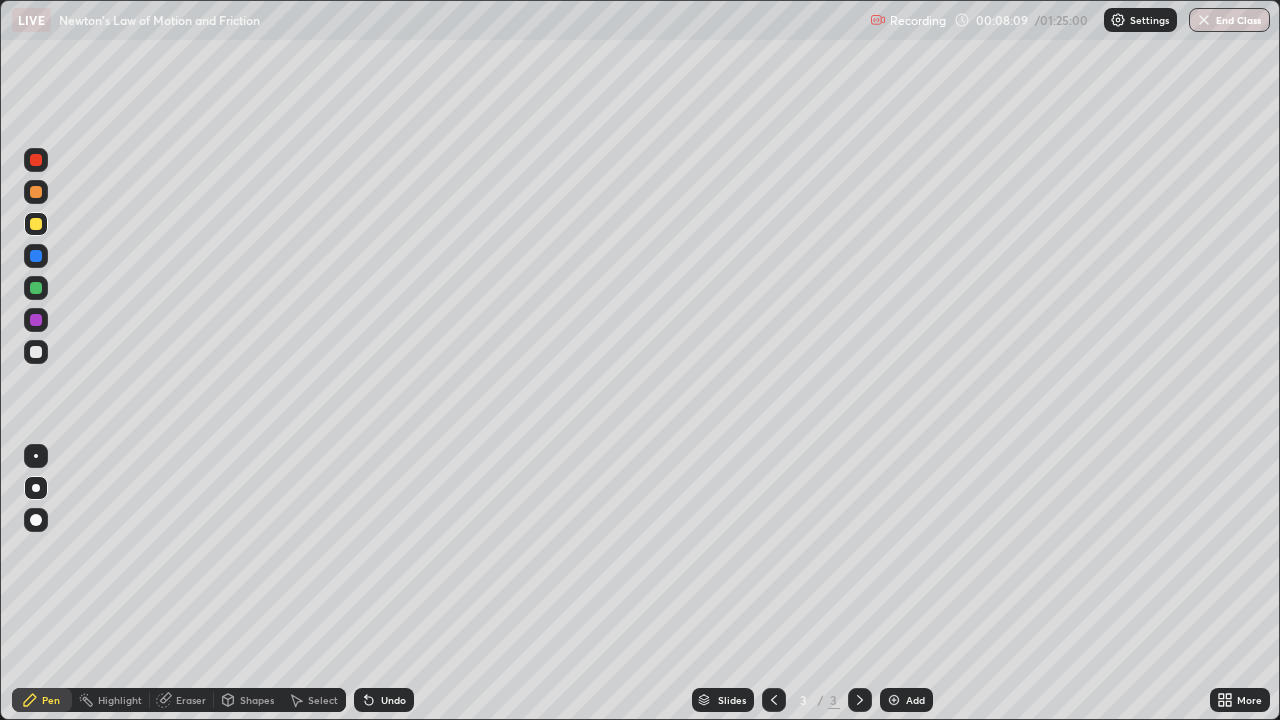 click at bounding box center (894, 700) 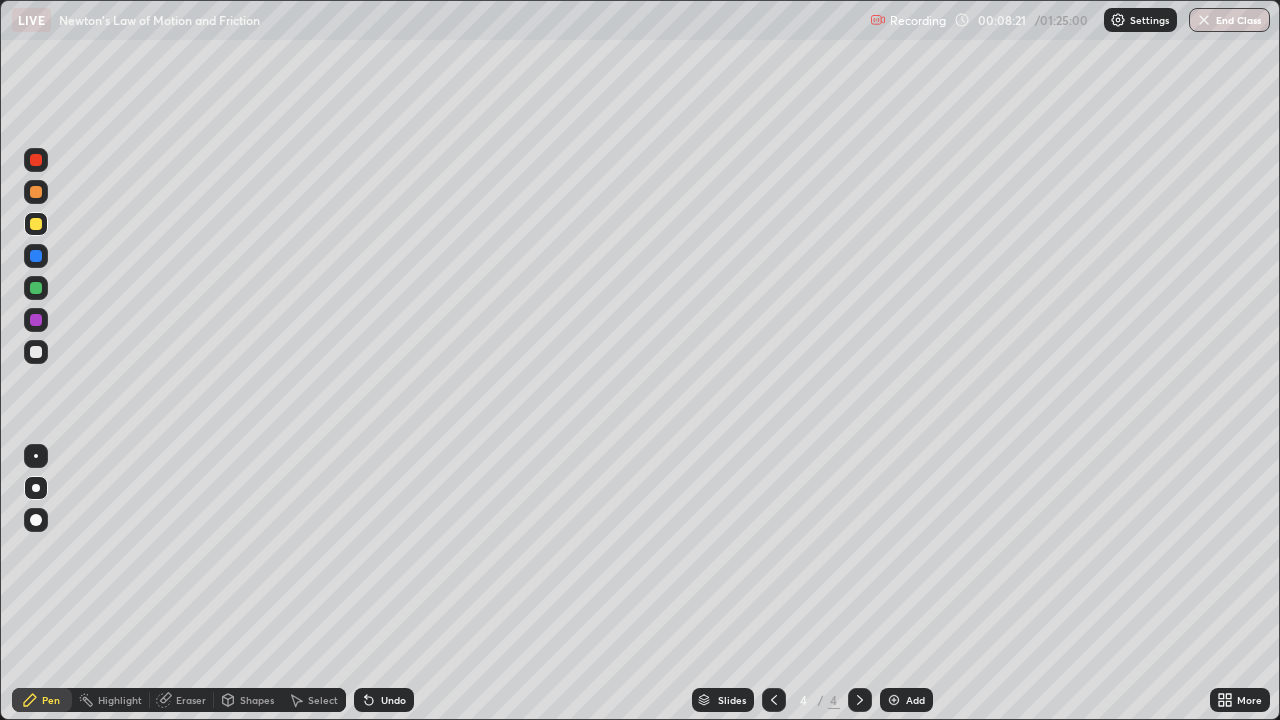 click at bounding box center (36, 256) 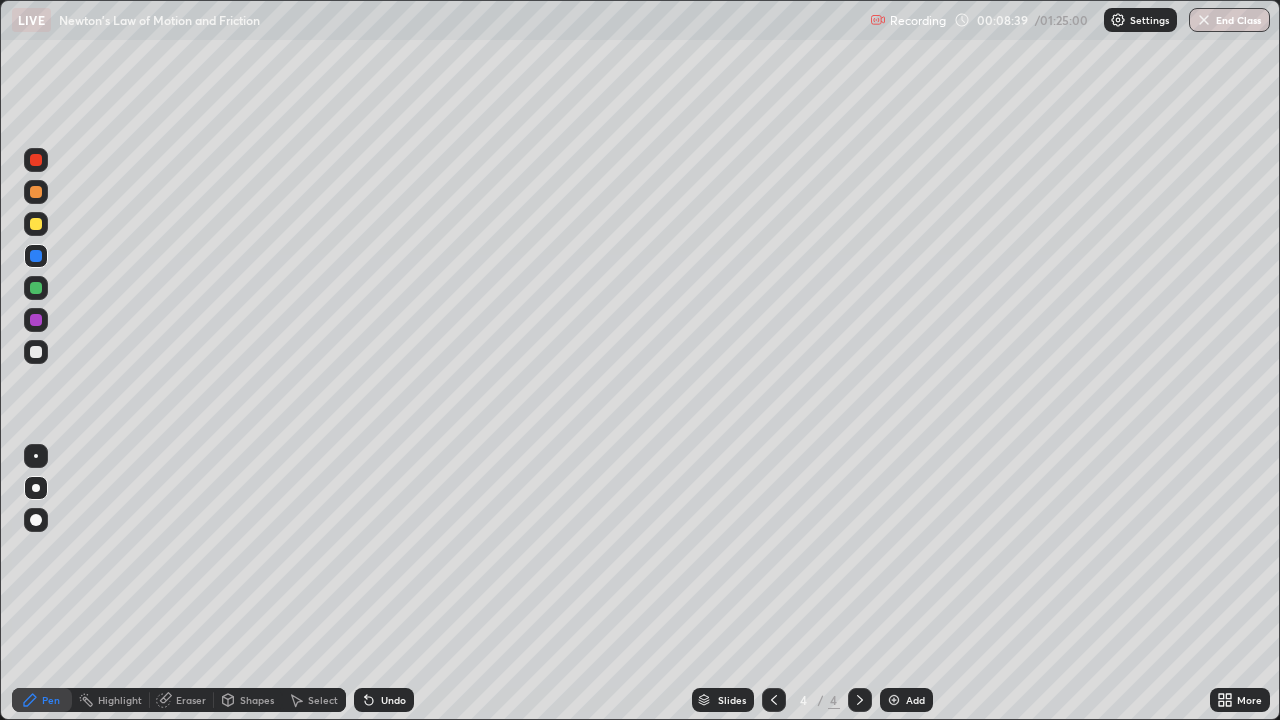 click on "Undo" at bounding box center [393, 700] 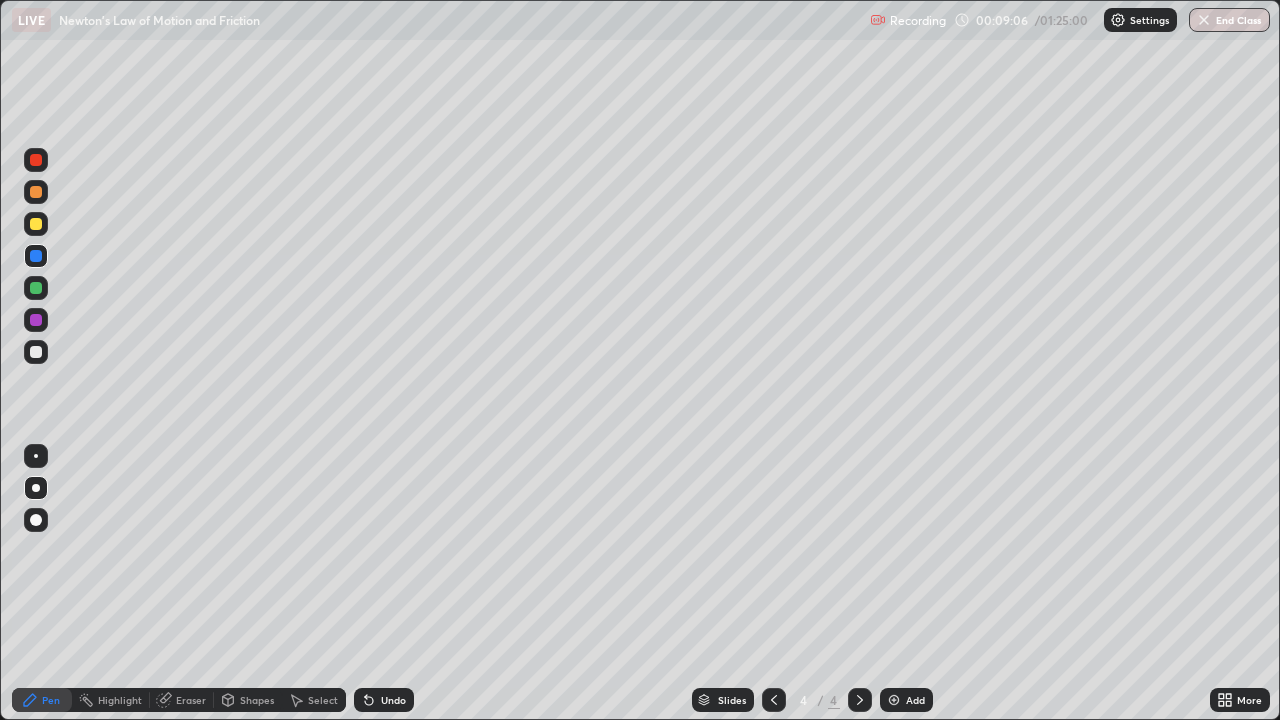 click on "Undo" at bounding box center [384, 700] 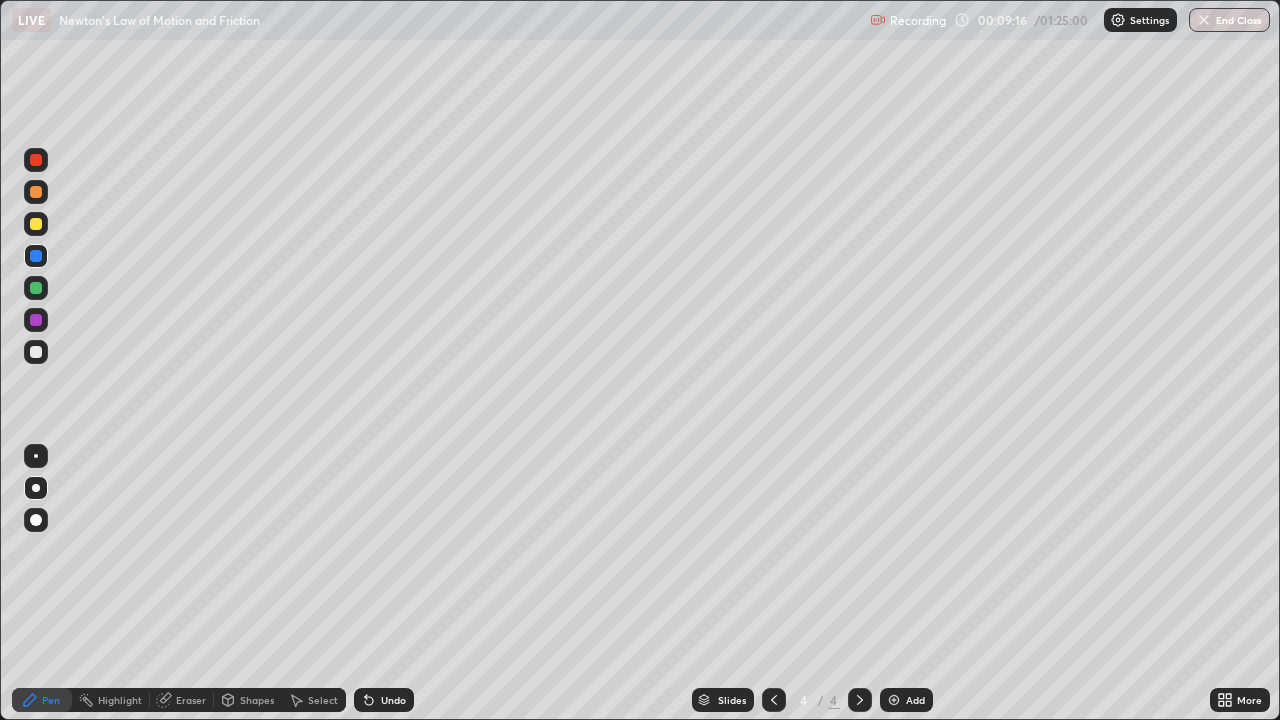 click at bounding box center [36, 192] 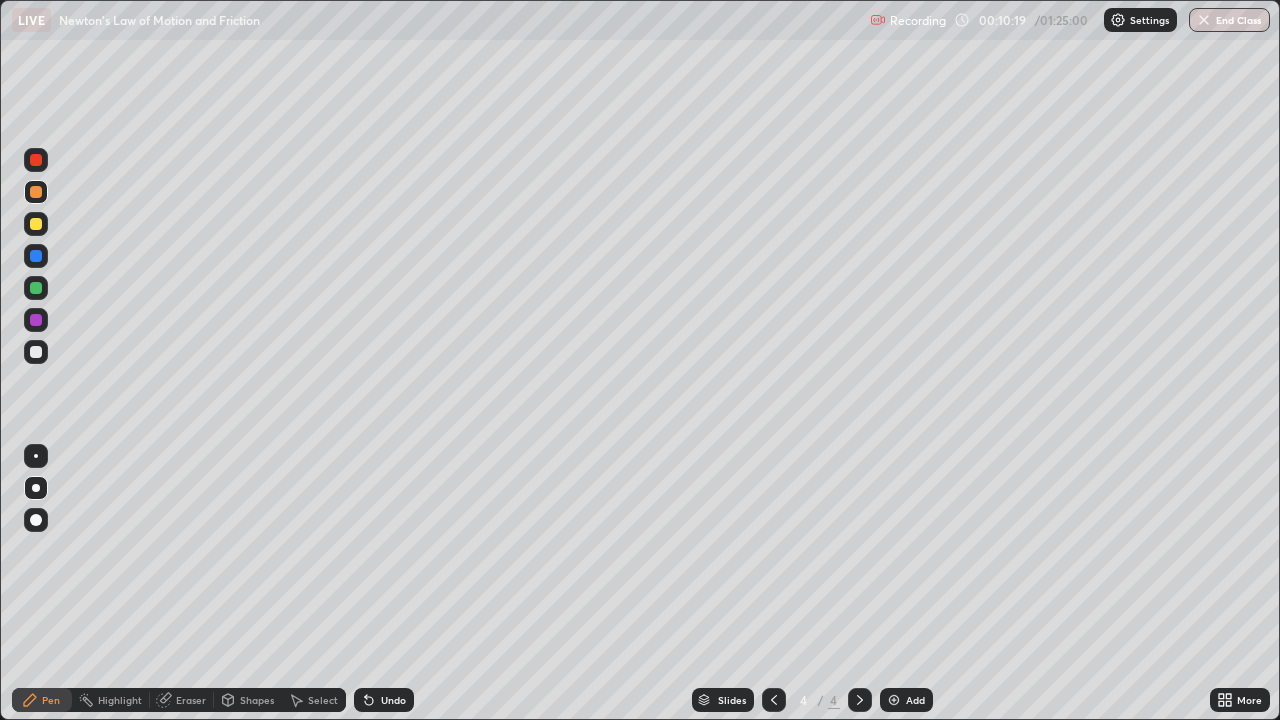 click at bounding box center [894, 700] 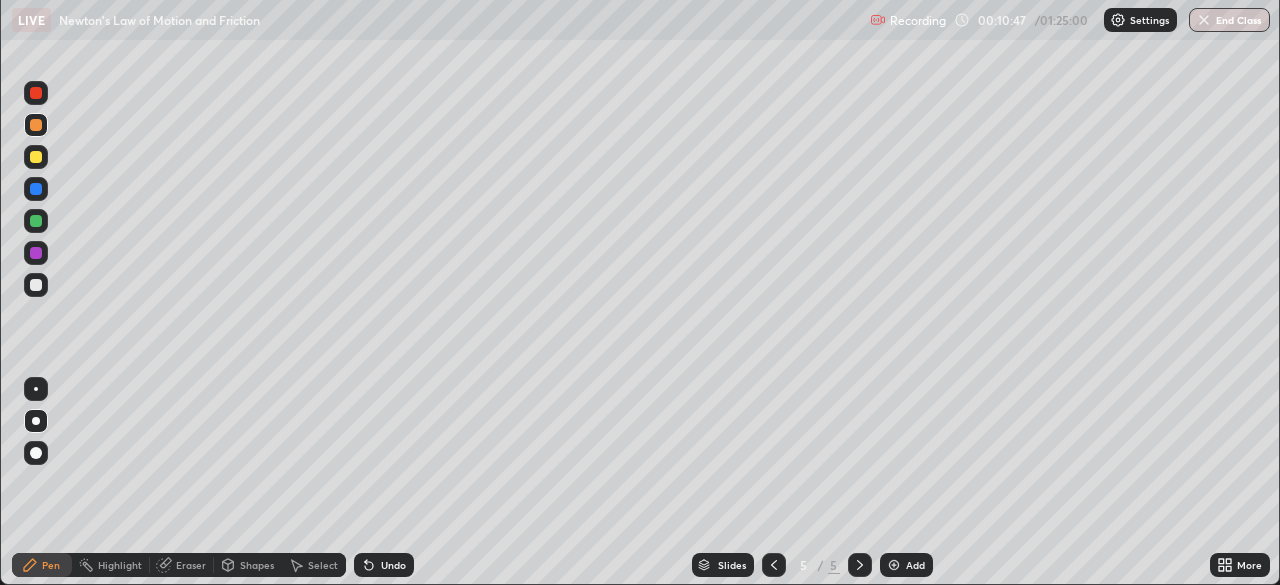 scroll, scrollTop: 585, scrollLeft: 1280, axis: both 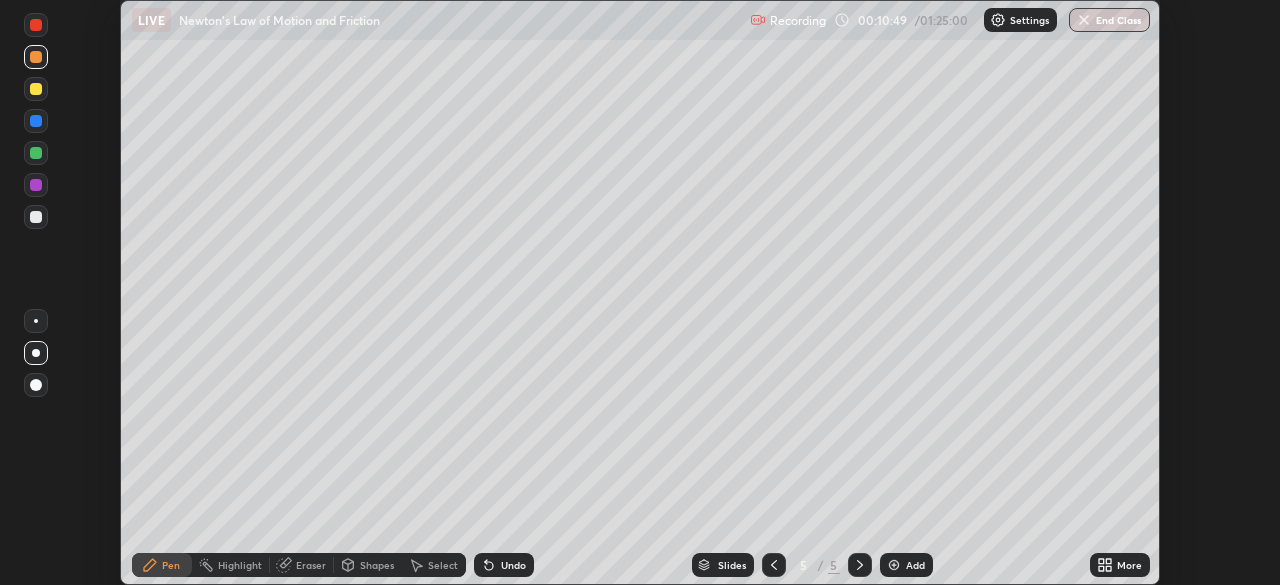 click 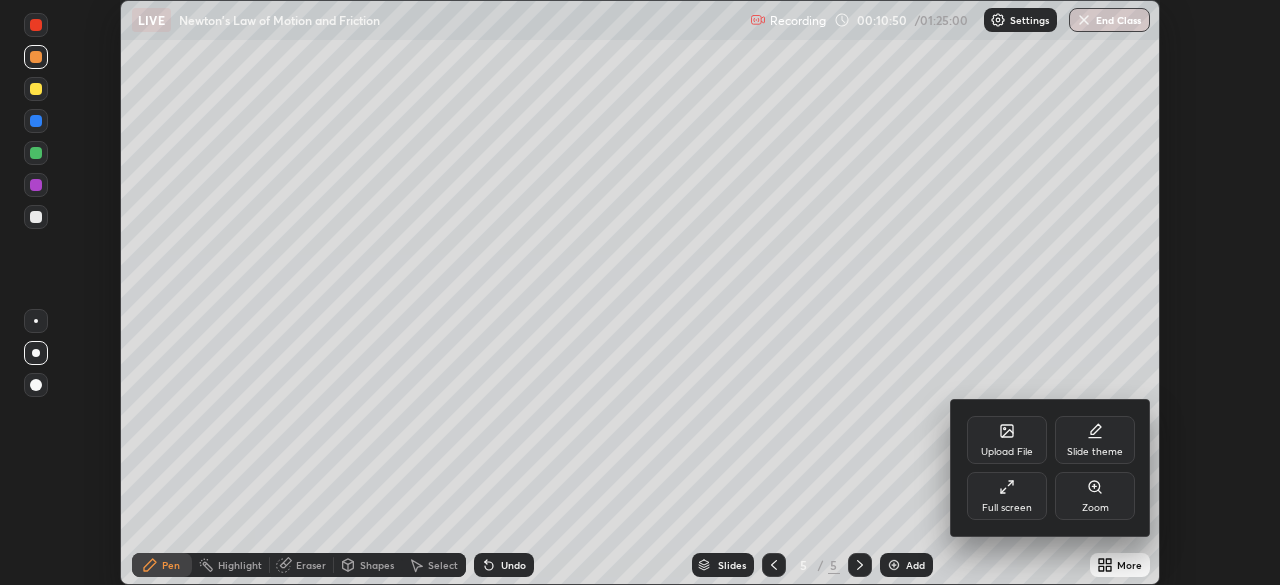 click on "Full screen" at bounding box center (1007, 496) 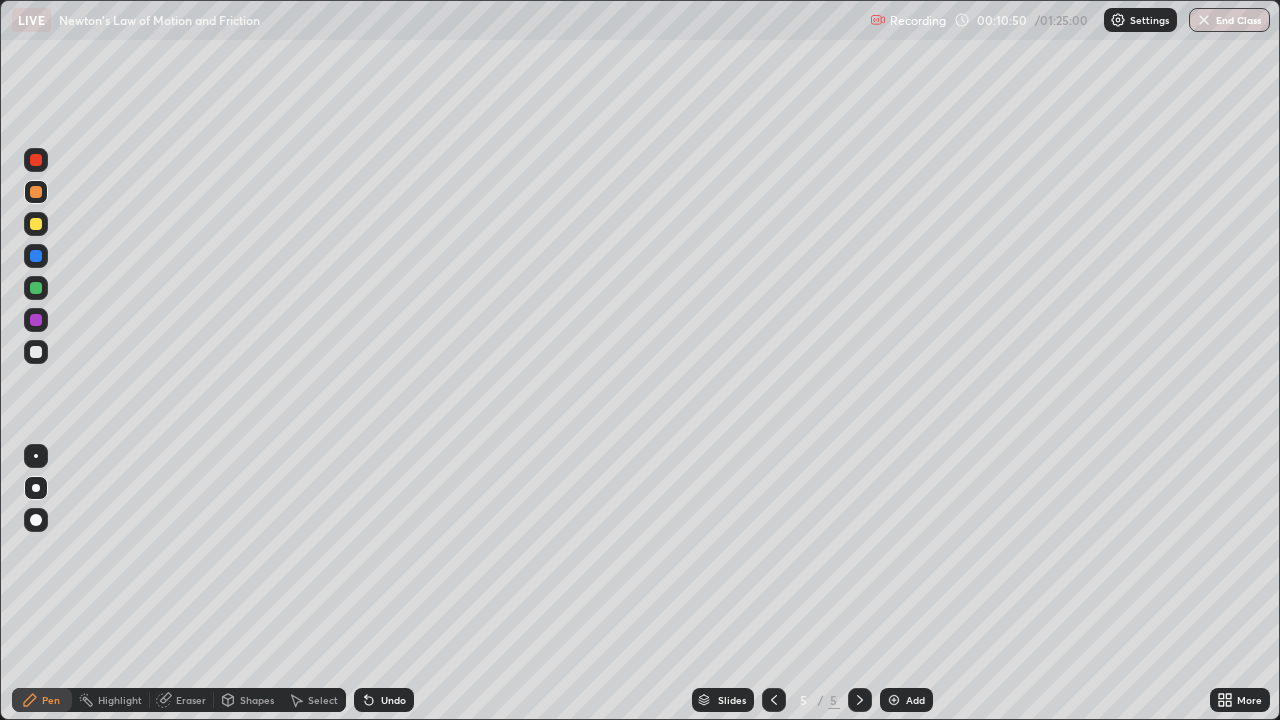 scroll, scrollTop: 99280, scrollLeft: 98720, axis: both 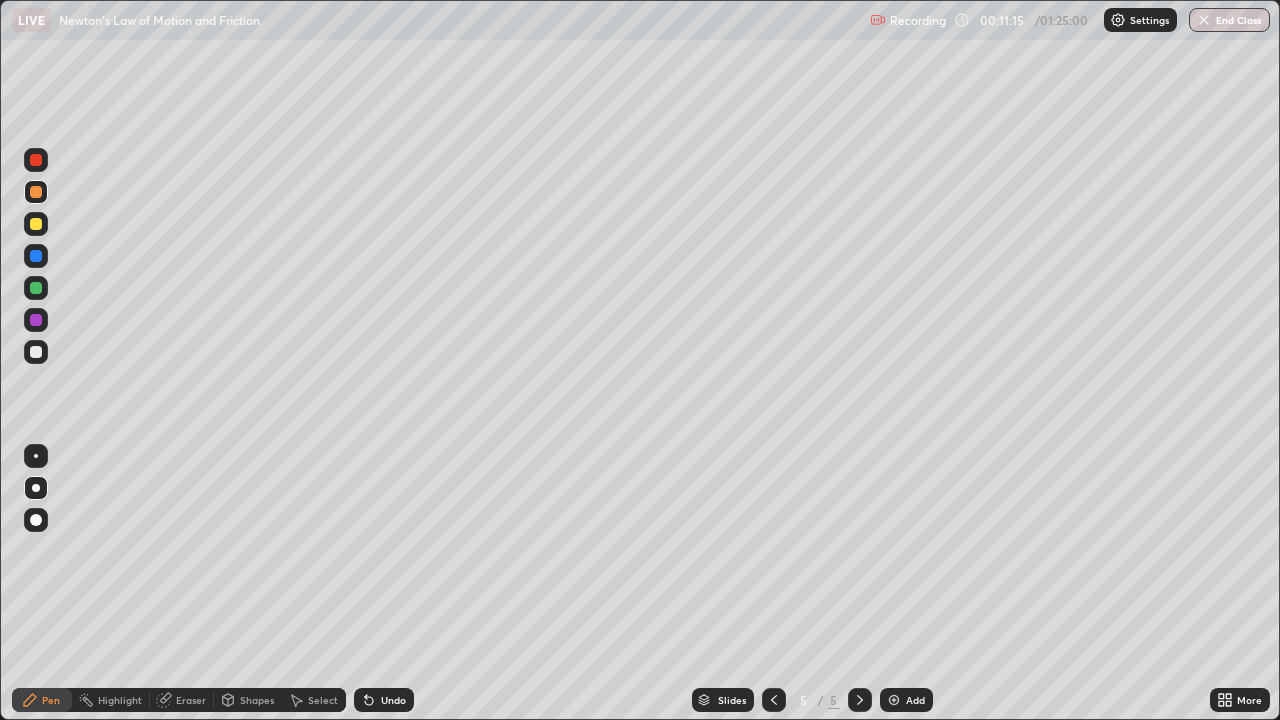 click at bounding box center [36, 256] 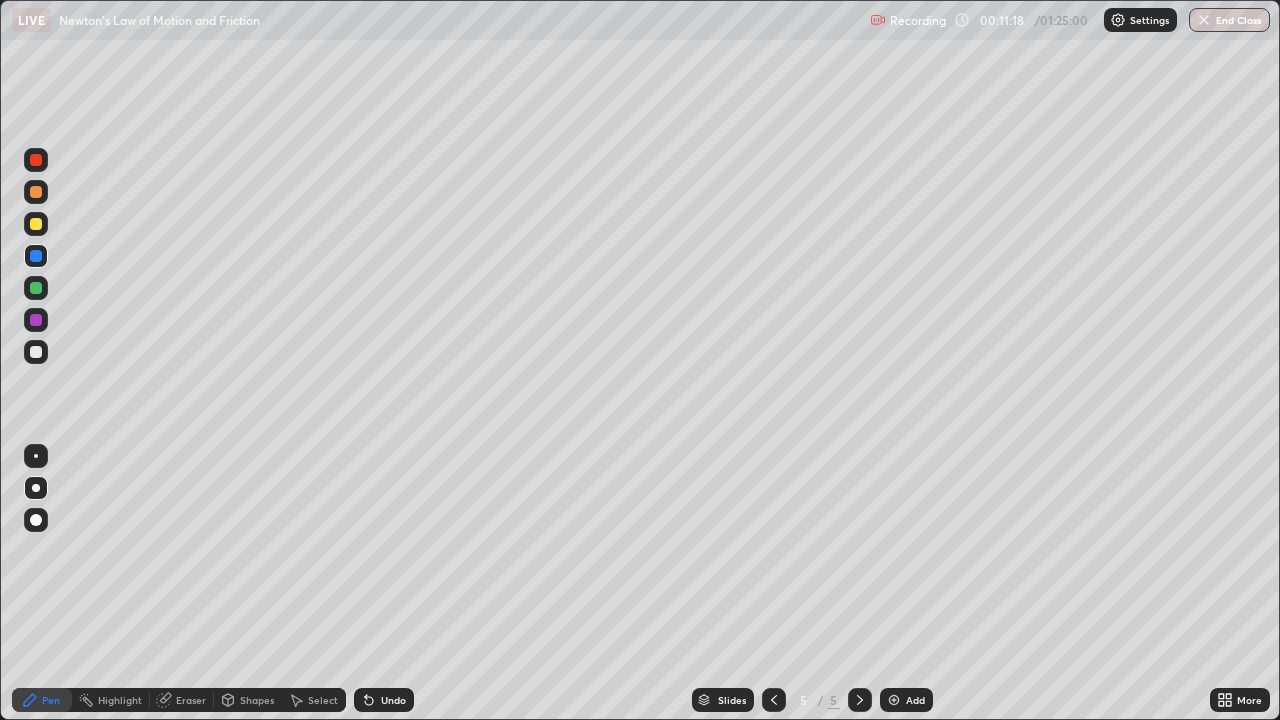 click at bounding box center [36, 352] 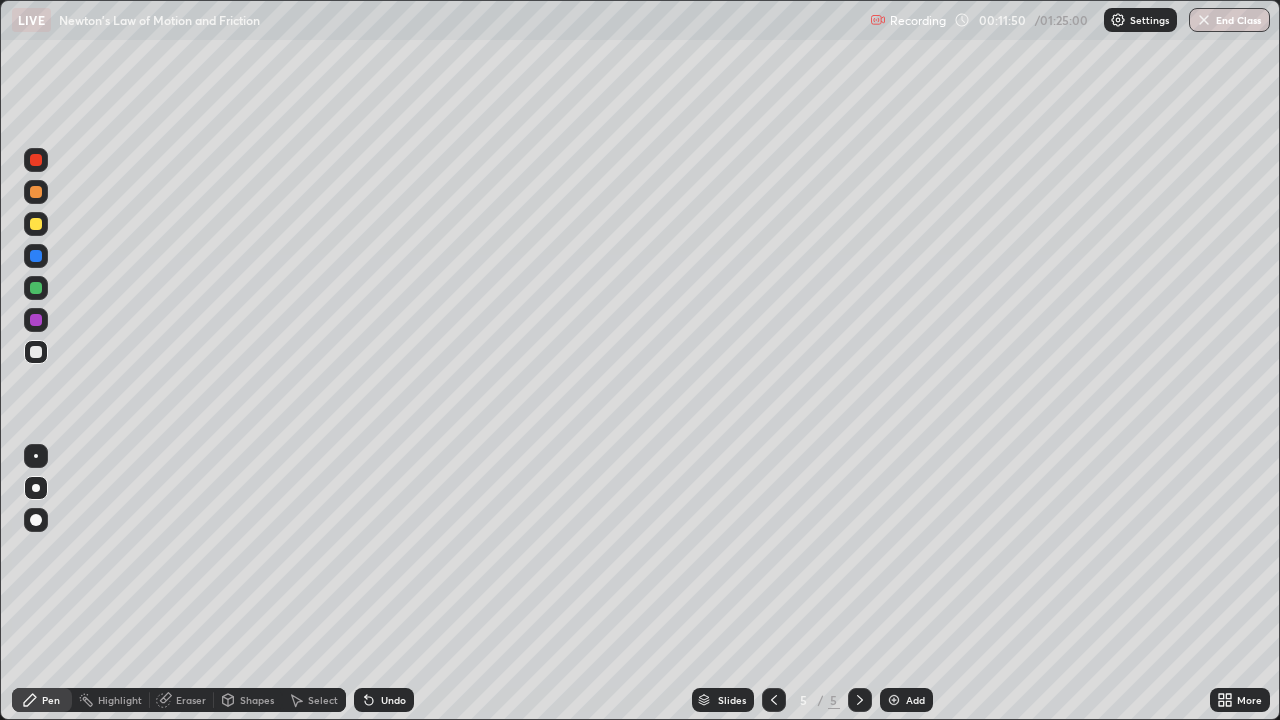 click on "Undo" at bounding box center [384, 700] 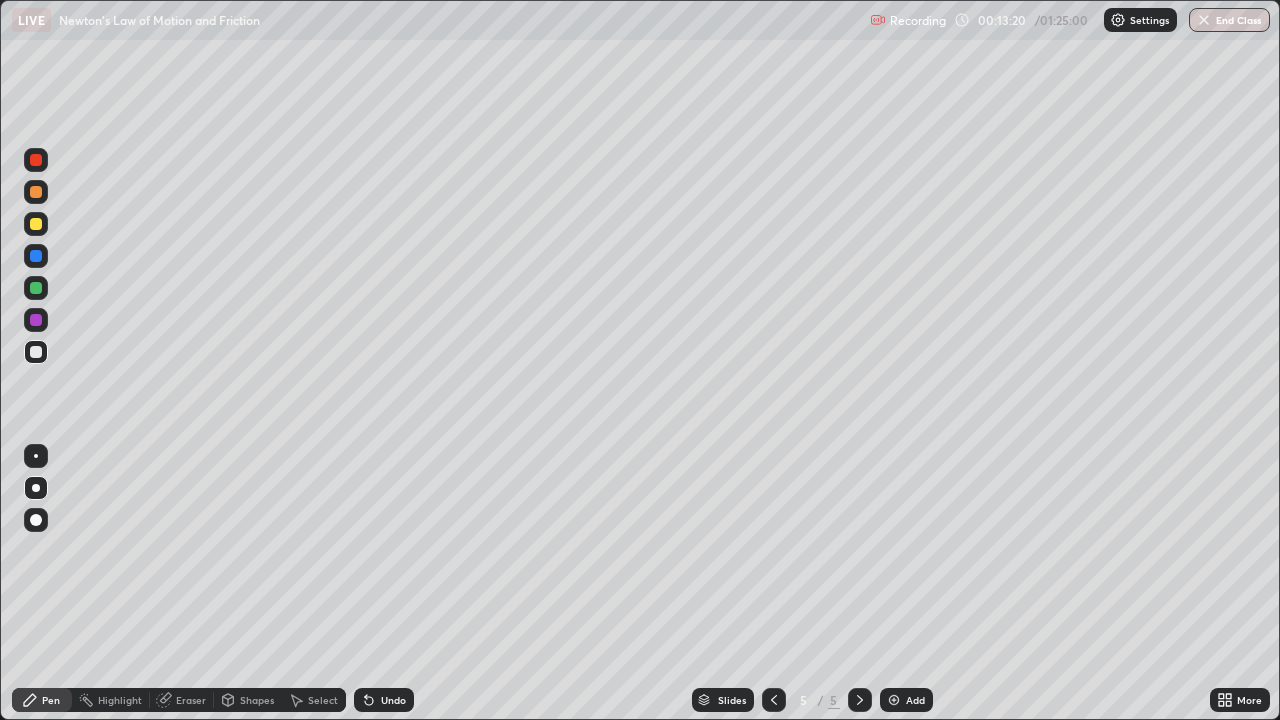 click at bounding box center (36, 224) 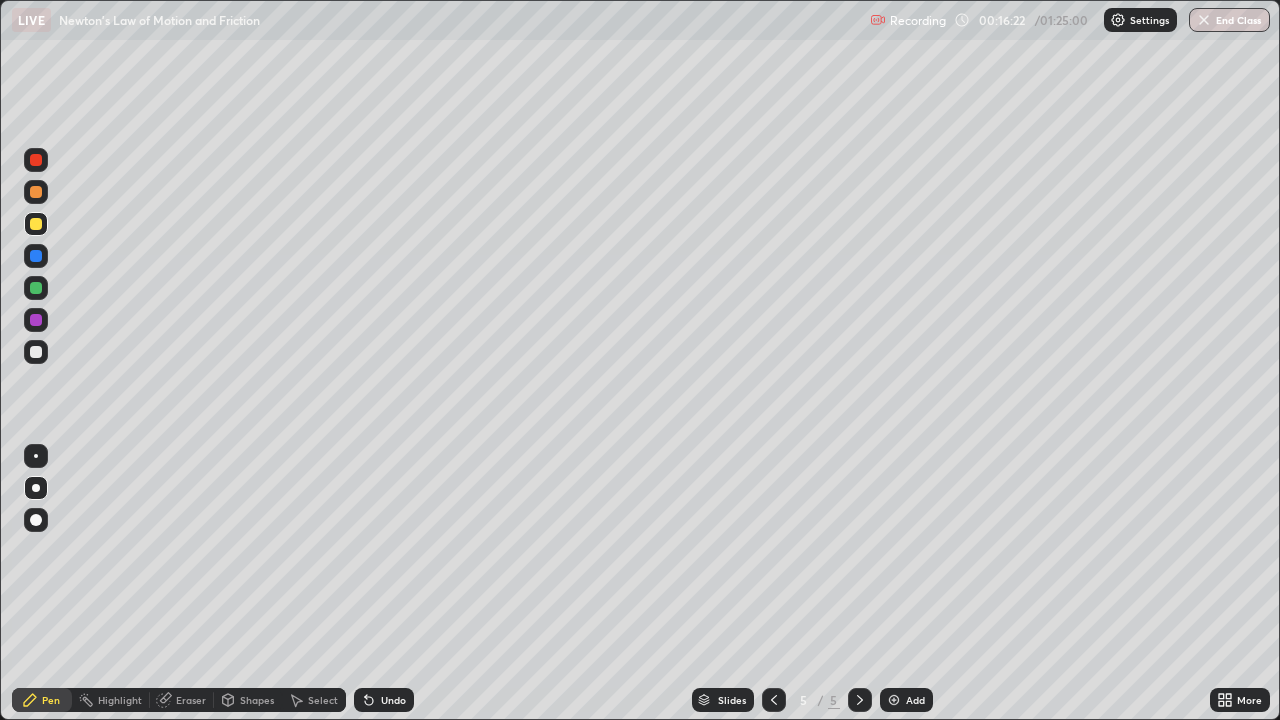 click at bounding box center [894, 700] 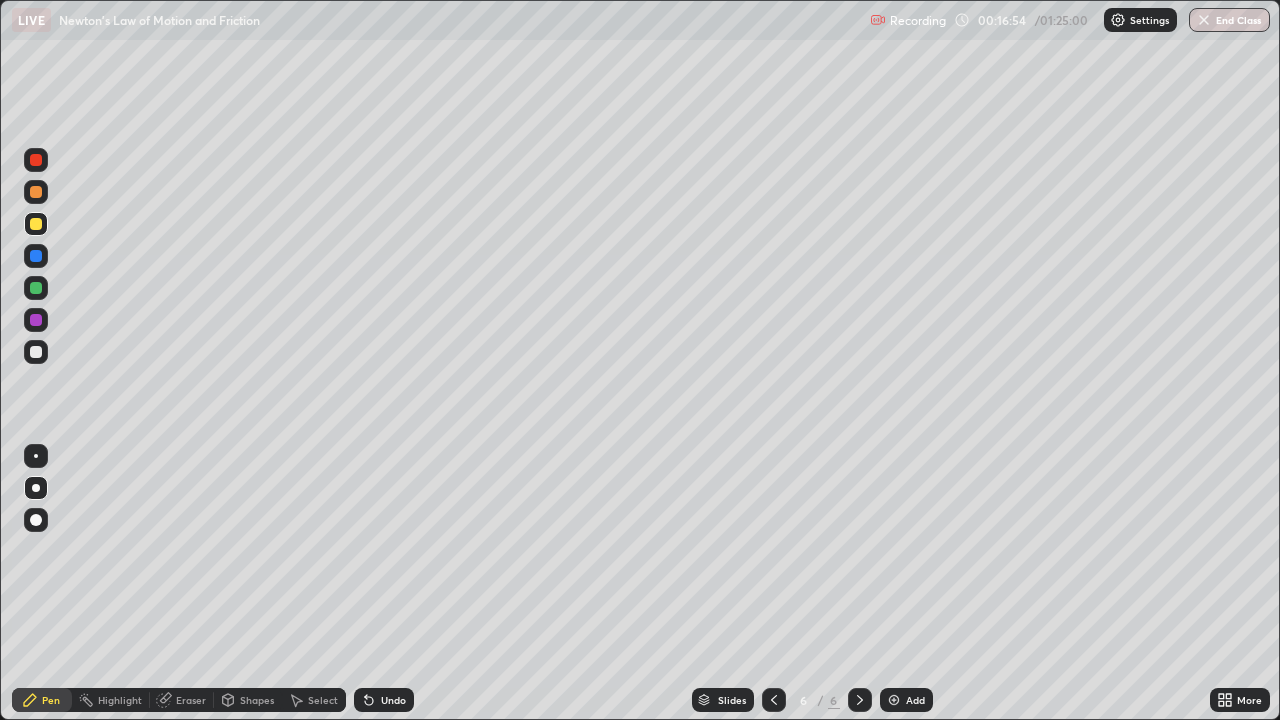 click at bounding box center [36, 352] 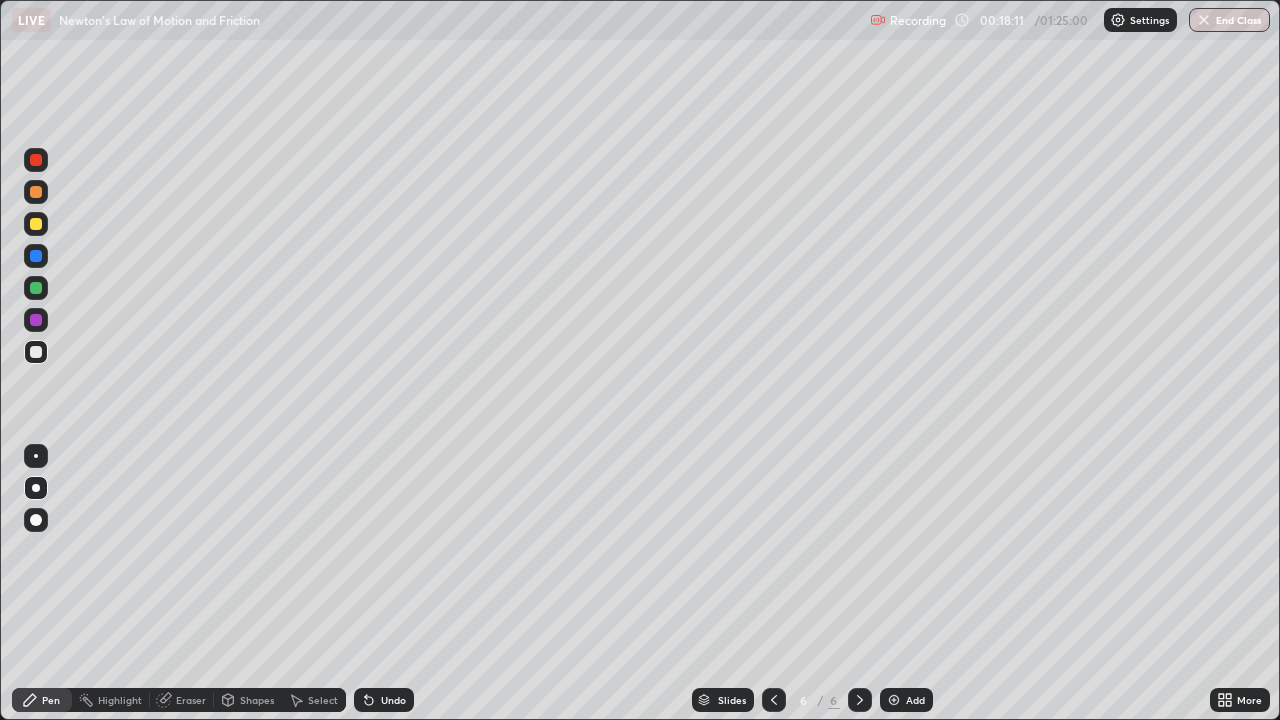 click at bounding box center (36, 256) 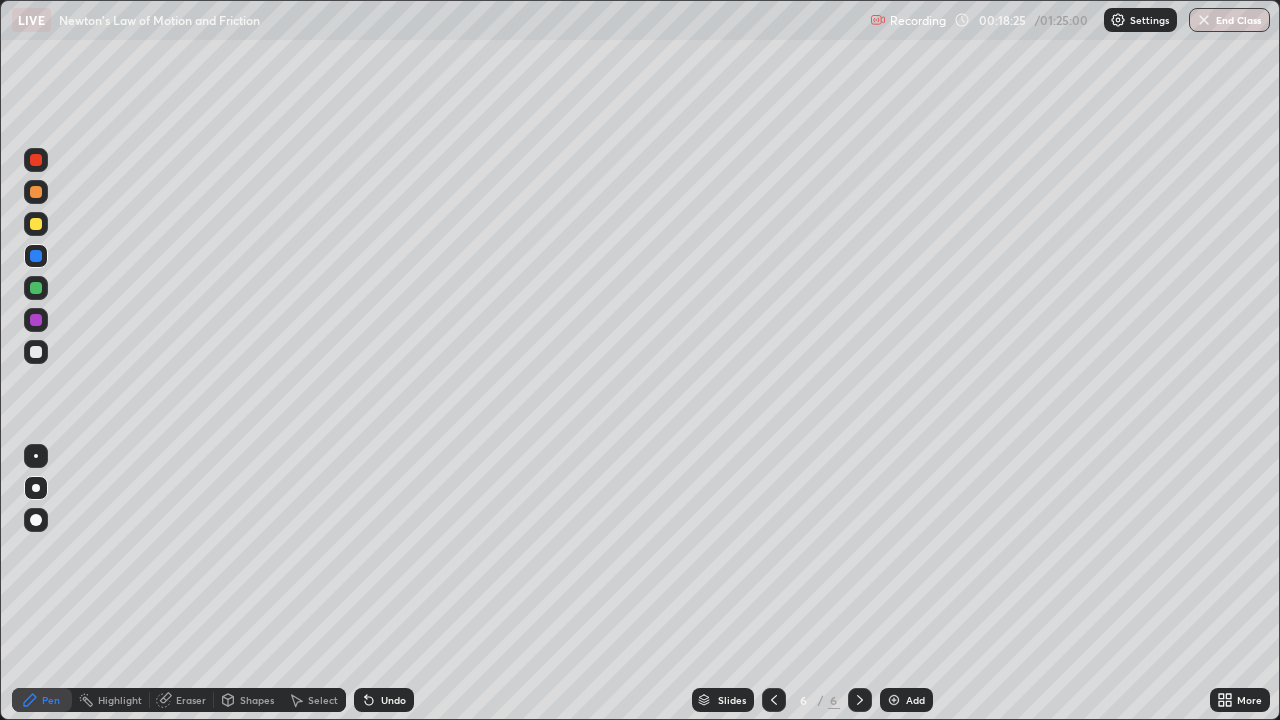 click at bounding box center (36, 256) 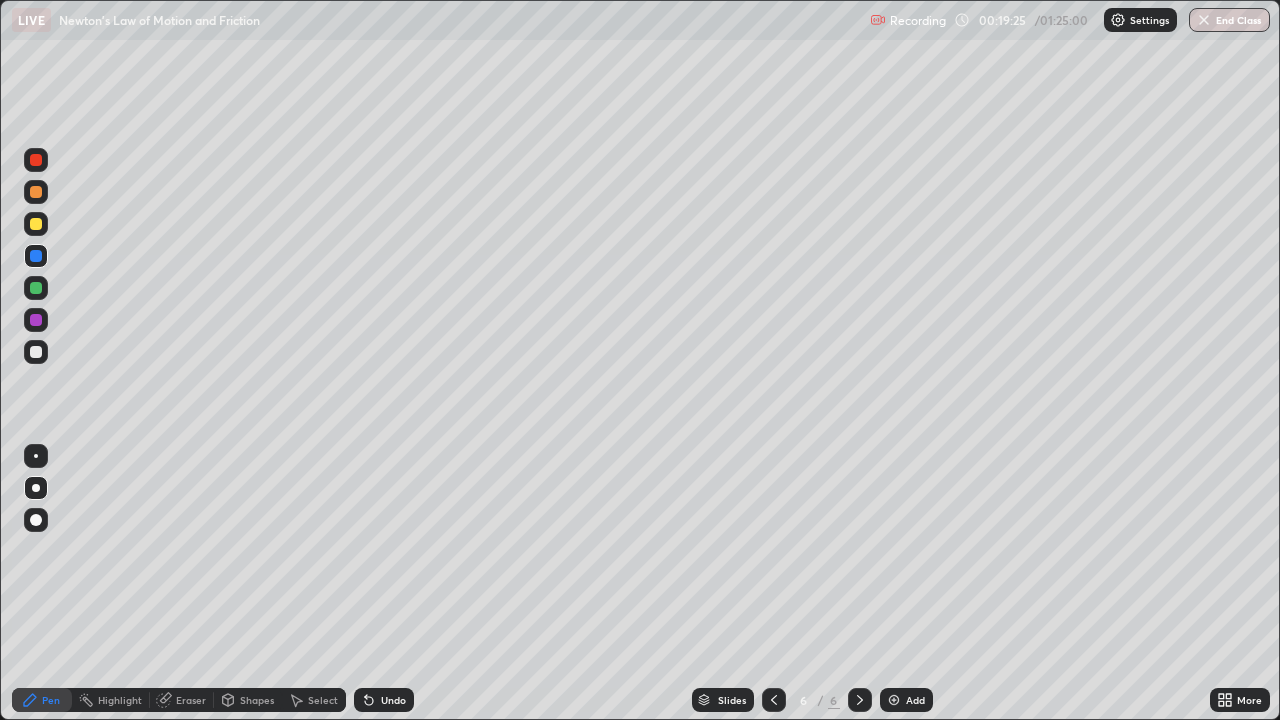 click at bounding box center (36, 224) 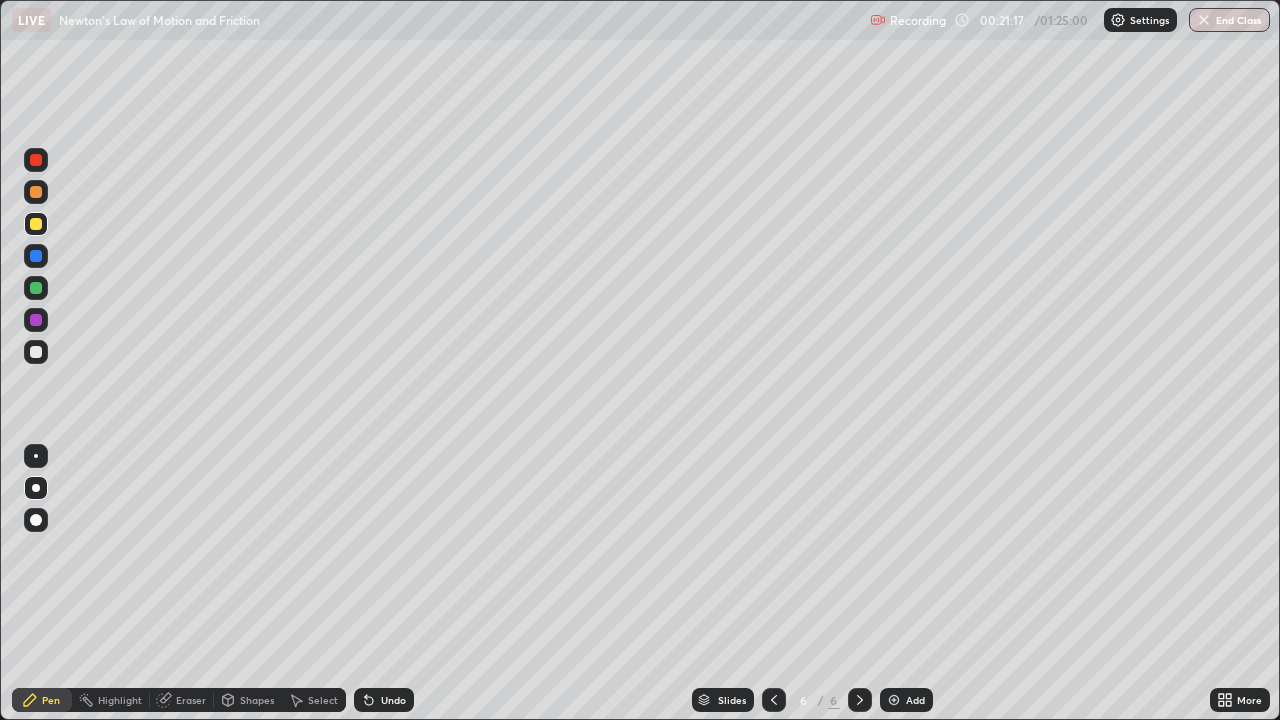 click on "Add" at bounding box center [906, 700] 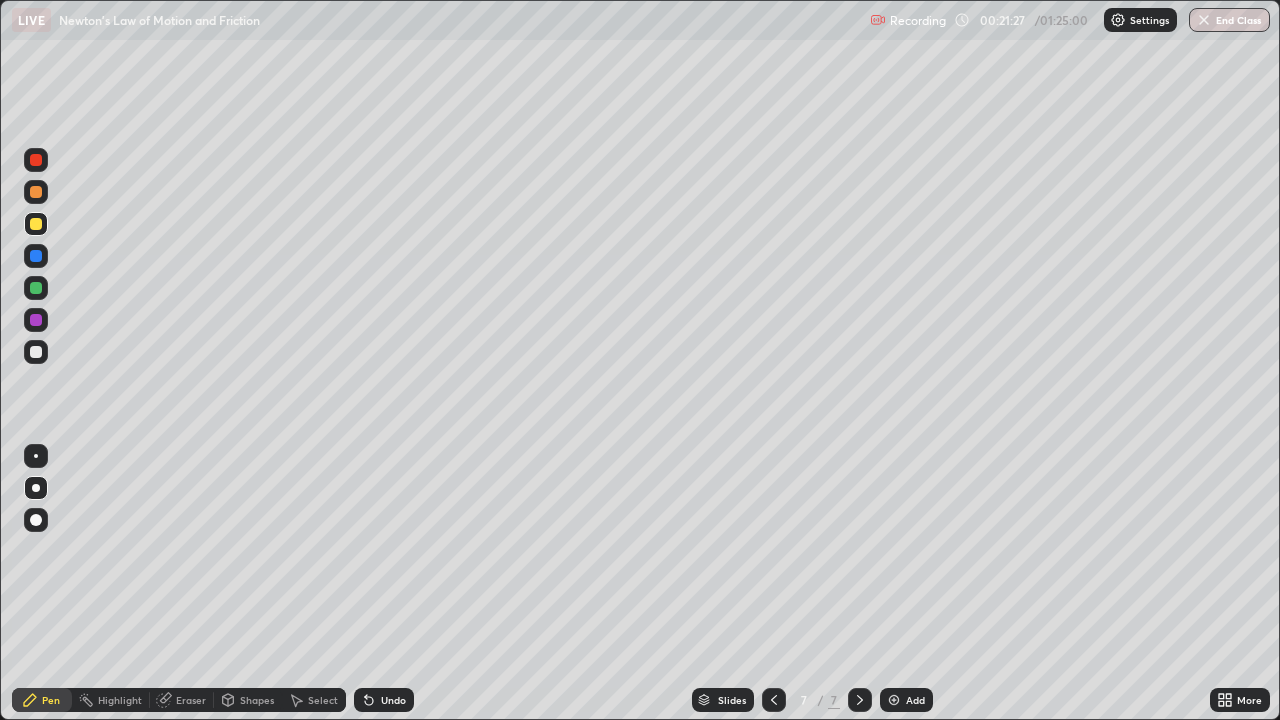 click at bounding box center [36, 256] 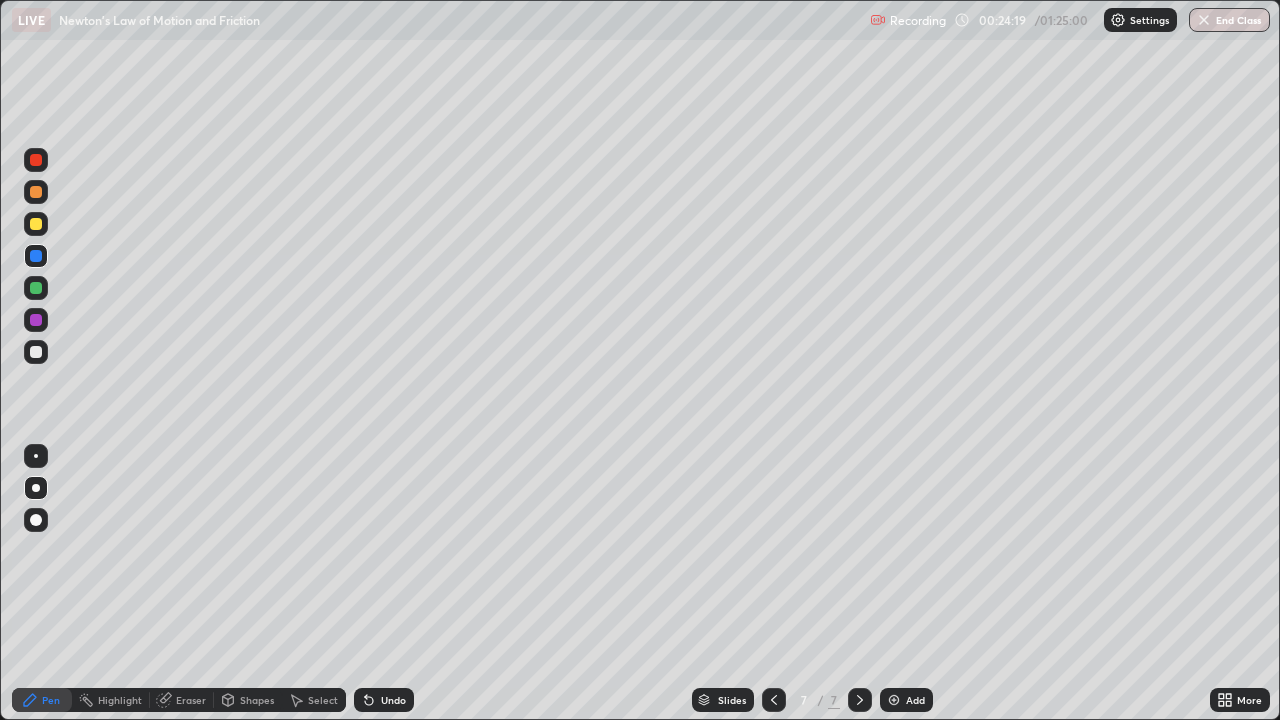 click at bounding box center (894, 700) 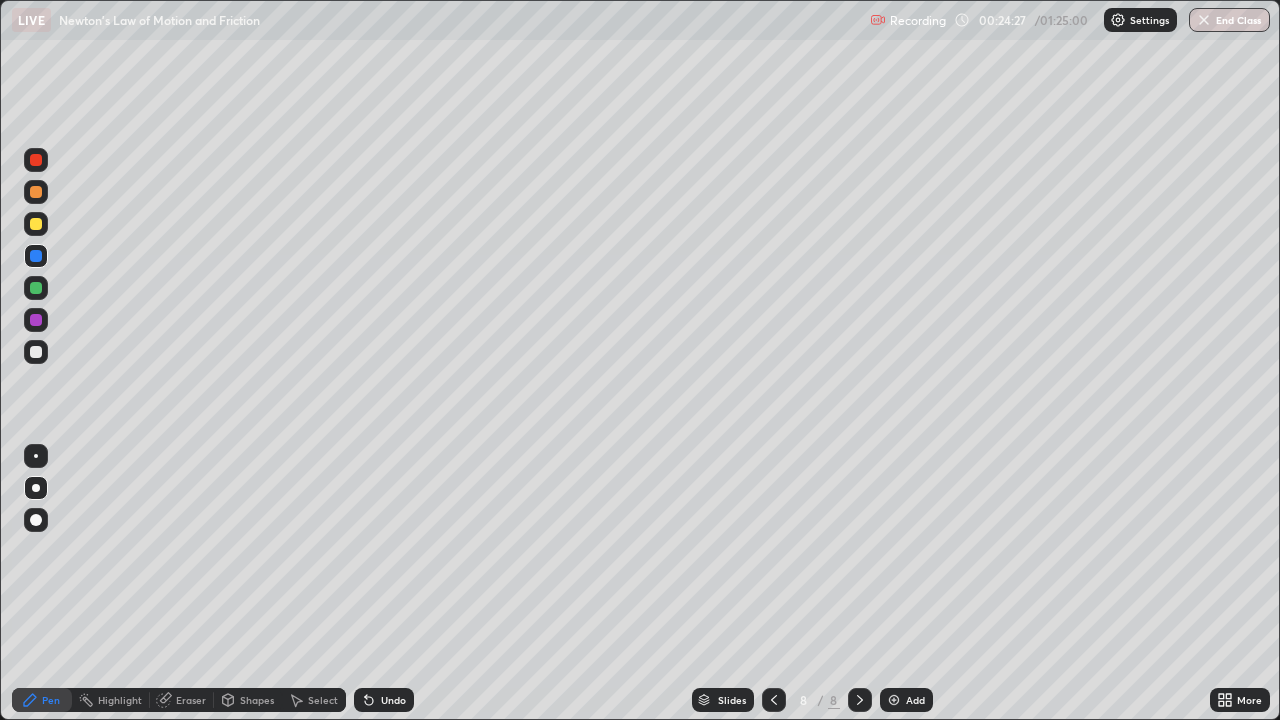 click on "Undo" at bounding box center (393, 700) 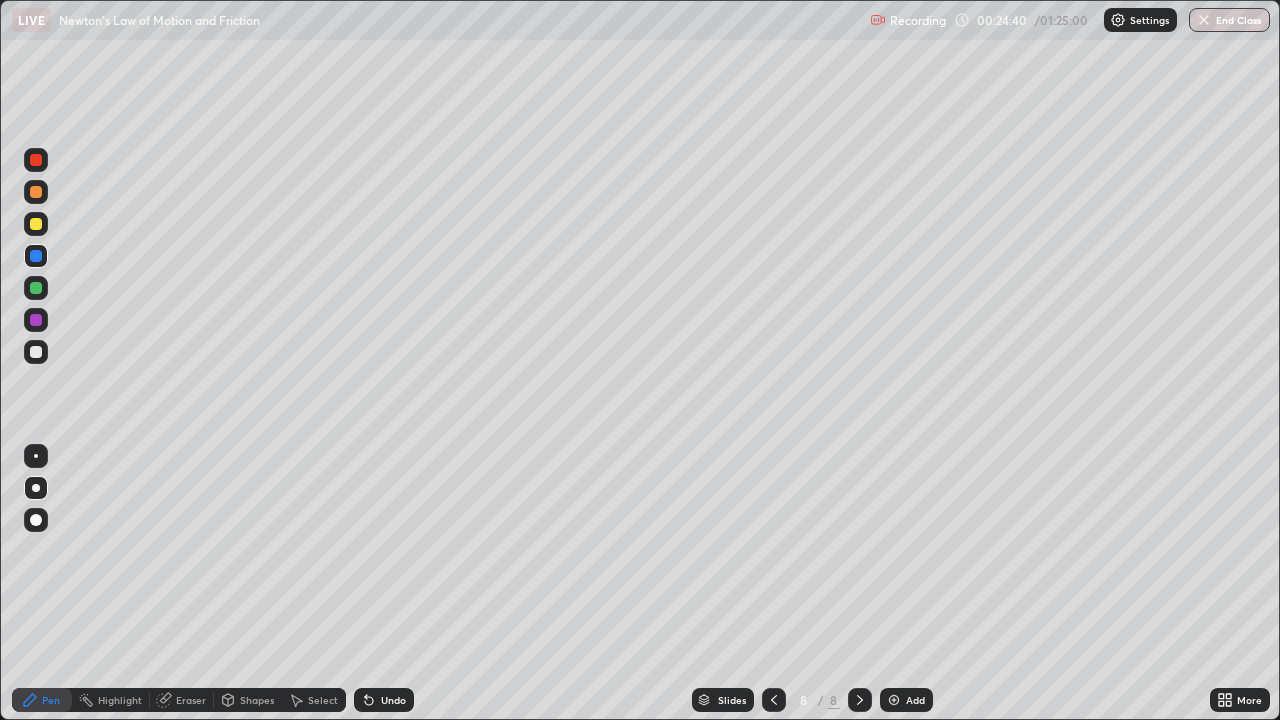 click at bounding box center (36, 224) 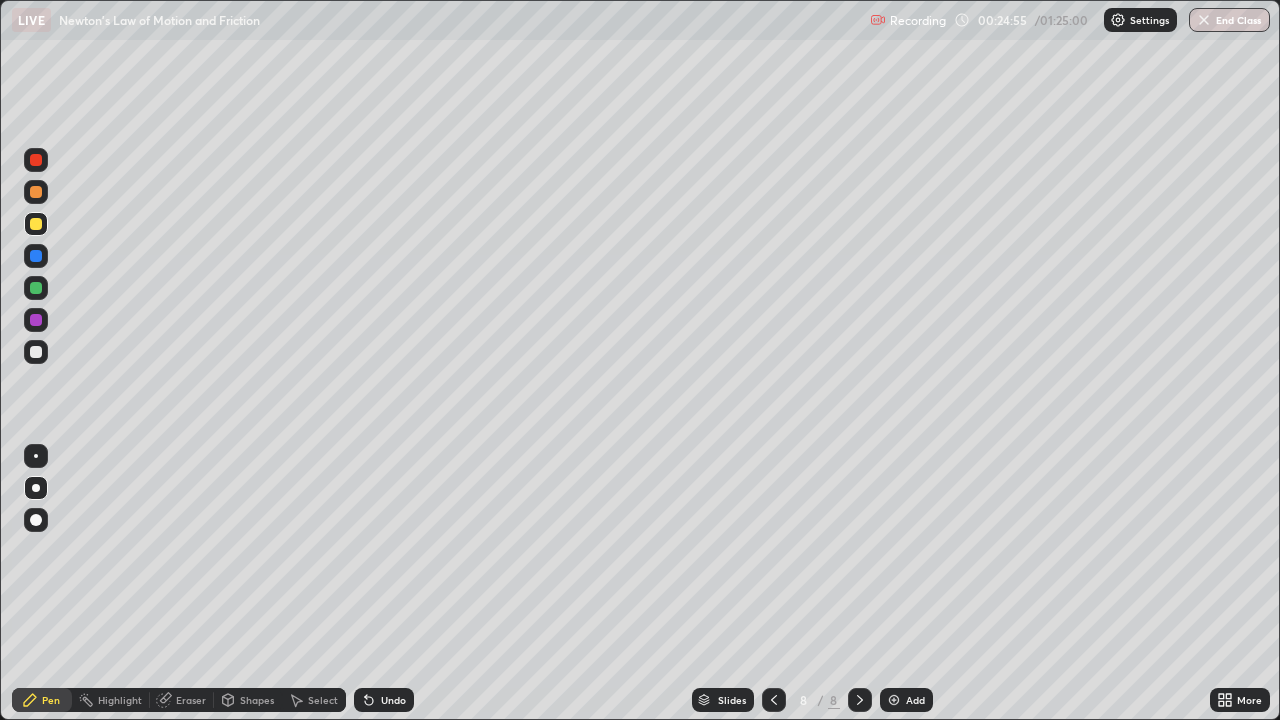 click at bounding box center [36, 256] 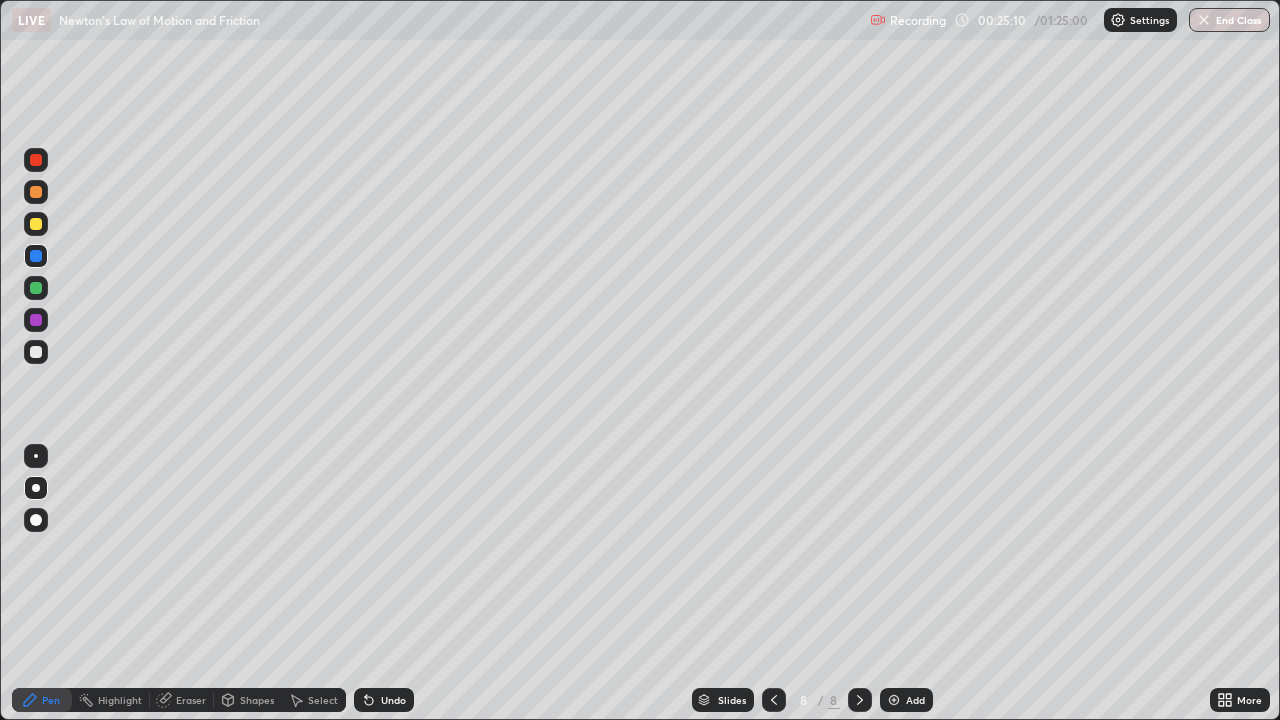 click on "Undo" at bounding box center [393, 700] 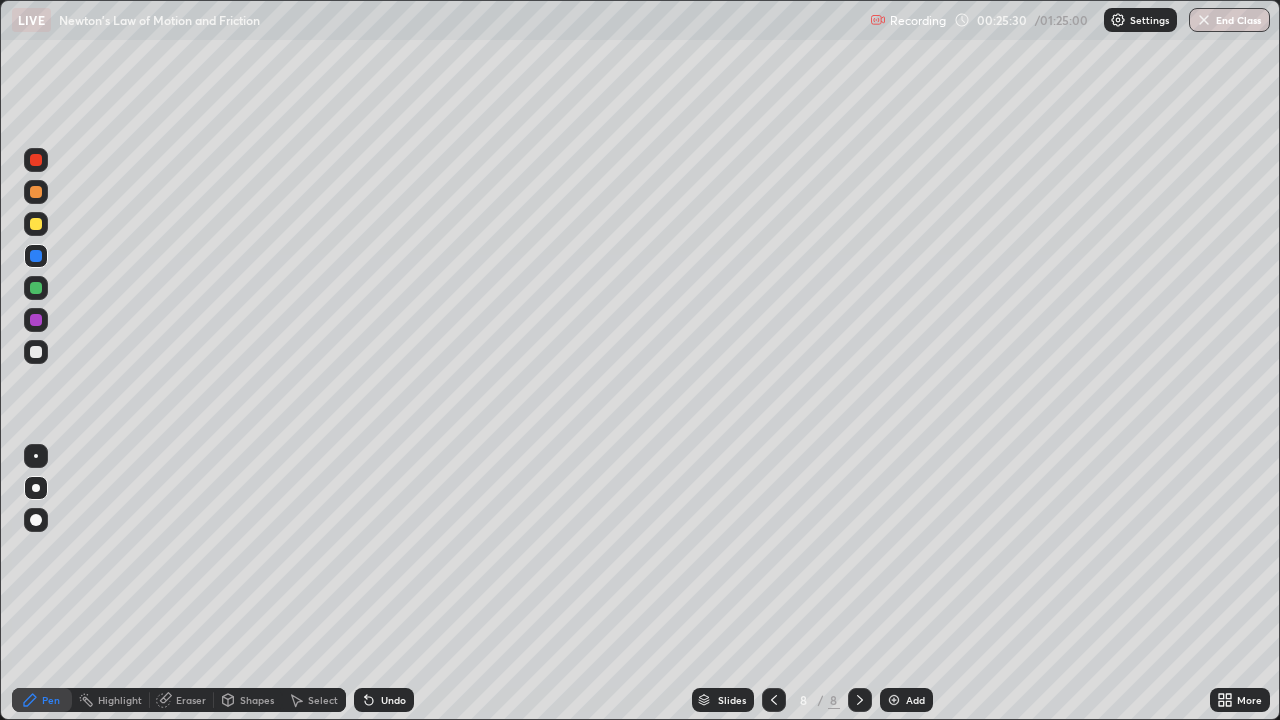 click at bounding box center (36, 224) 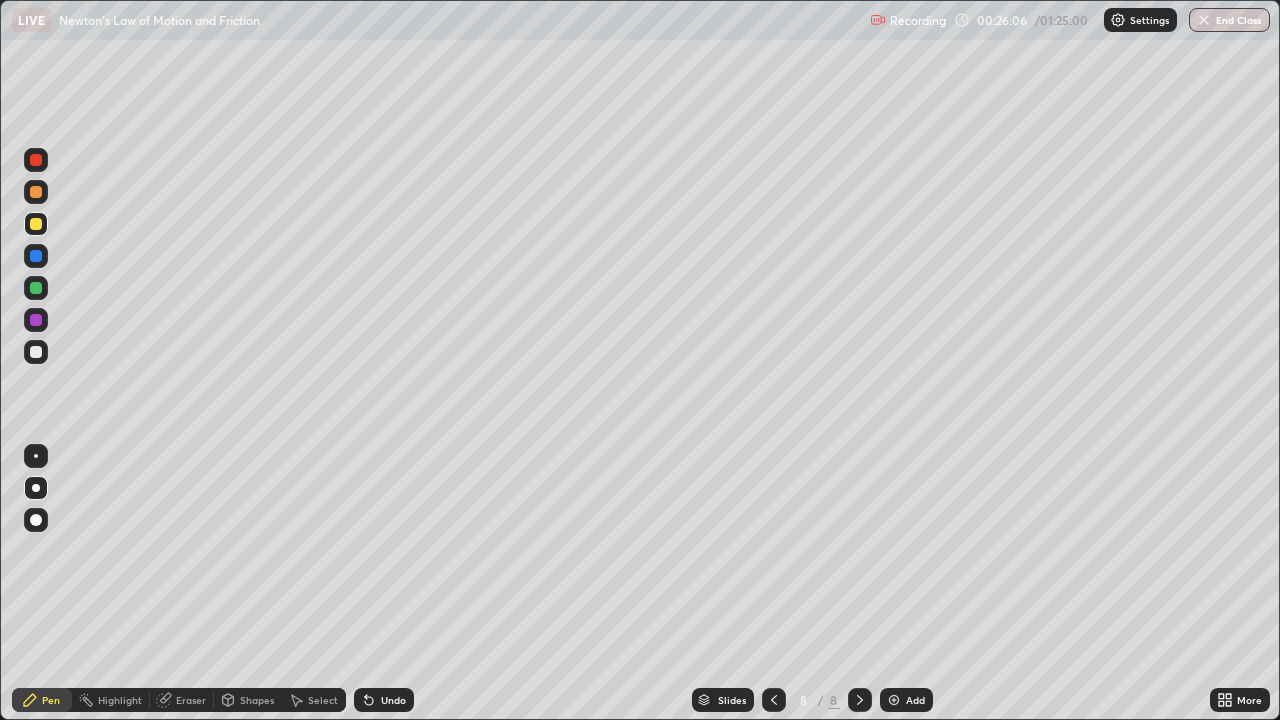 click at bounding box center [36, 288] 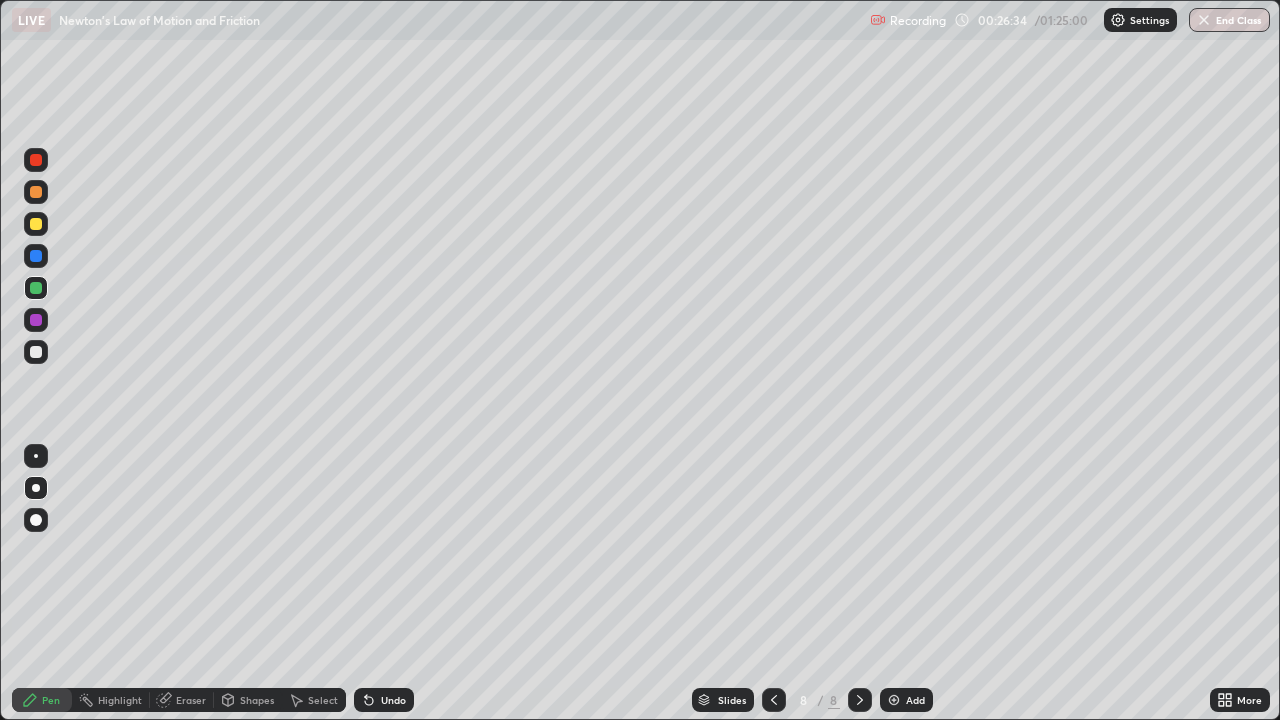click at bounding box center (36, 224) 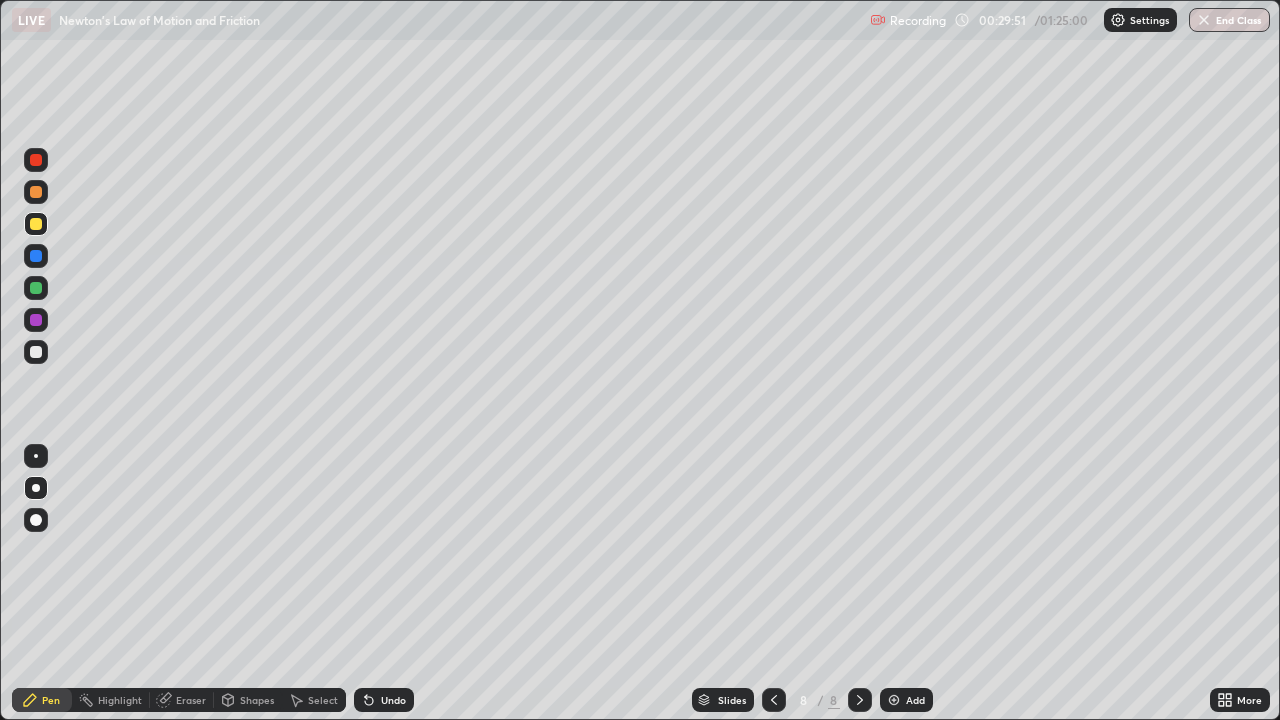 click on "Add" at bounding box center (906, 700) 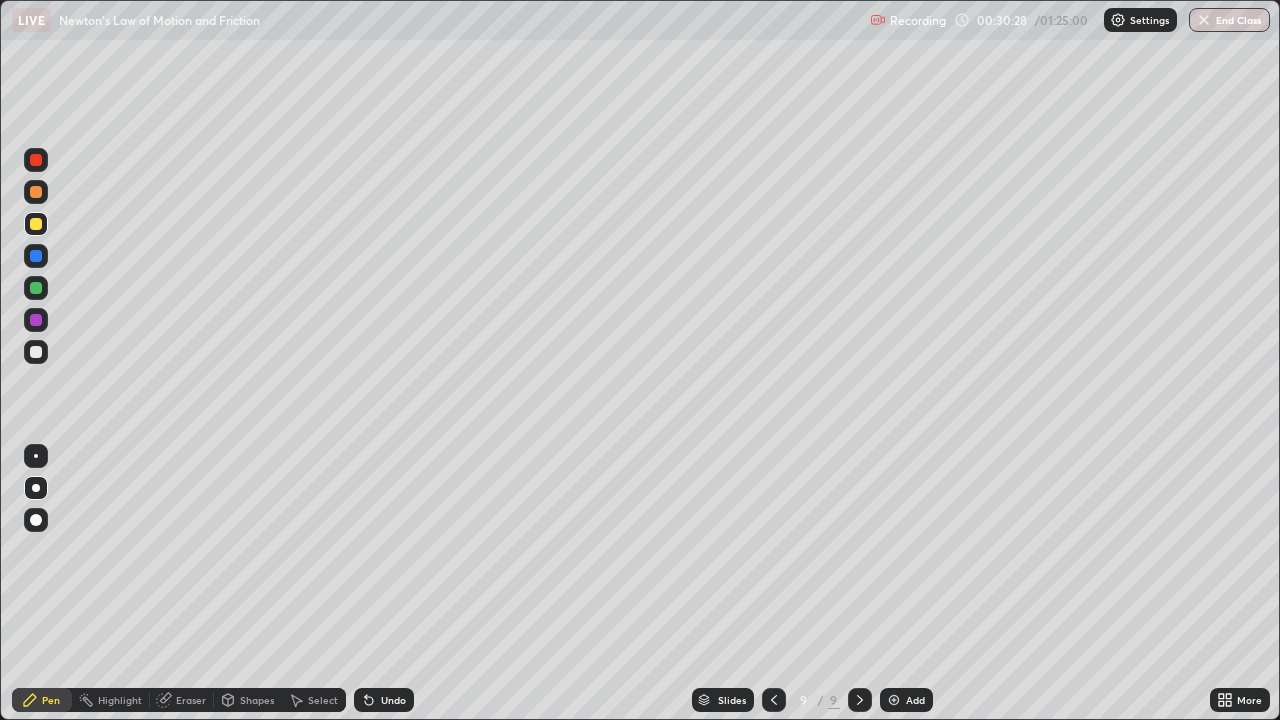 click at bounding box center [36, 352] 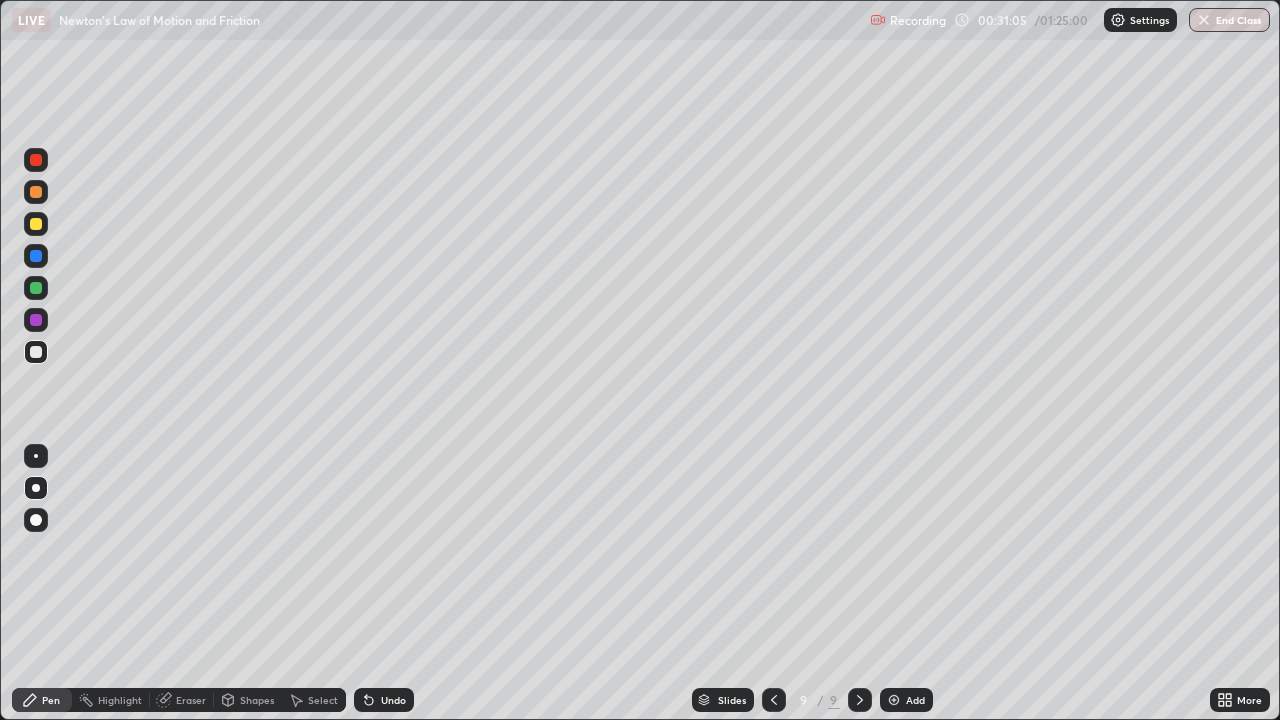 click at bounding box center (36, 256) 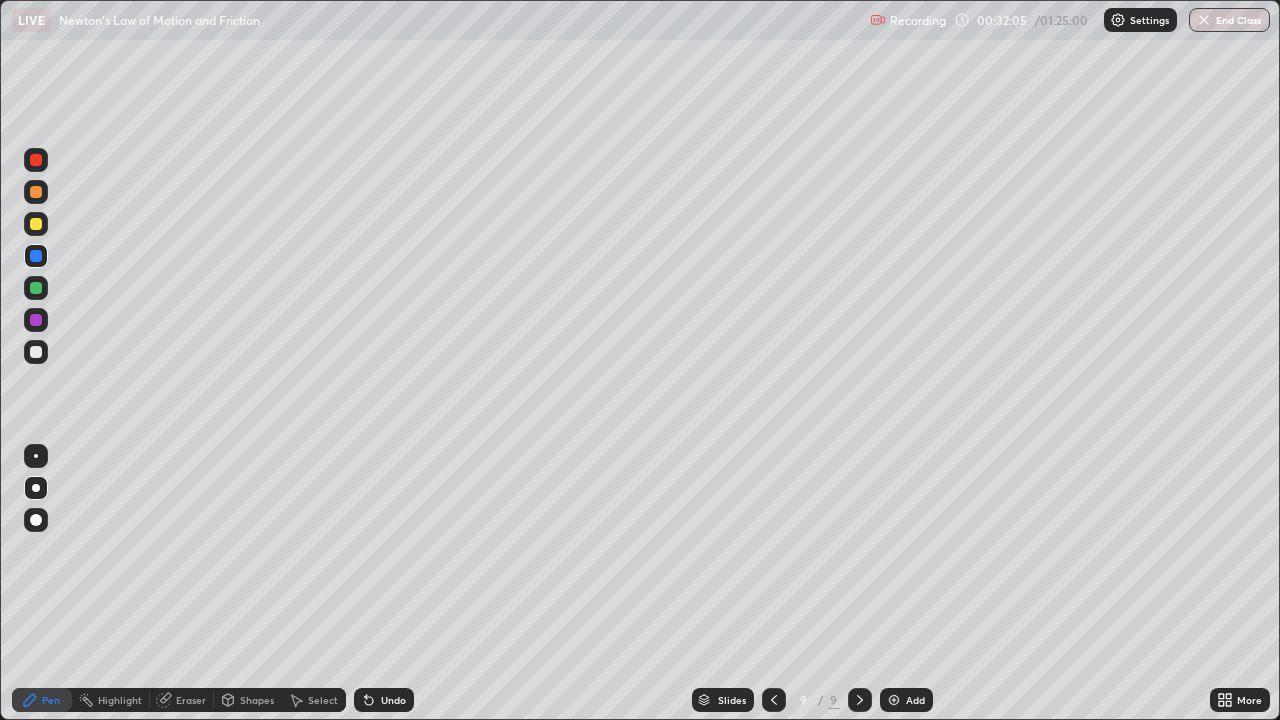 click at bounding box center [36, 352] 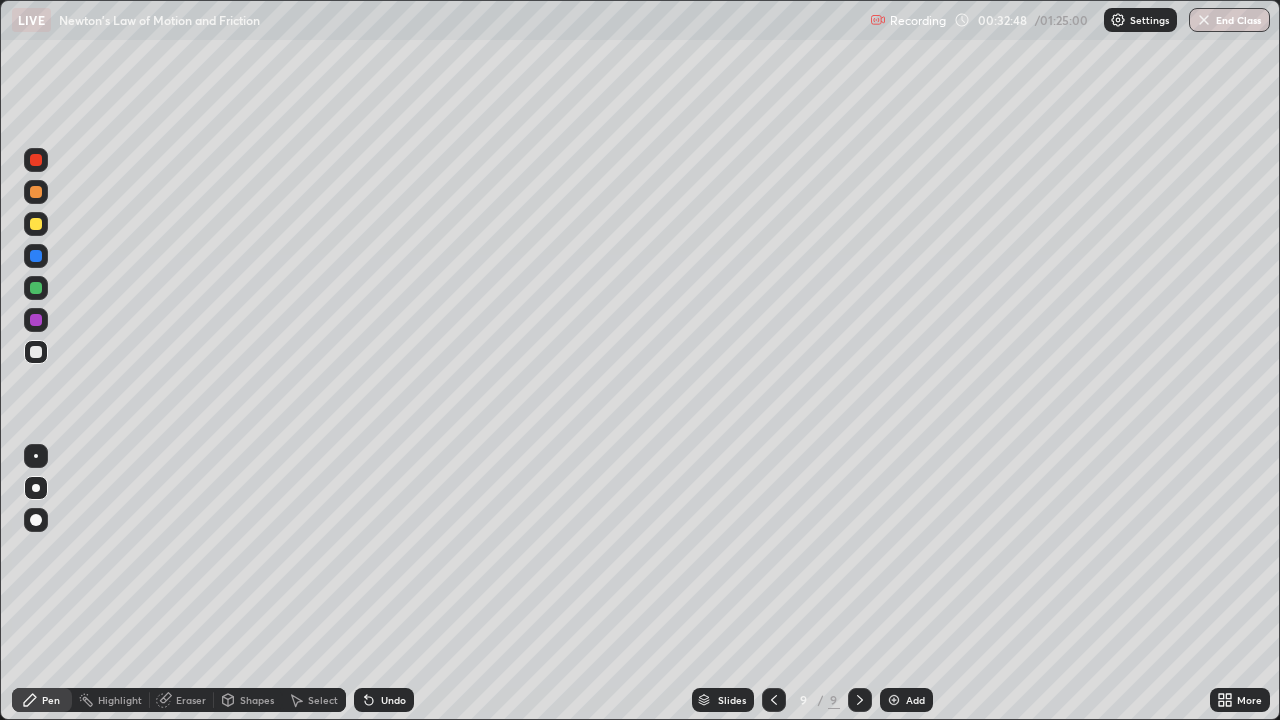 click on "Undo" at bounding box center (384, 700) 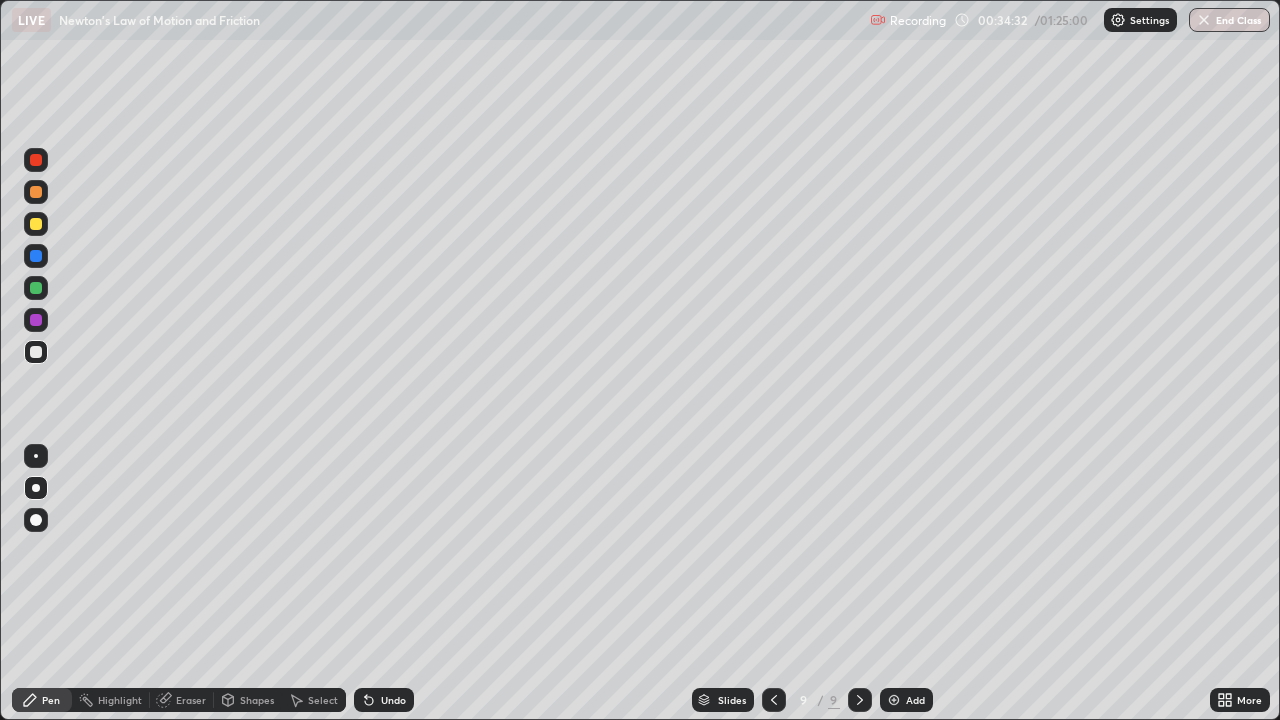 click at bounding box center [894, 700] 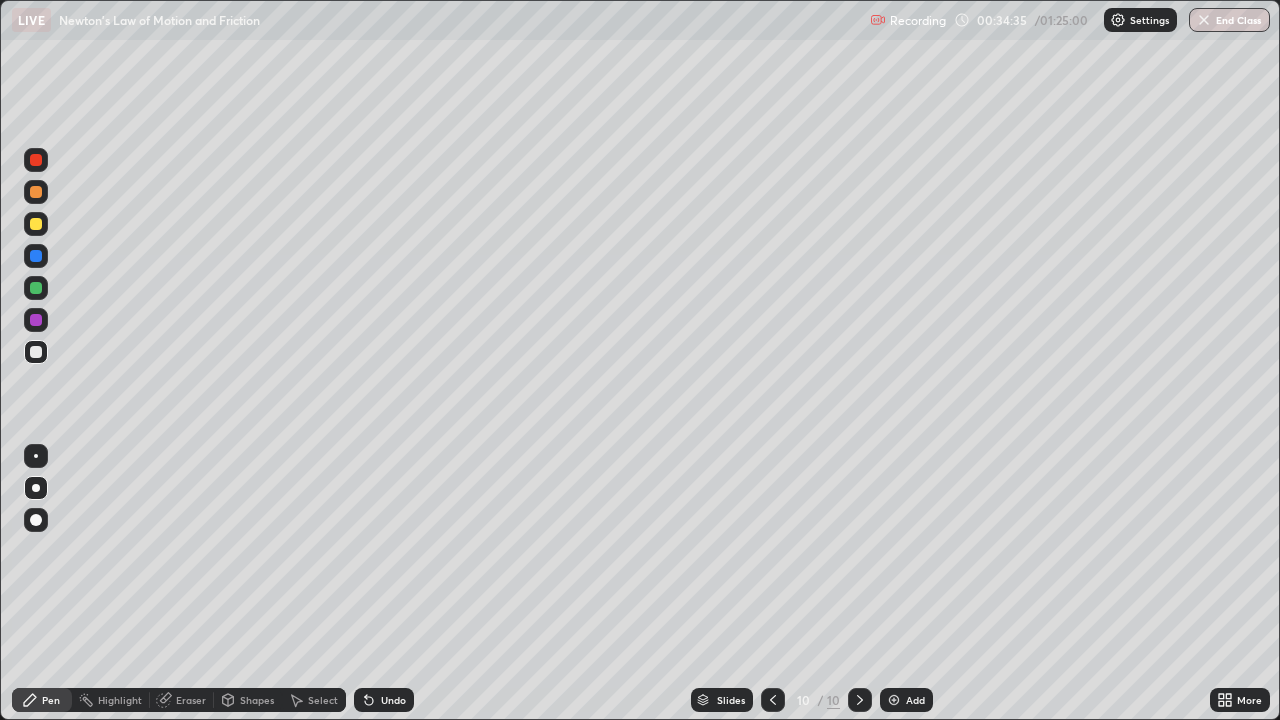 click at bounding box center [36, 224] 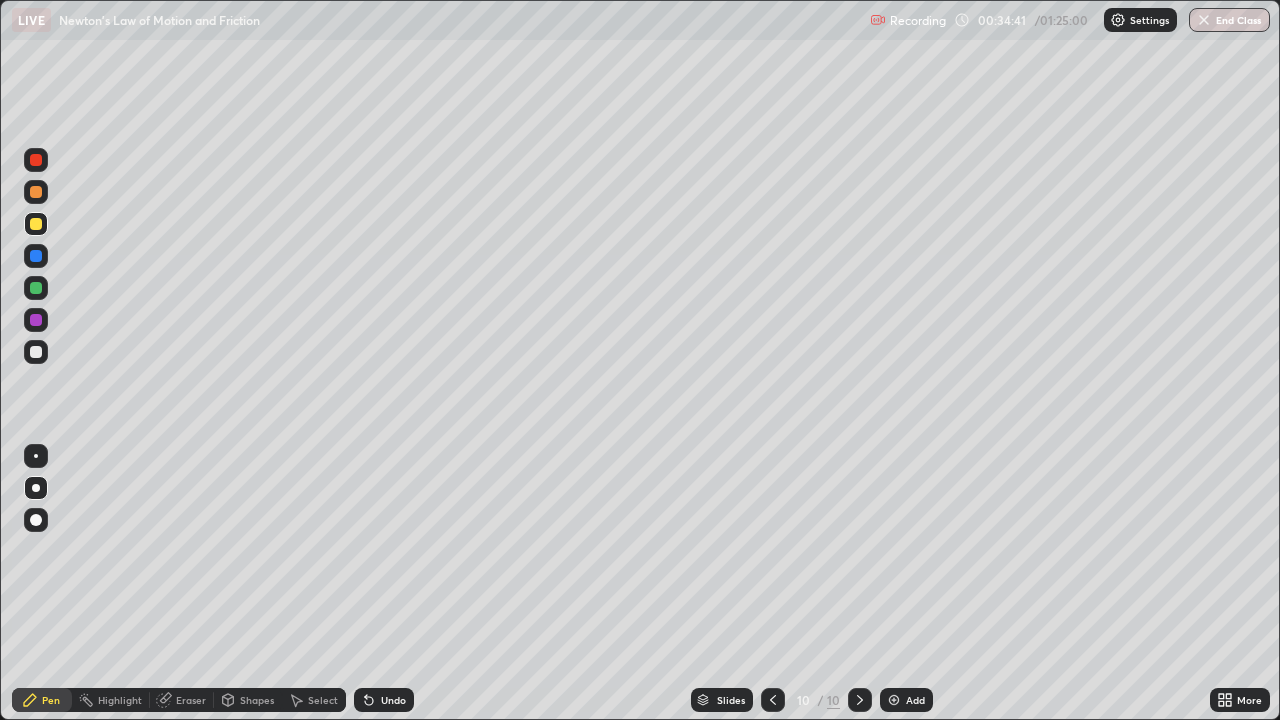 click 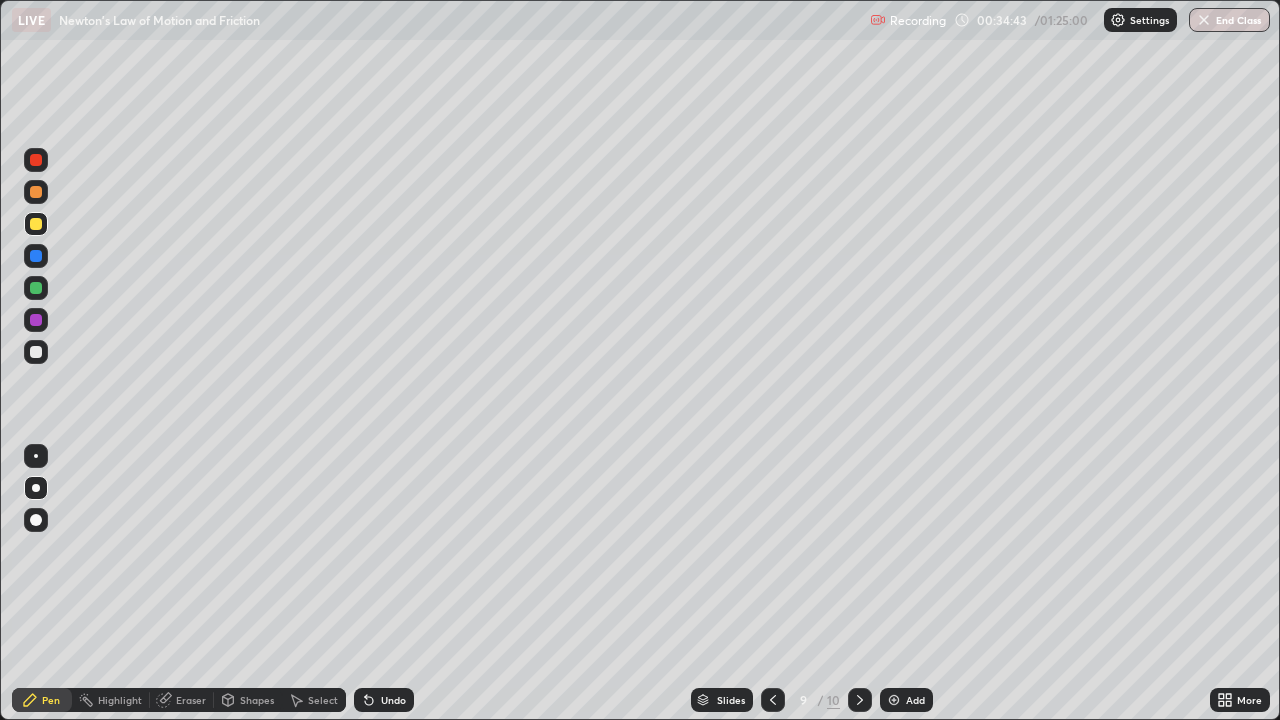 click 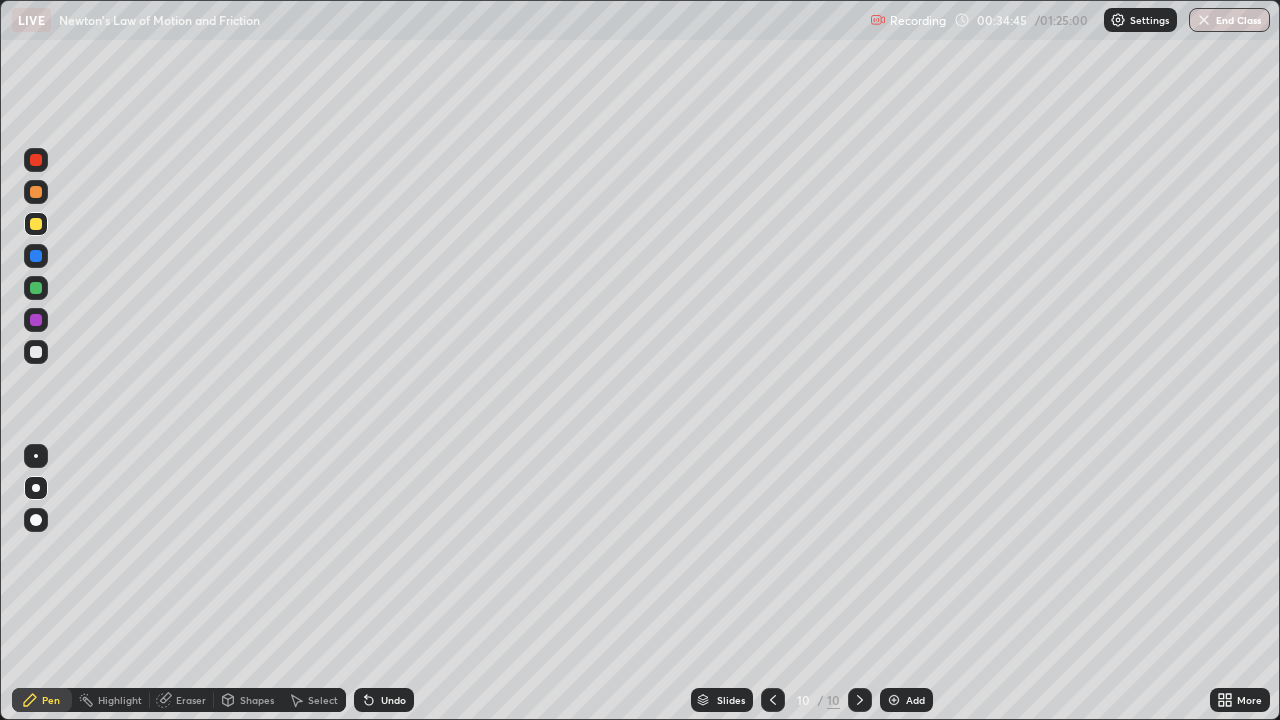 click at bounding box center (36, 352) 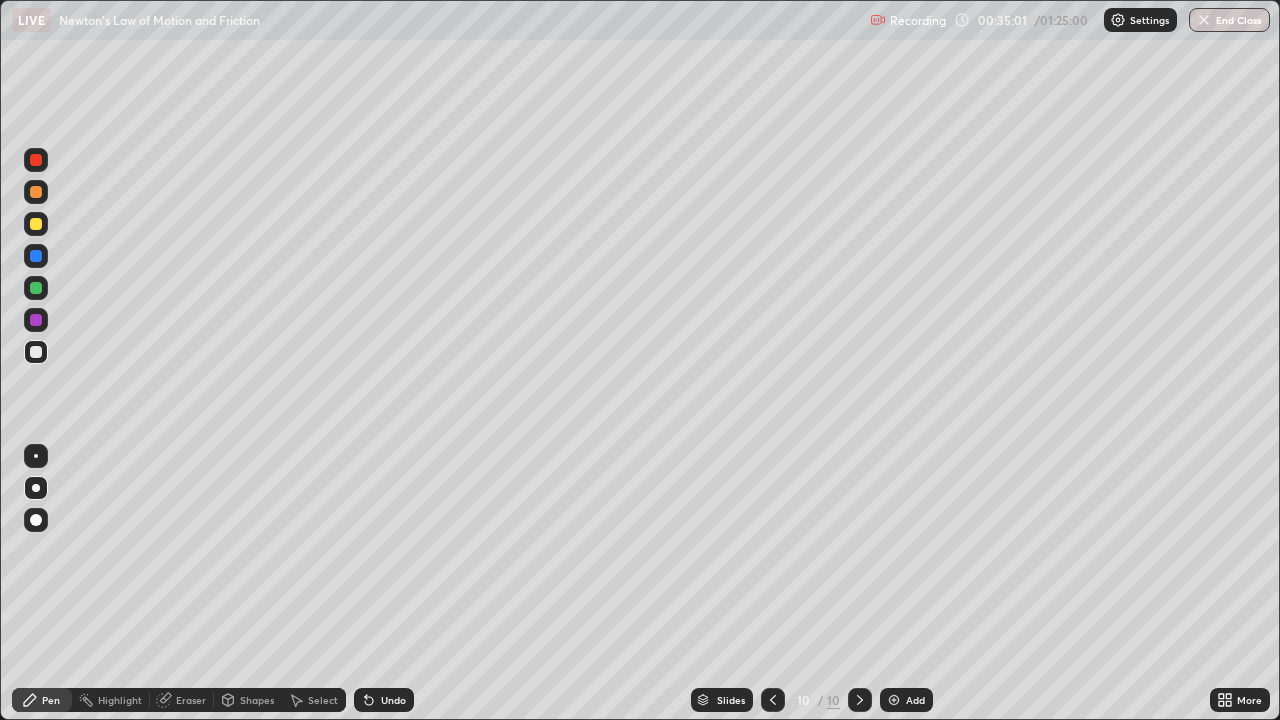 click at bounding box center (36, 224) 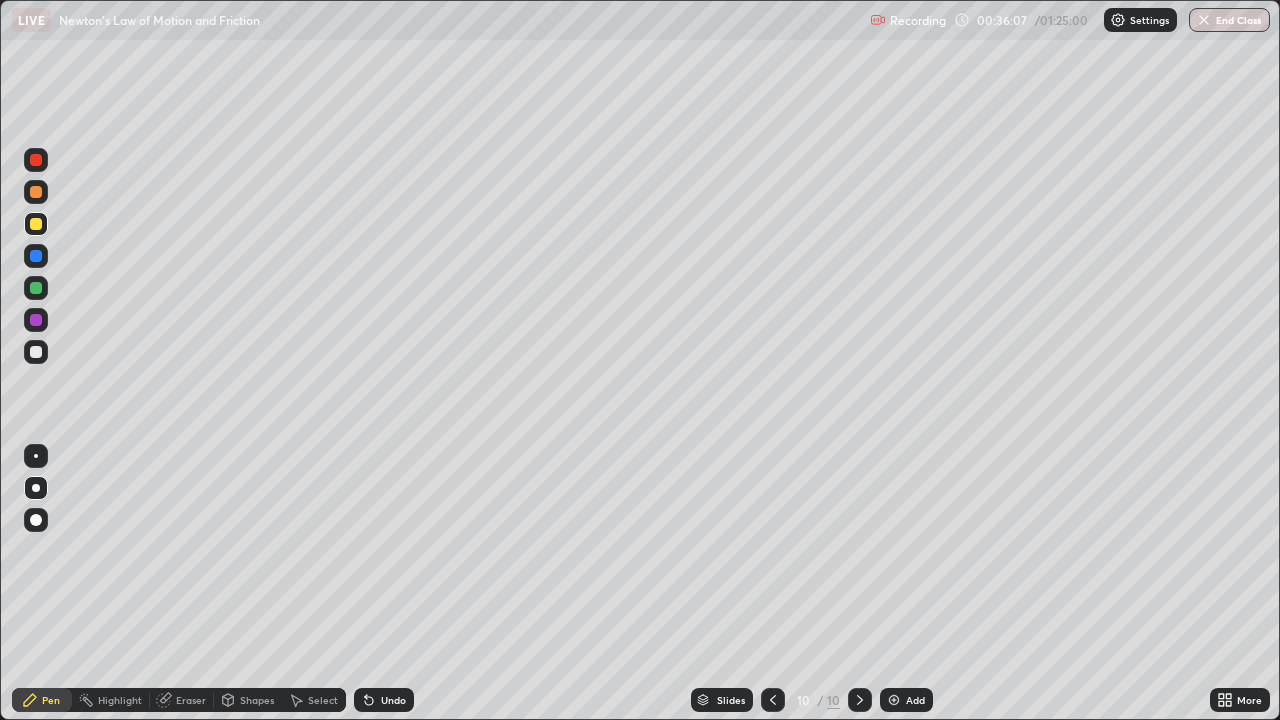 click at bounding box center (36, 288) 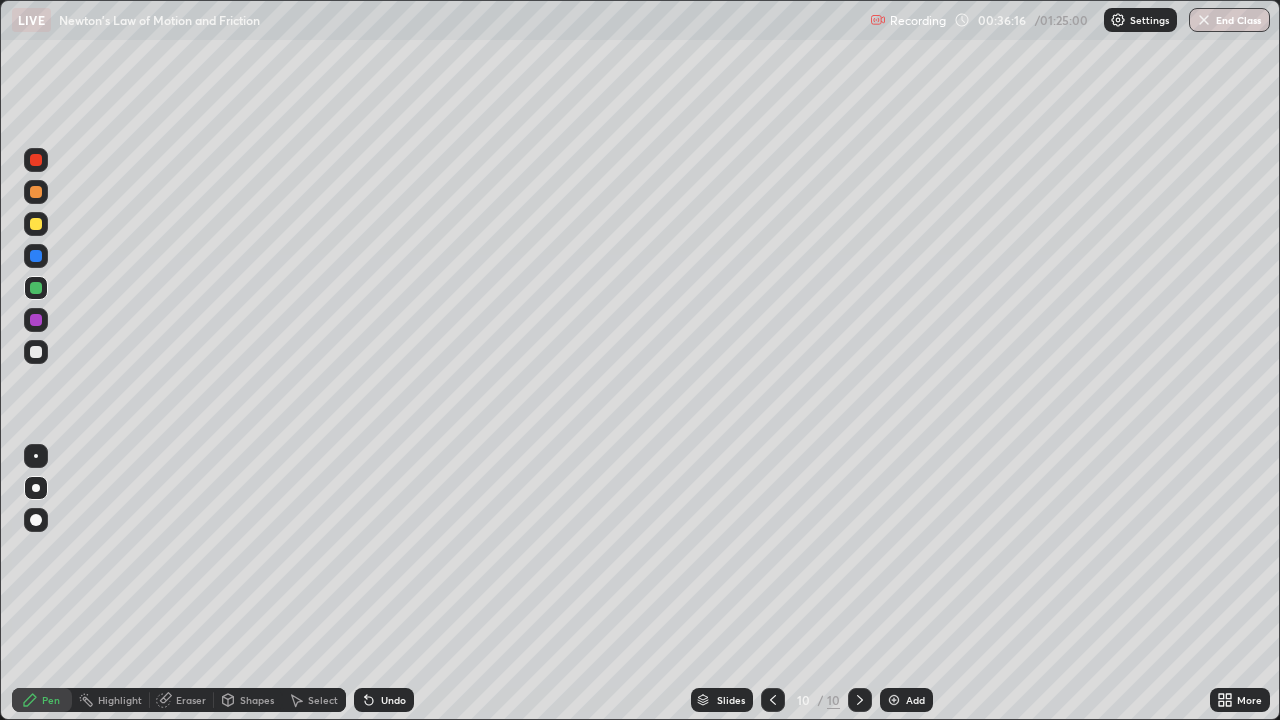 click on "Undo" at bounding box center (393, 700) 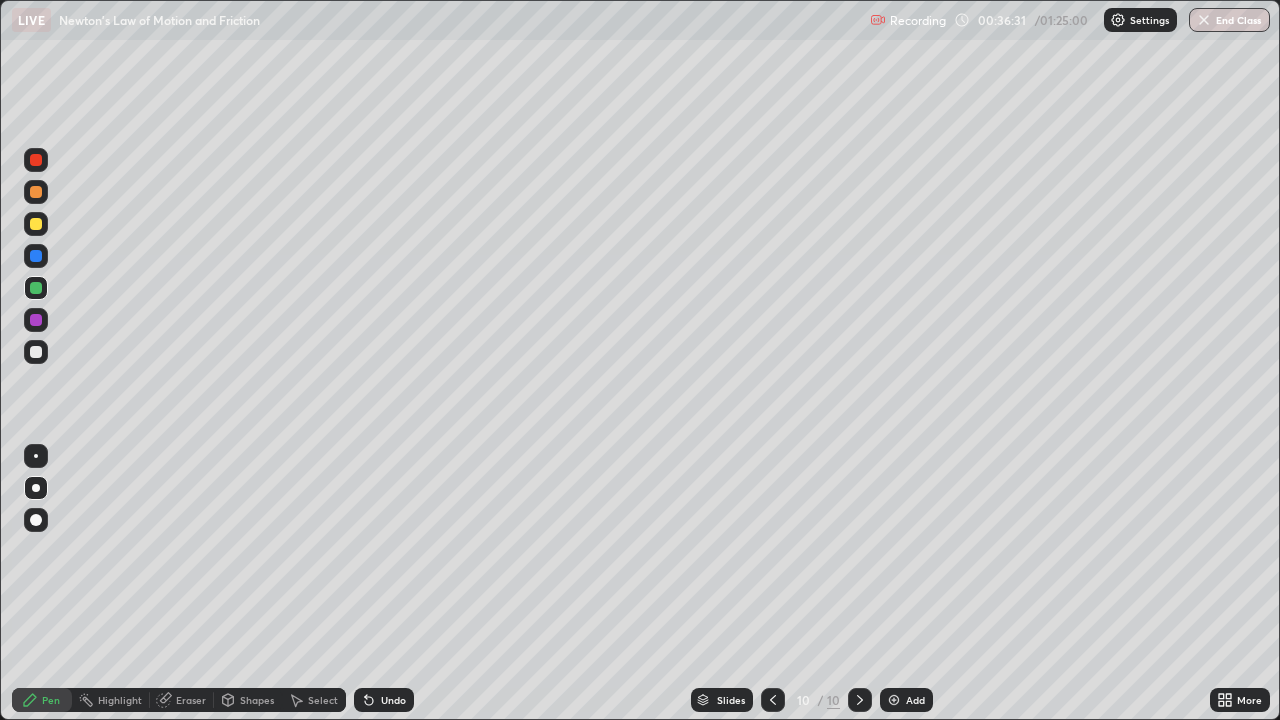 click at bounding box center [36, 224] 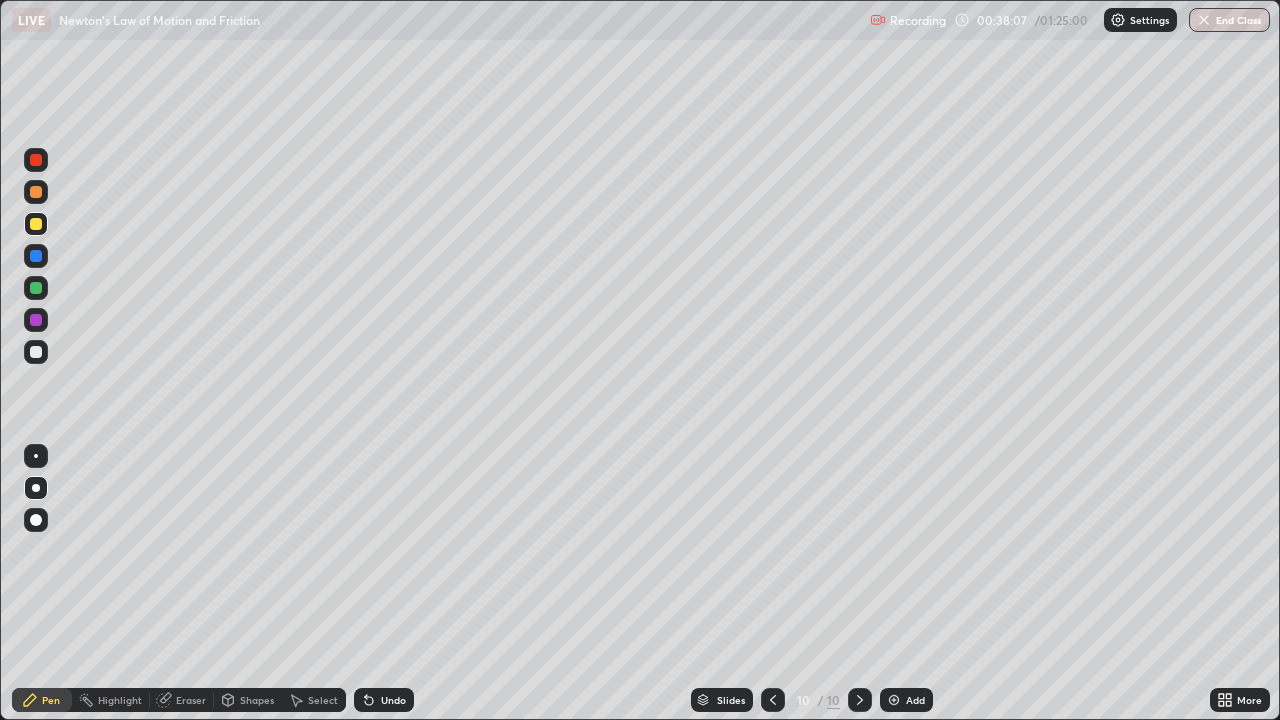 click at bounding box center (36, 352) 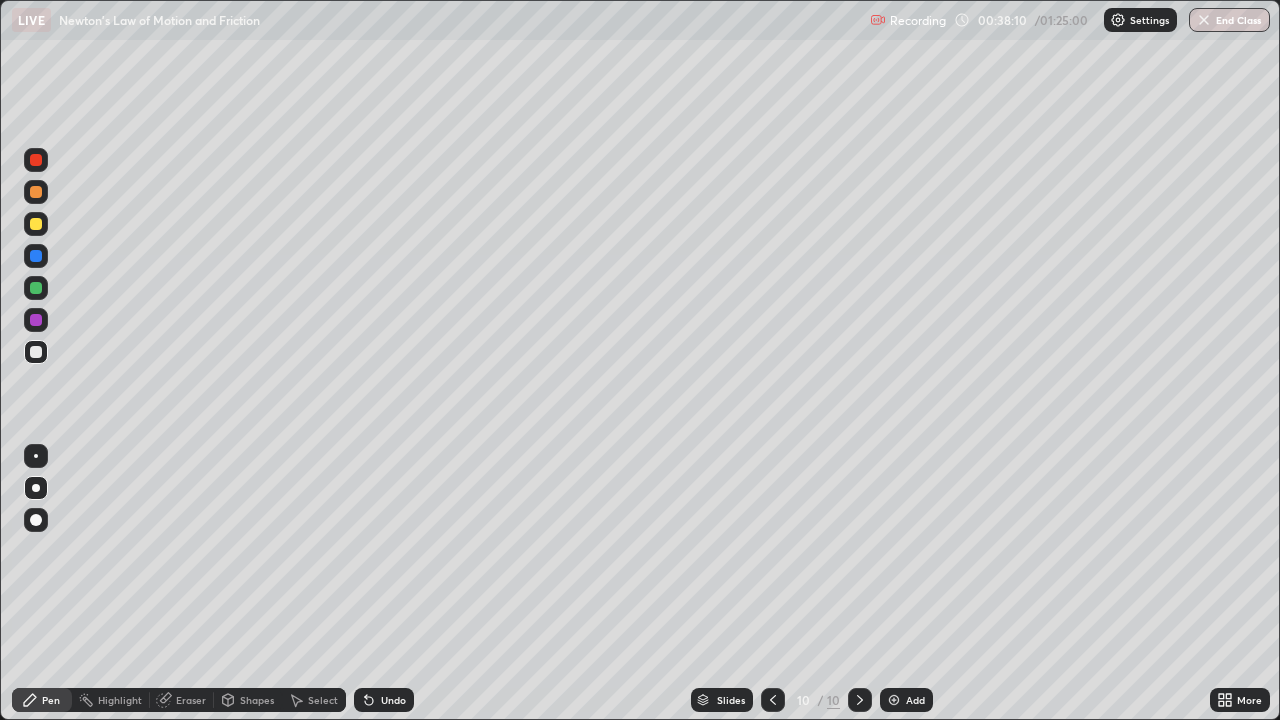 click on "Undo" at bounding box center (393, 700) 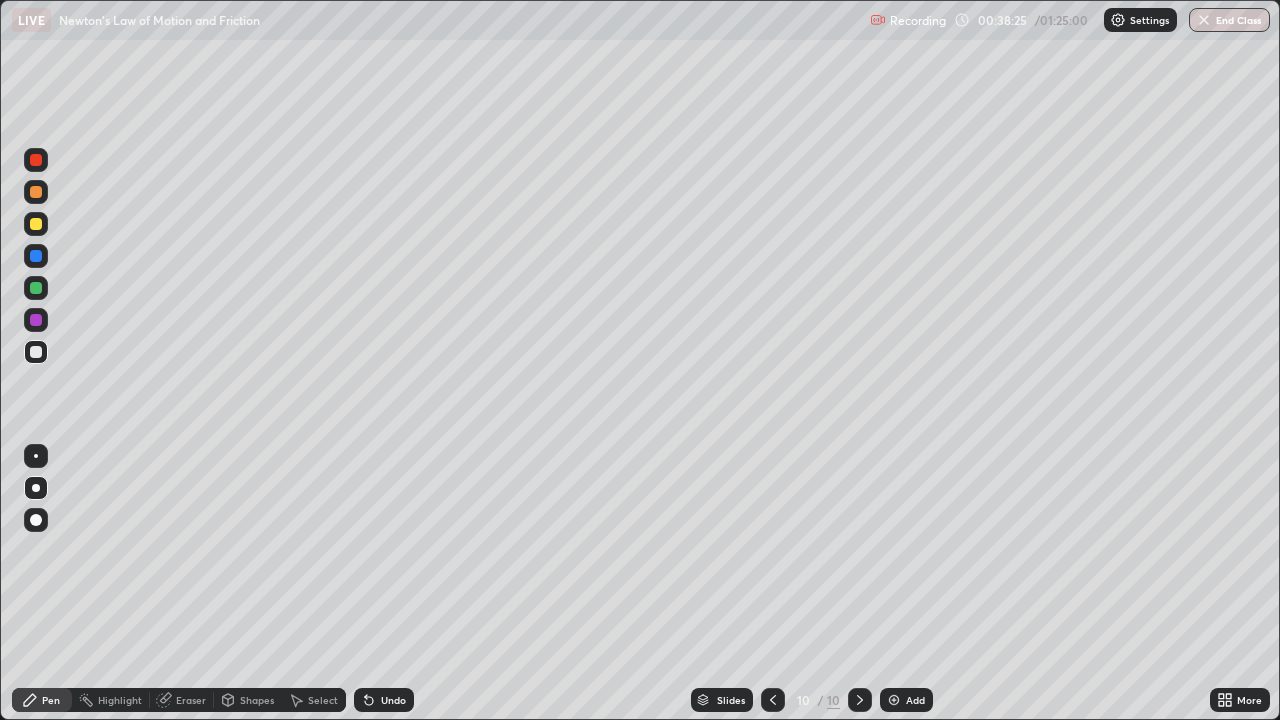 click at bounding box center (894, 700) 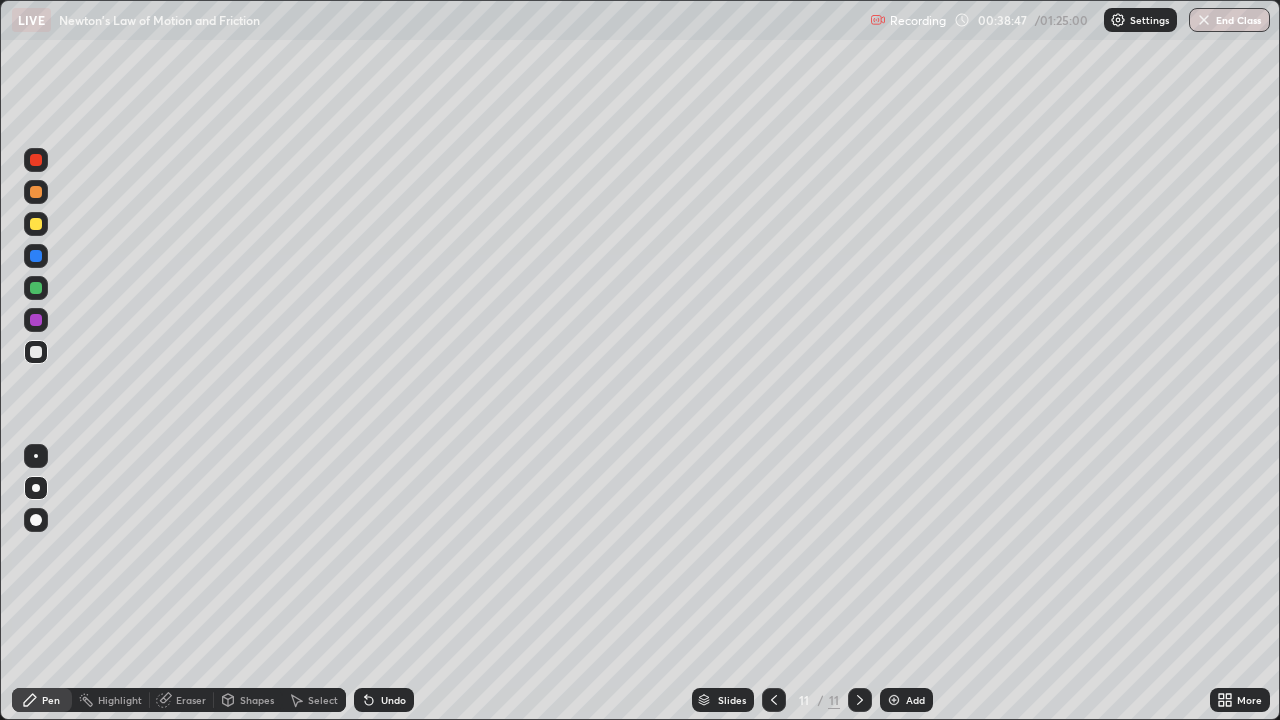 click on "Eraser" at bounding box center (182, 700) 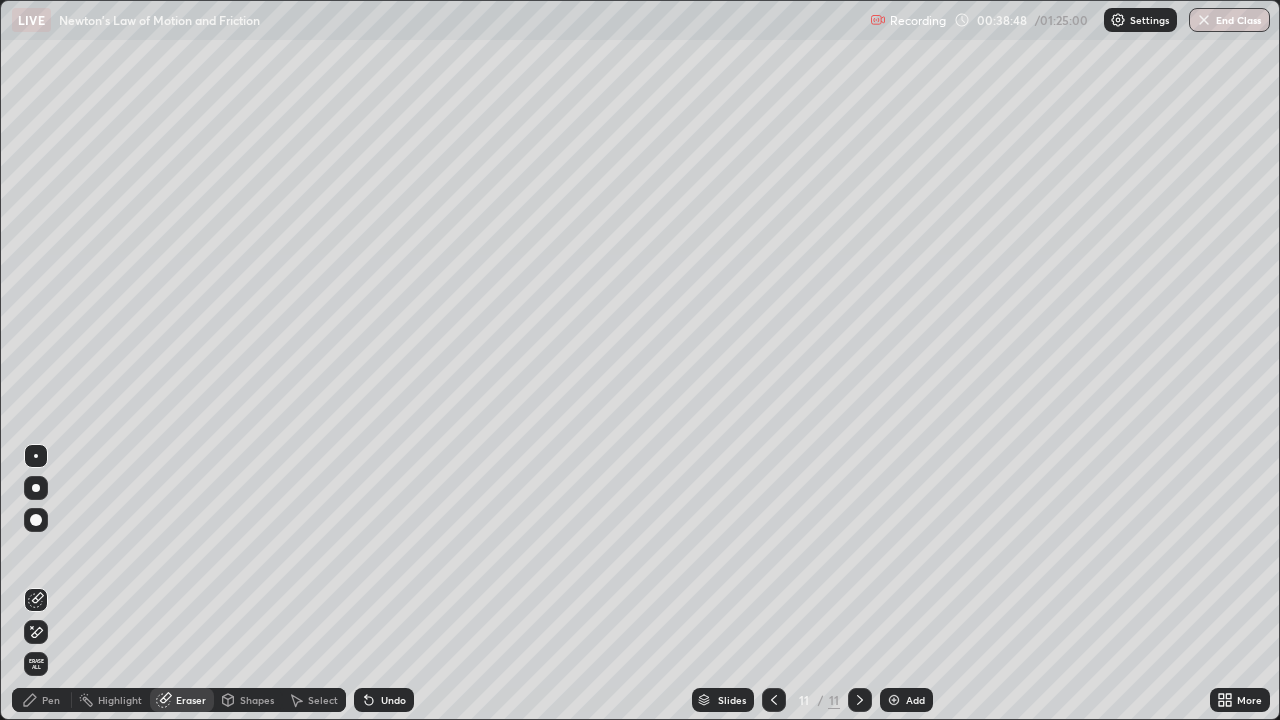 click on "Pen" at bounding box center (51, 700) 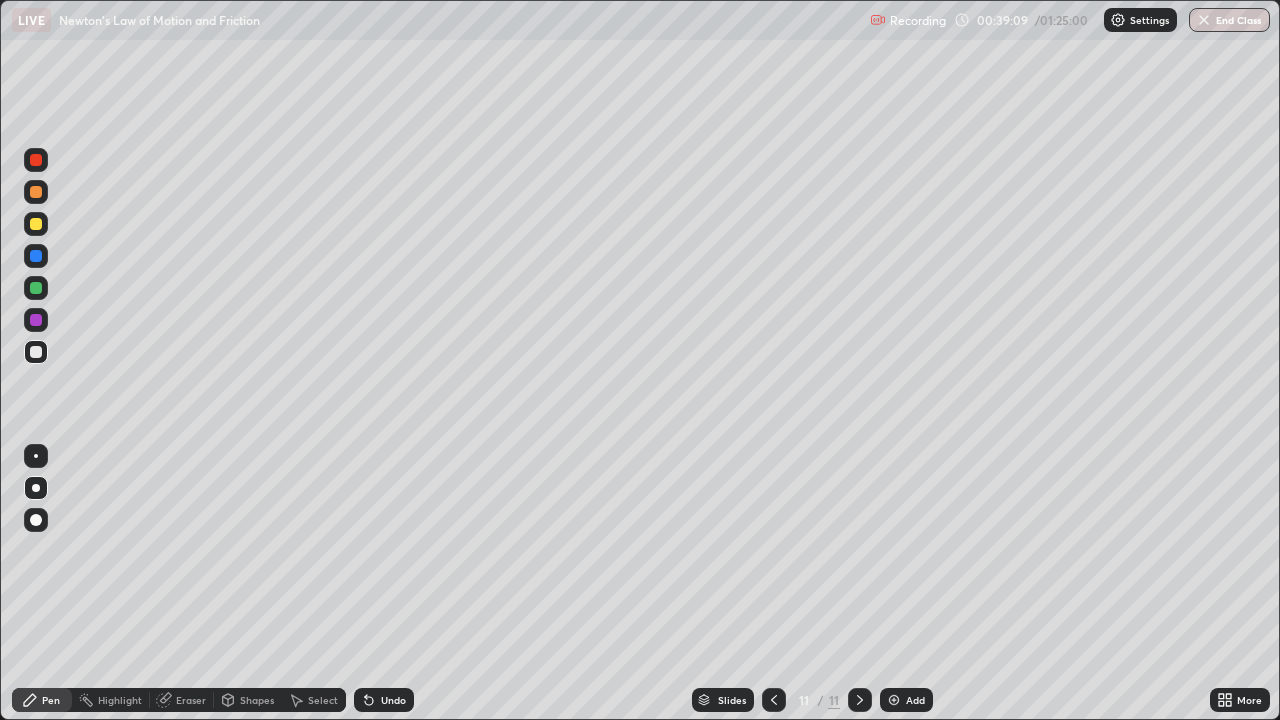 click at bounding box center (36, 224) 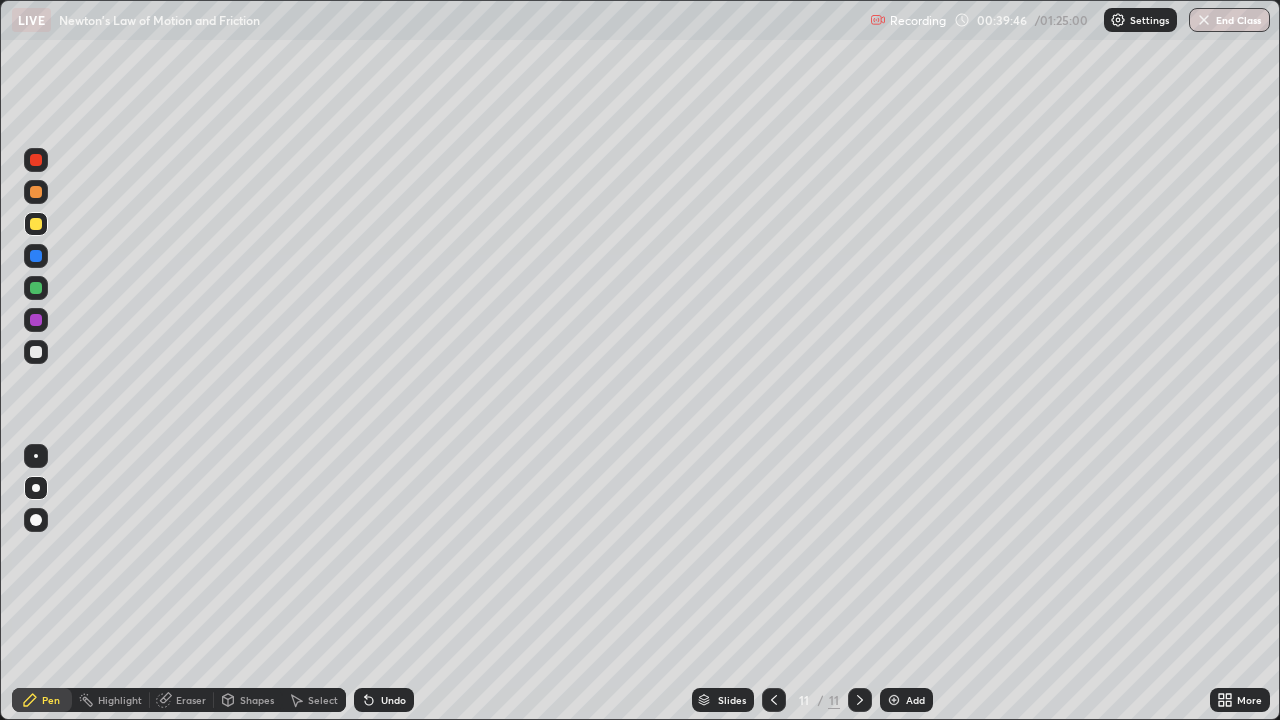 click at bounding box center (36, 256) 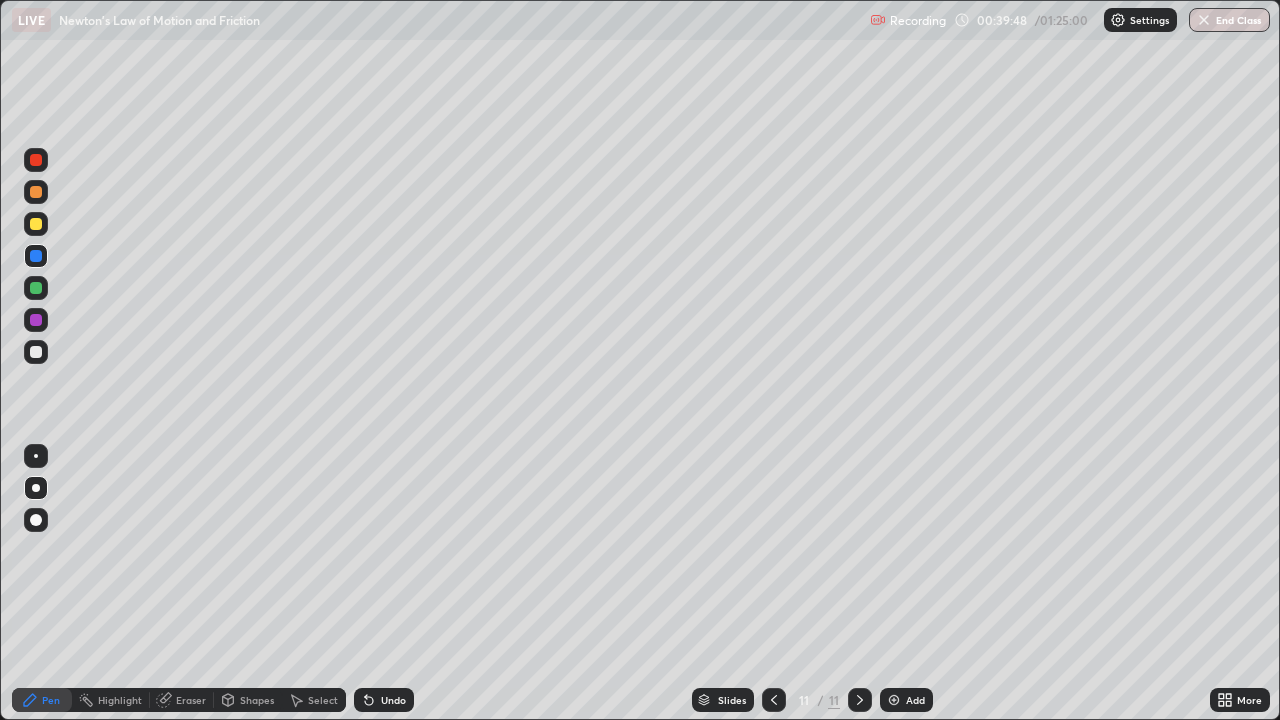 click at bounding box center (36, 256) 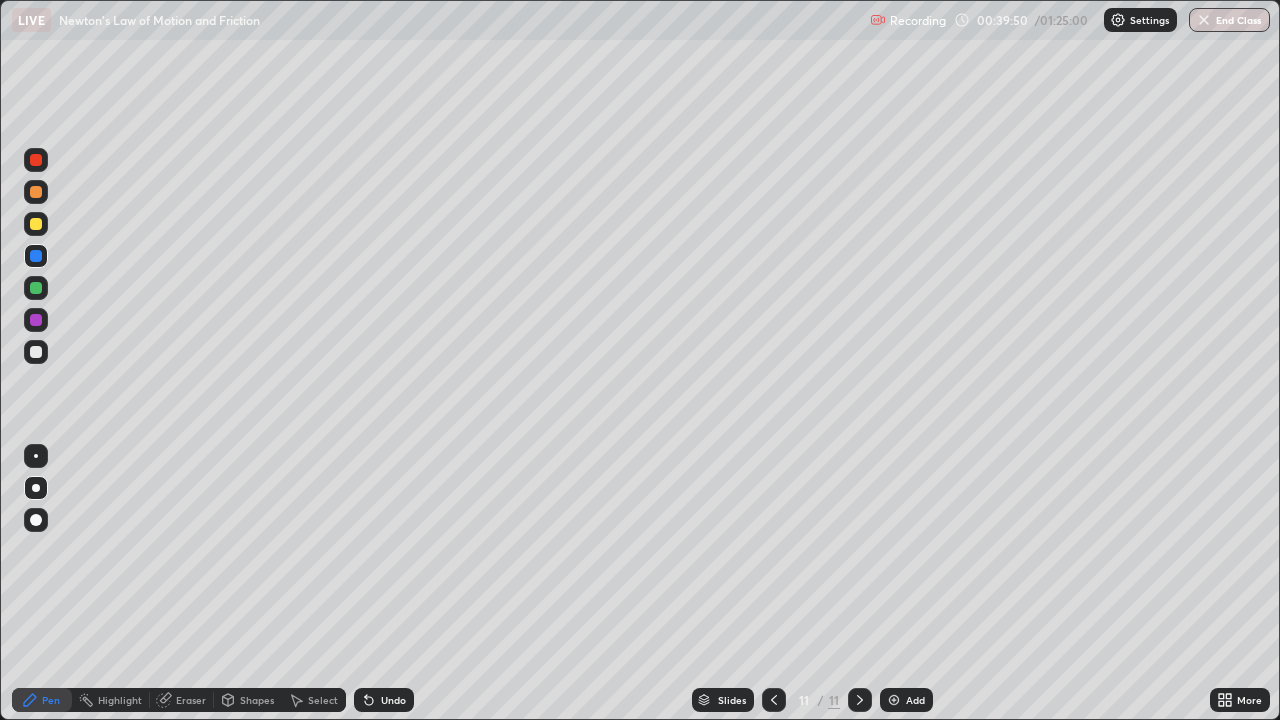 click at bounding box center (36, 192) 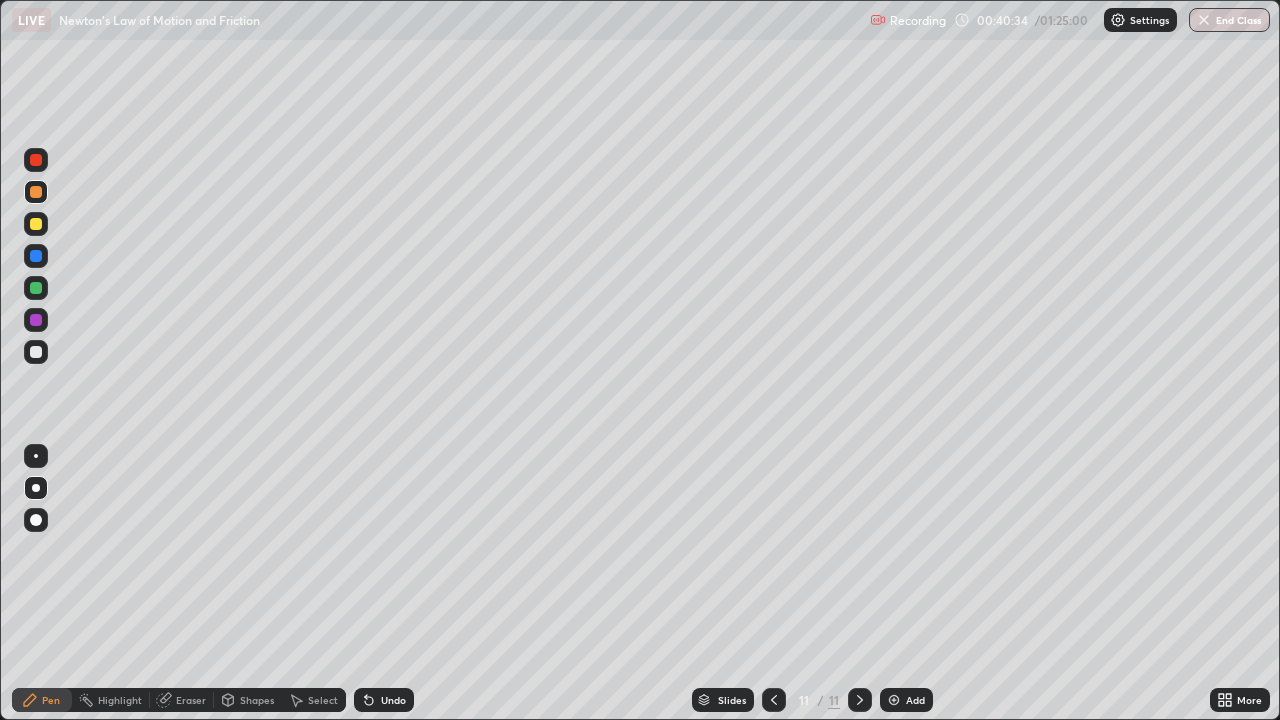 click on "Undo" at bounding box center [393, 700] 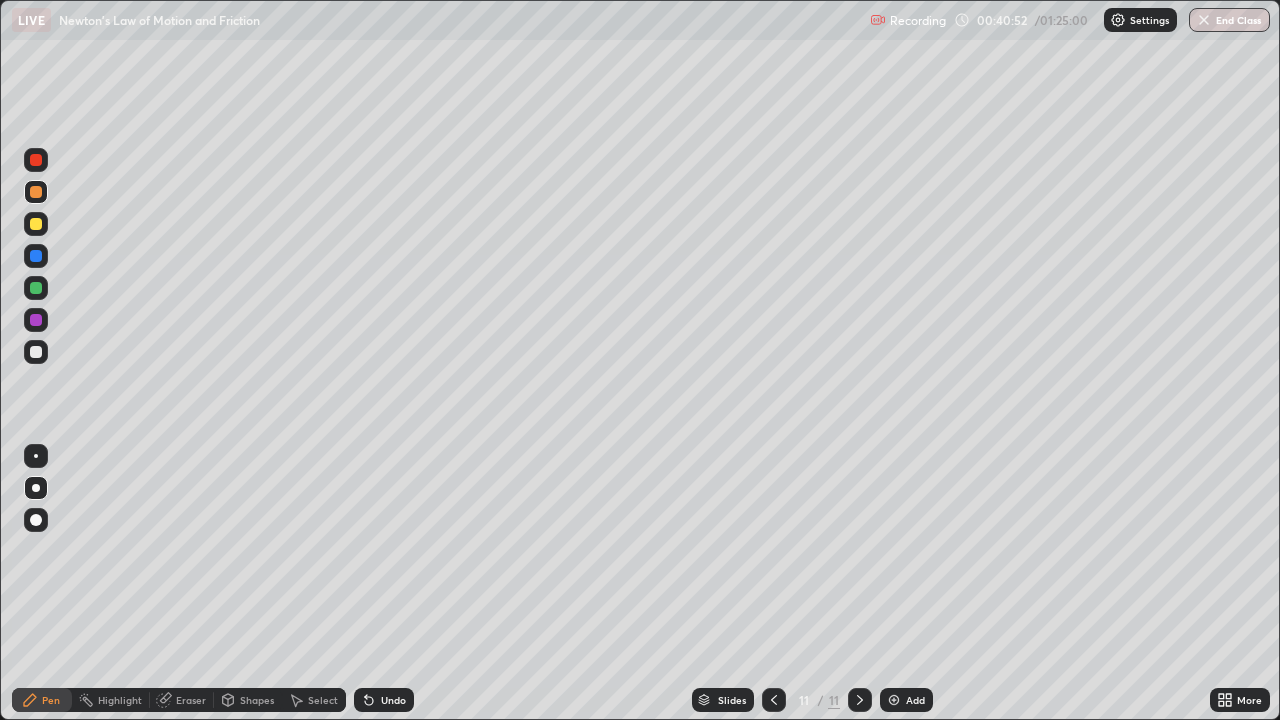 click on "Undo" at bounding box center [384, 700] 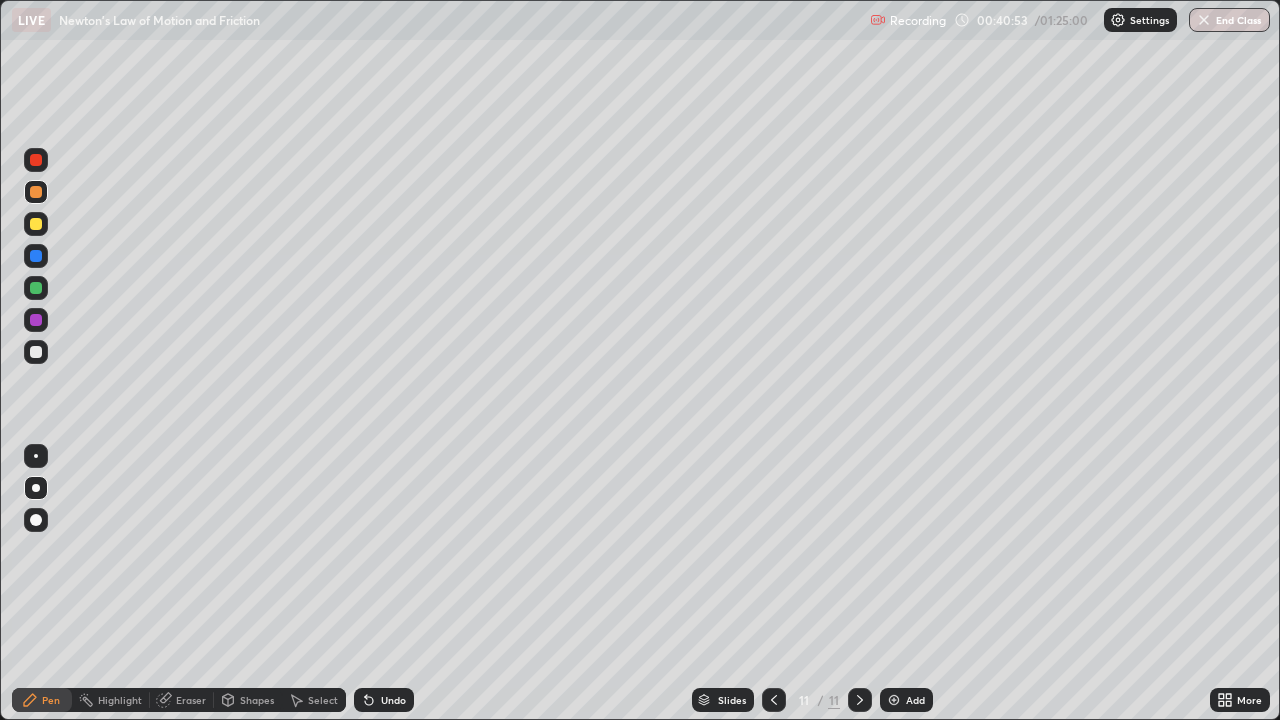 click on "Undo" at bounding box center [393, 700] 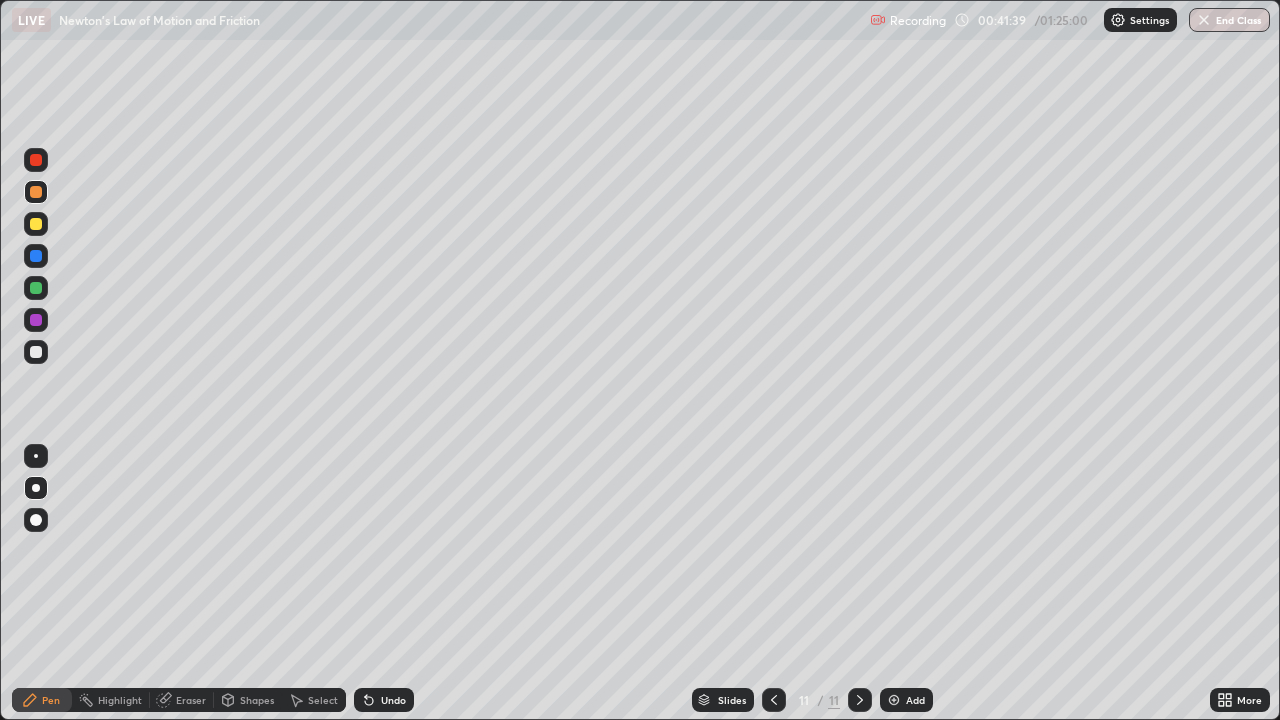 click at bounding box center [36, 256] 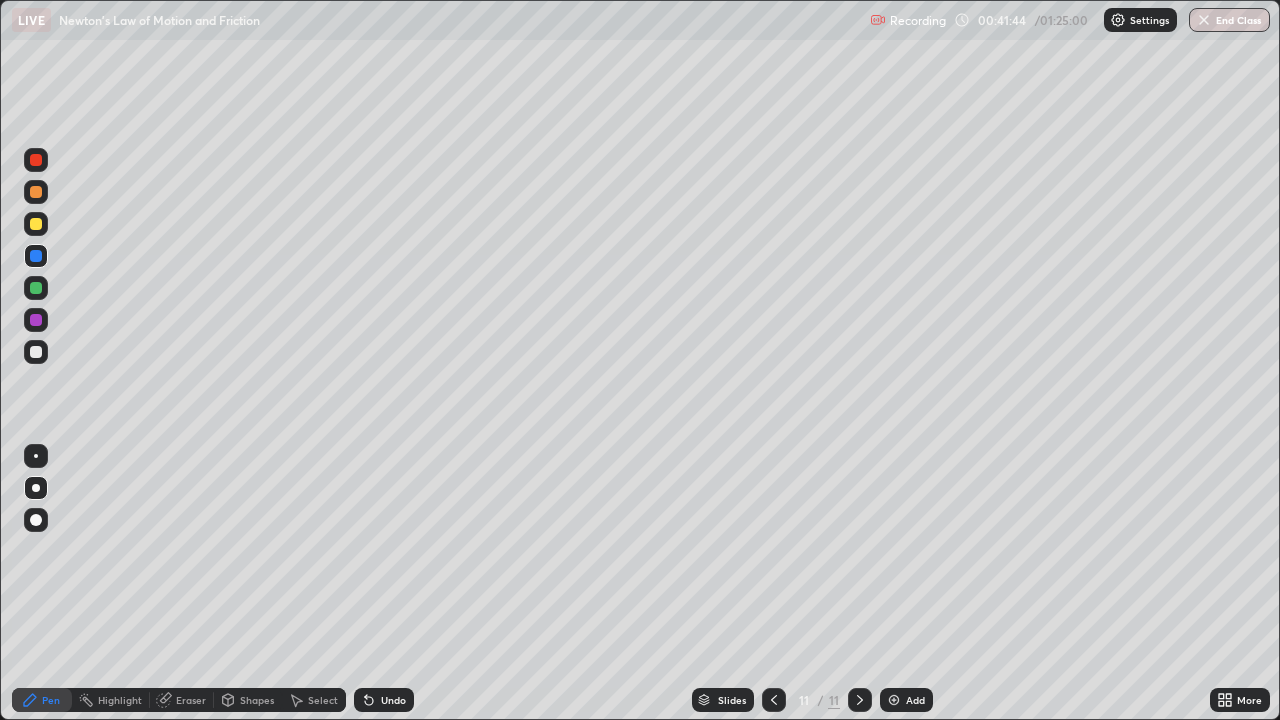 click on "Undo" at bounding box center [384, 700] 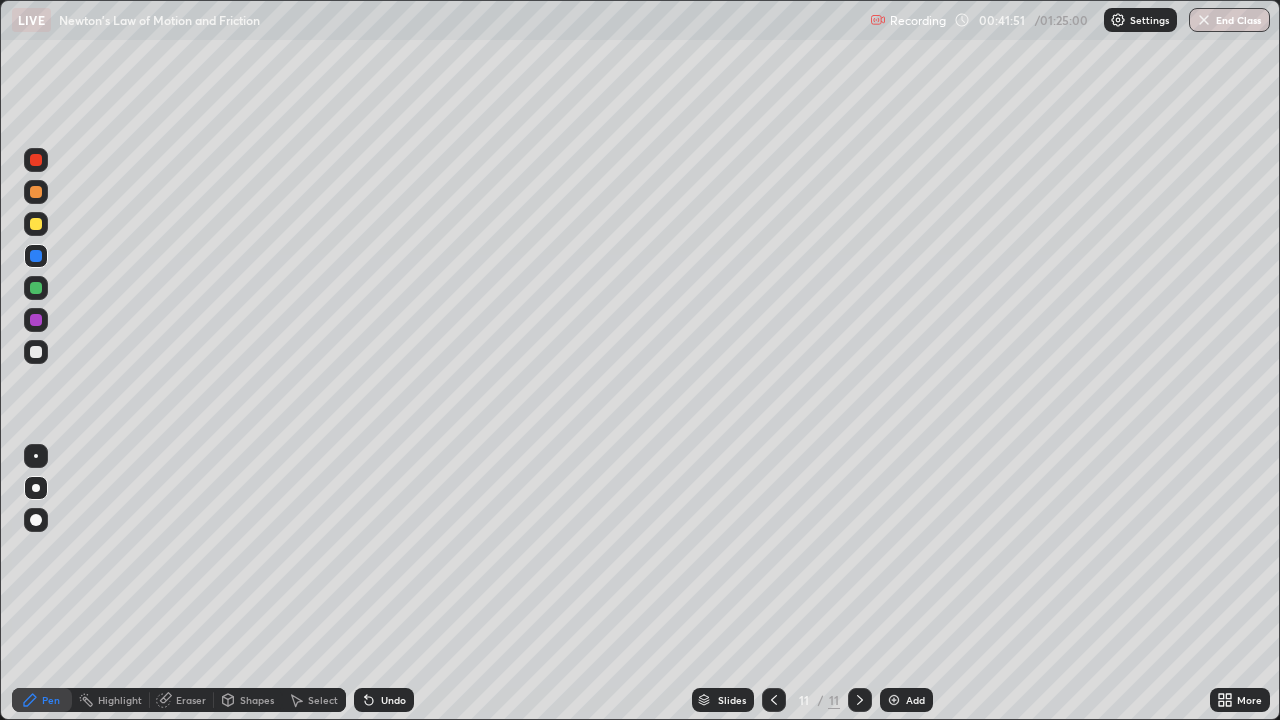 click at bounding box center [36, 192] 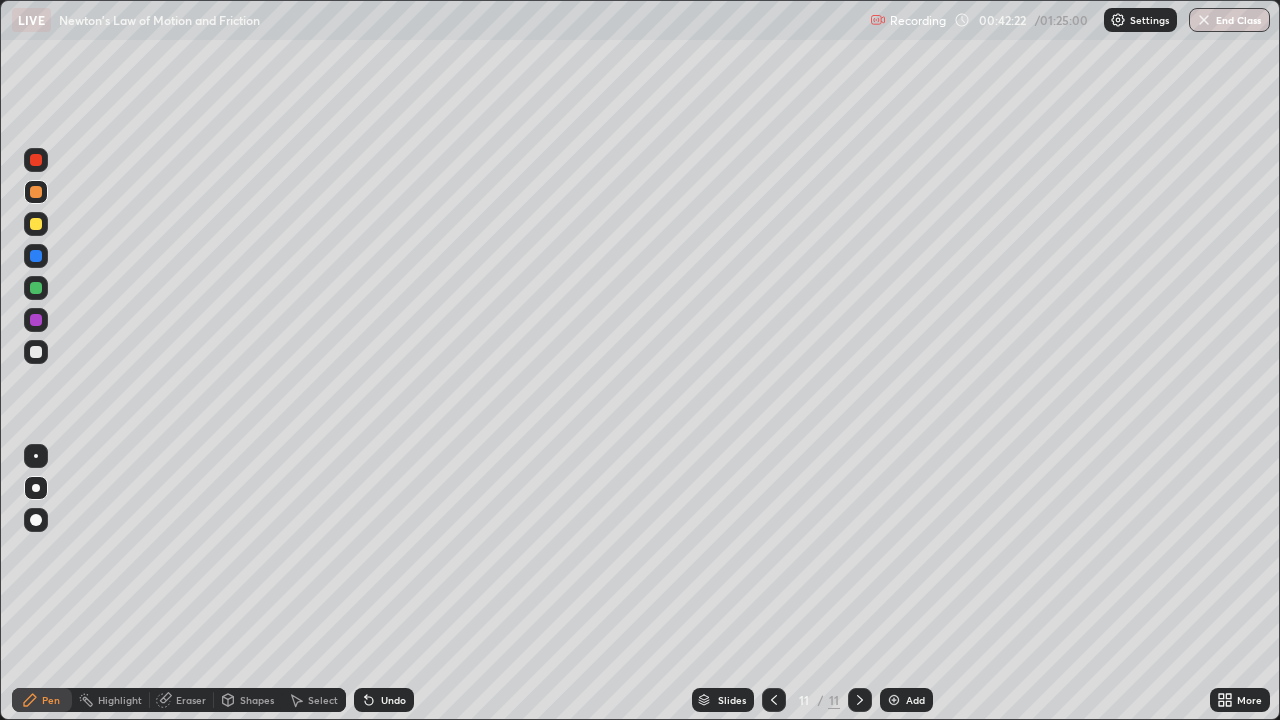 click at bounding box center [36, 256] 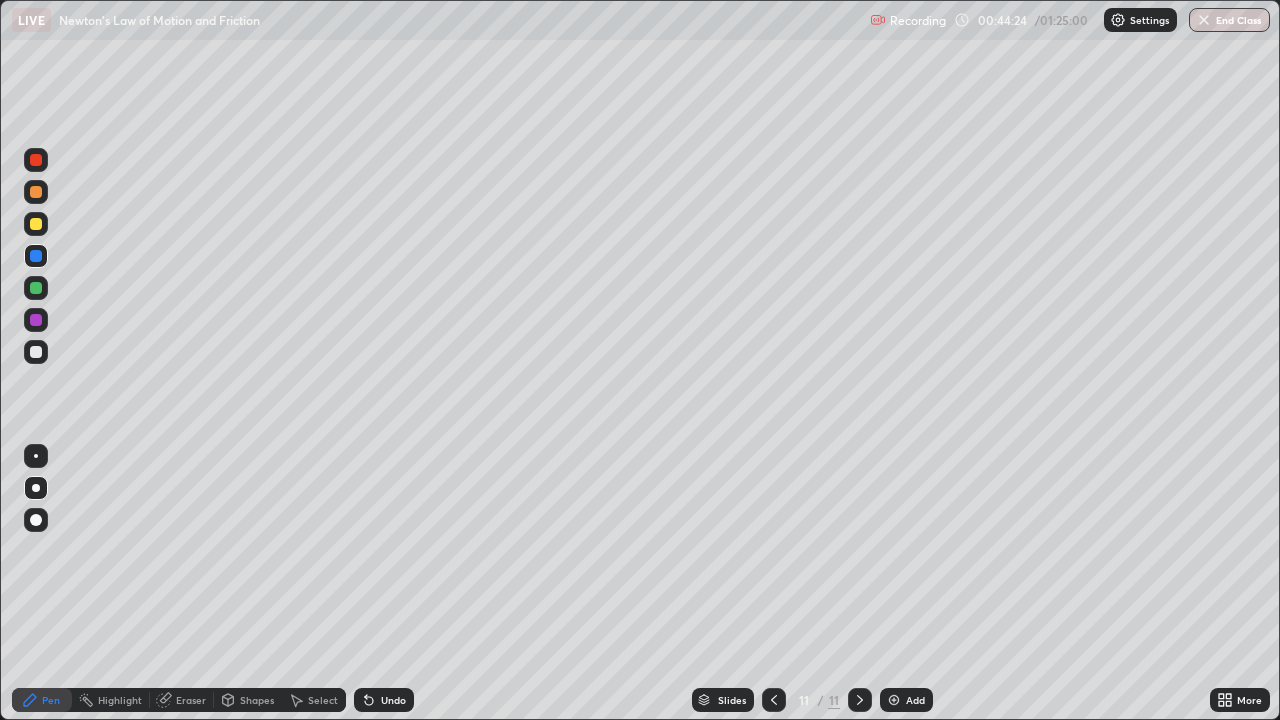 click at bounding box center (894, 700) 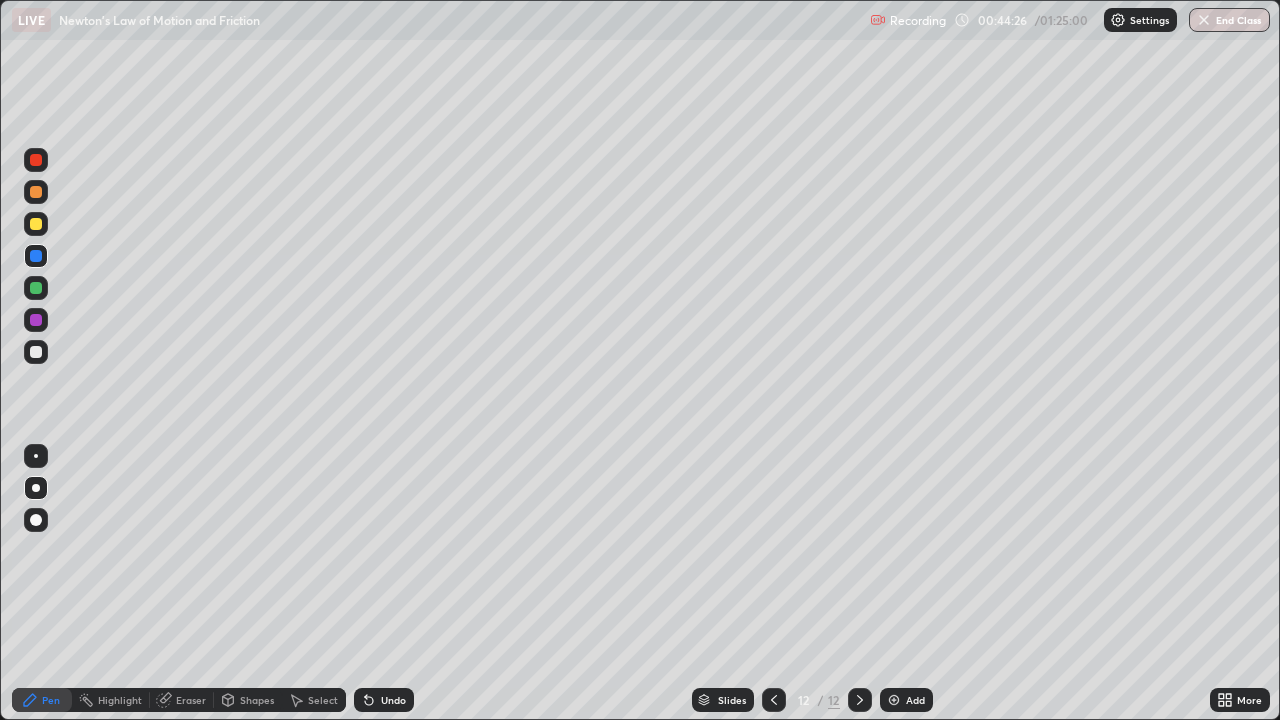 click at bounding box center [36, 224] 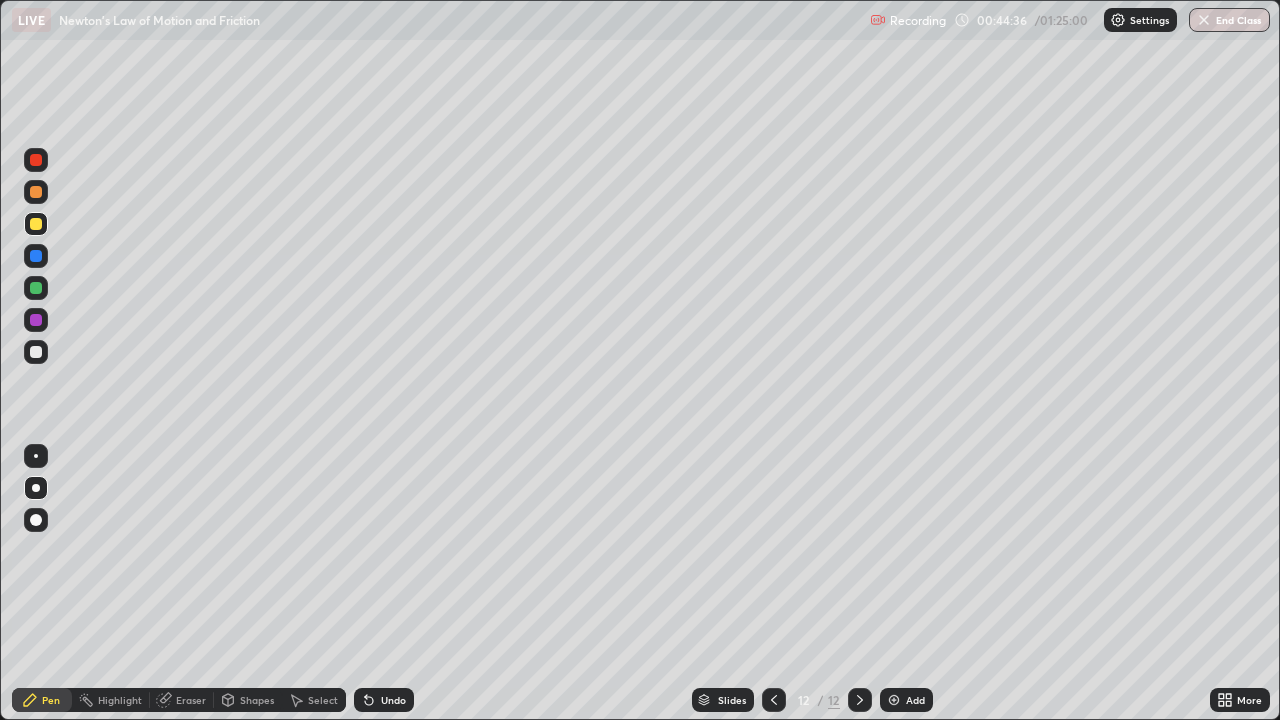 click at bounding box center (36, 352) 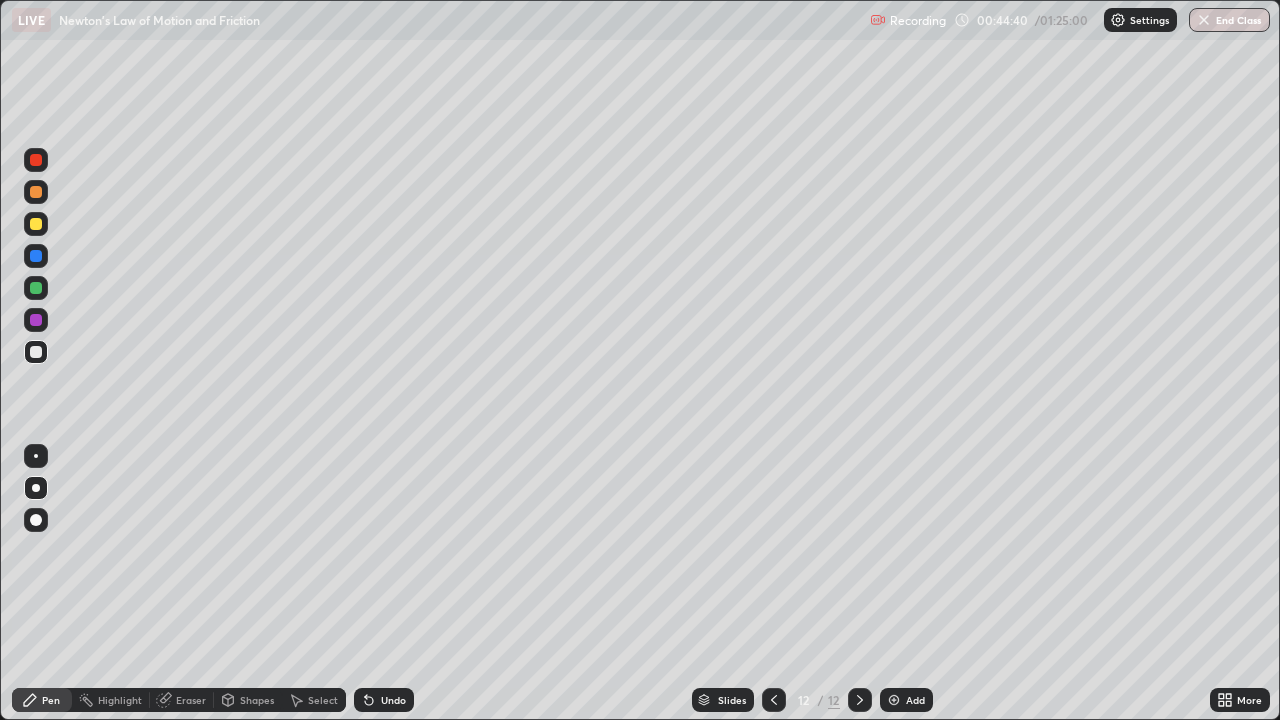click on "Undo" at bounding box center (384, 700) 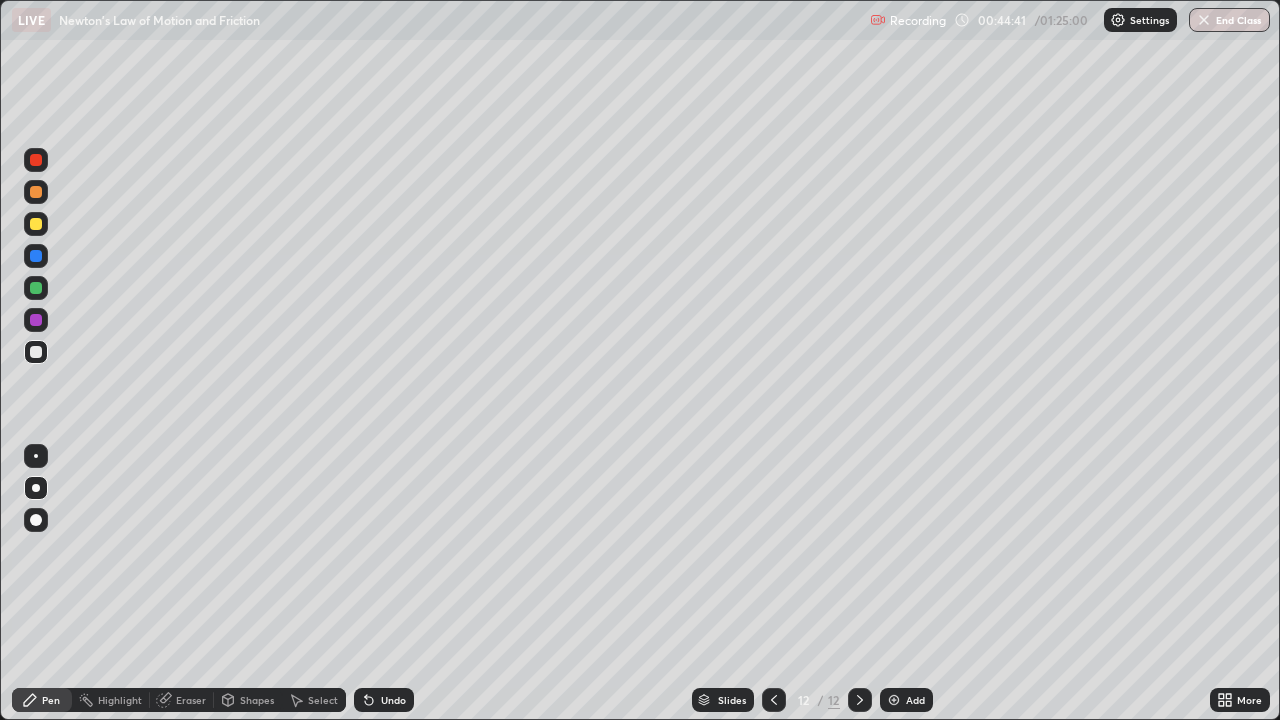click 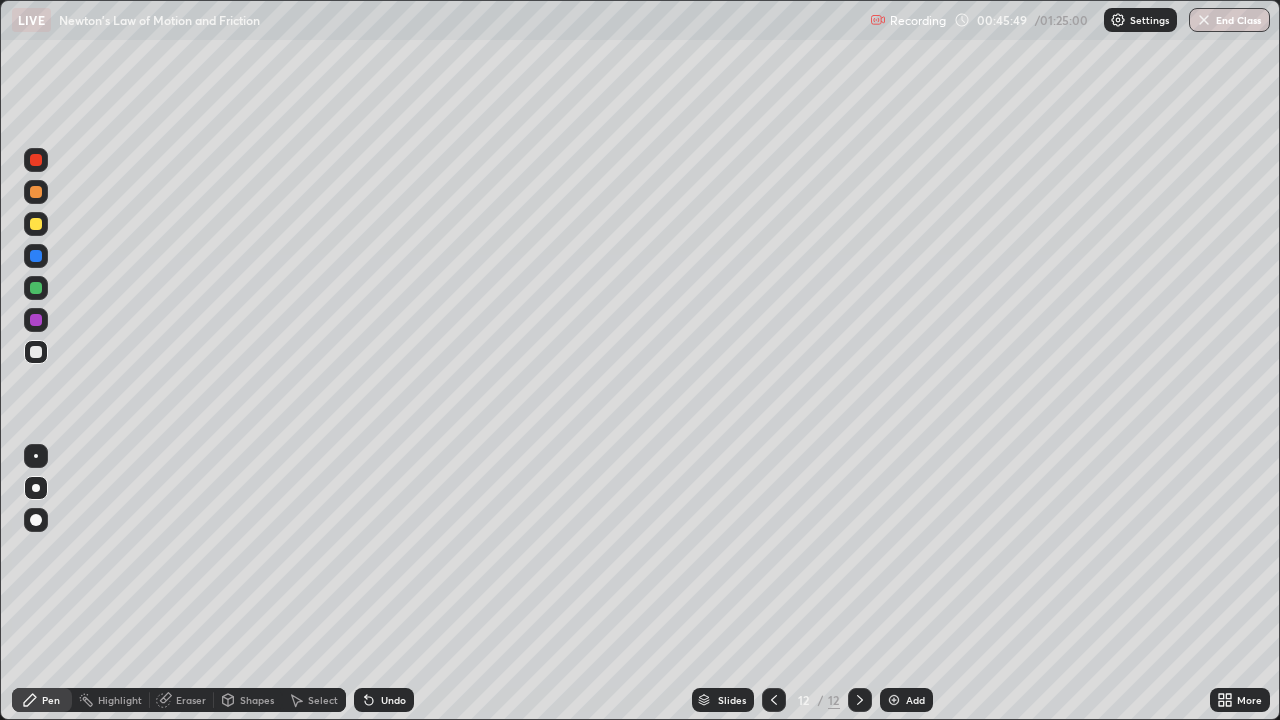 click at bounding box center (36, 256) 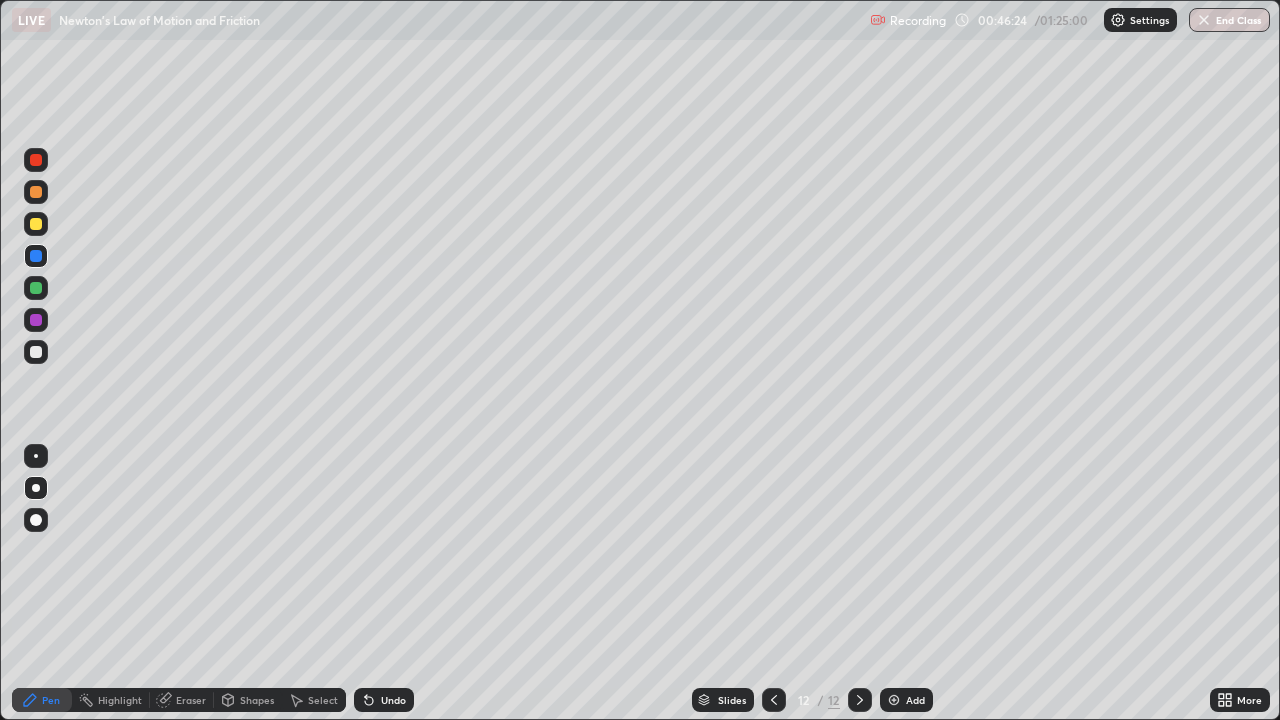 click at bounding box center (36, 352) 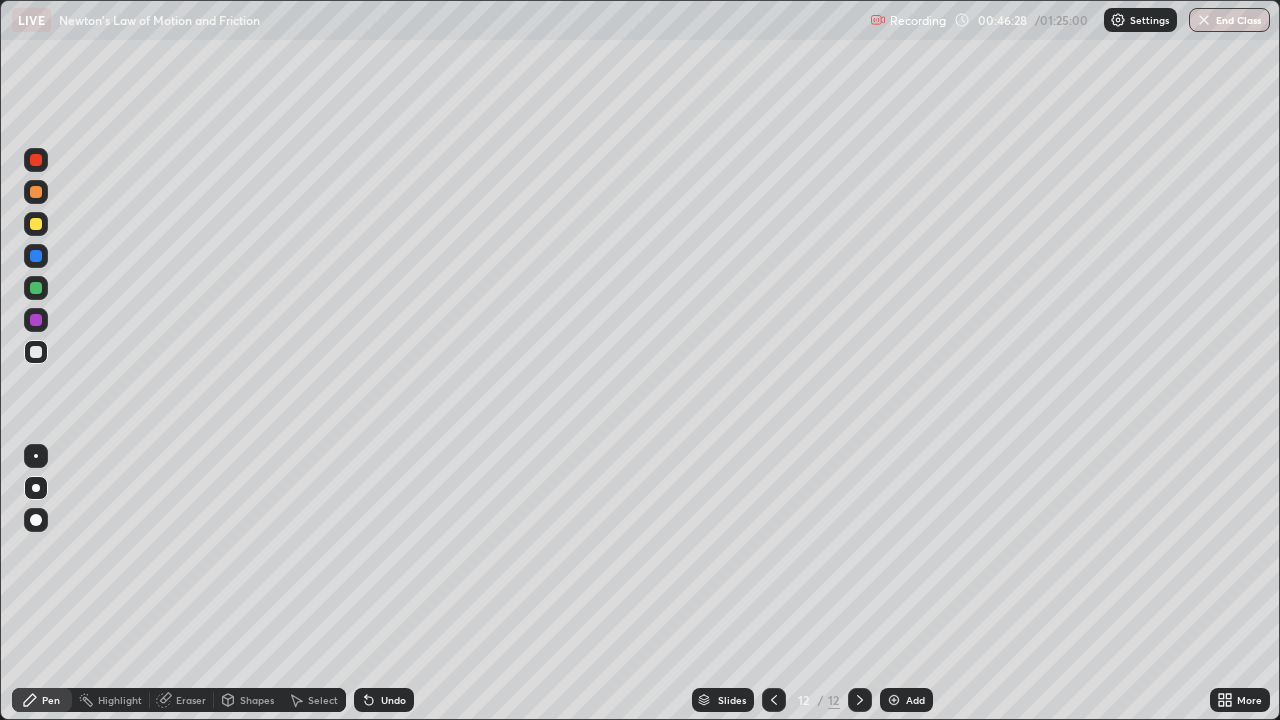 click at bounding box center [36, 256] 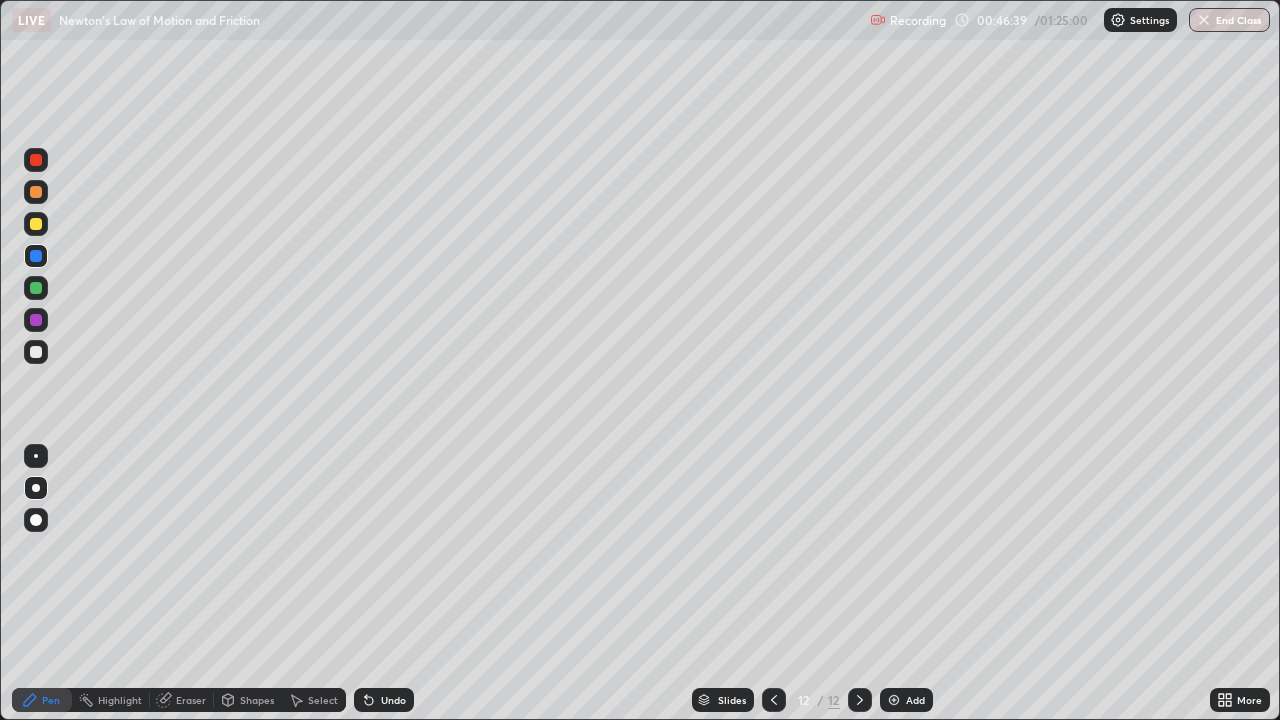 click at bounding box center [36, 224] 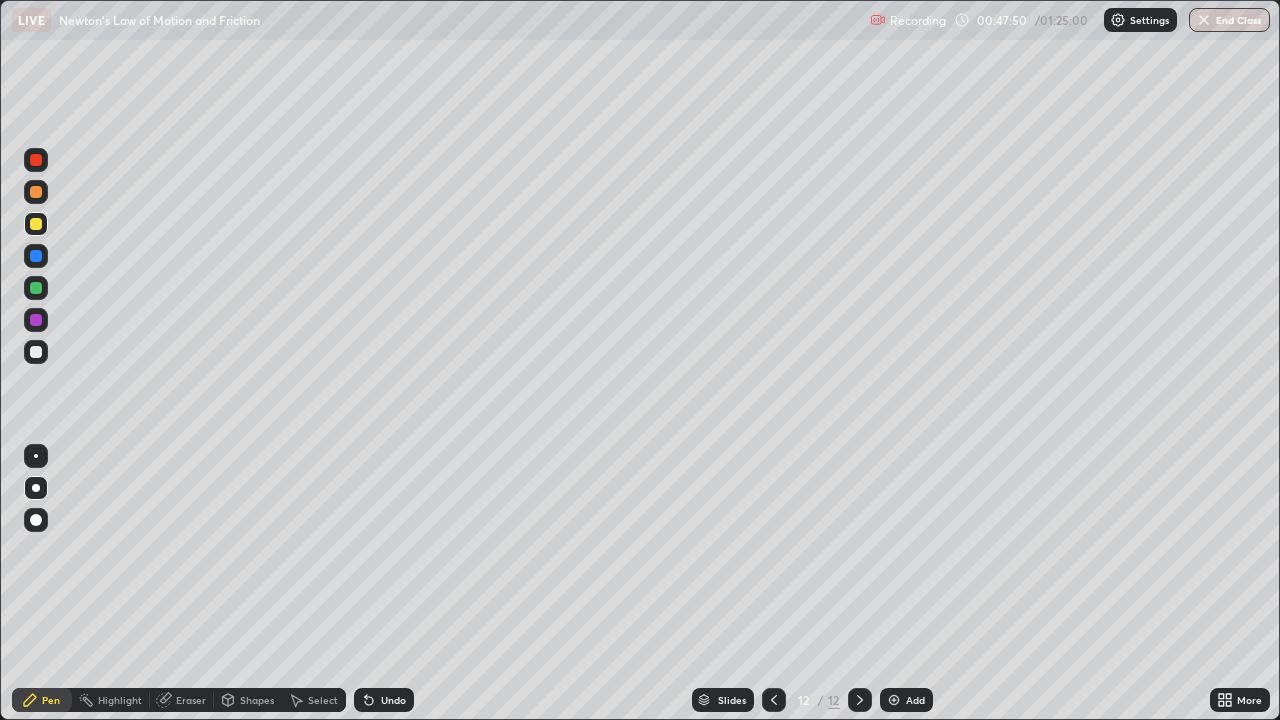 click at bounding box center [894, 700] 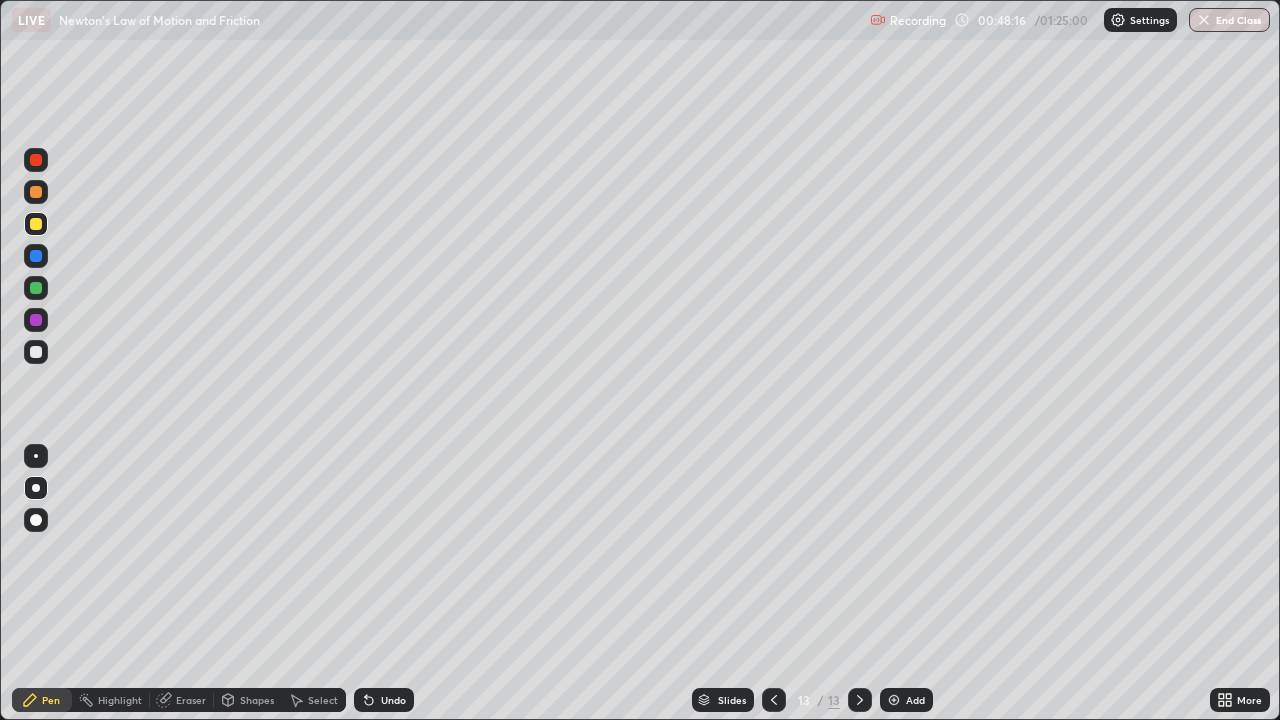 click at bounding box center [36, 352] 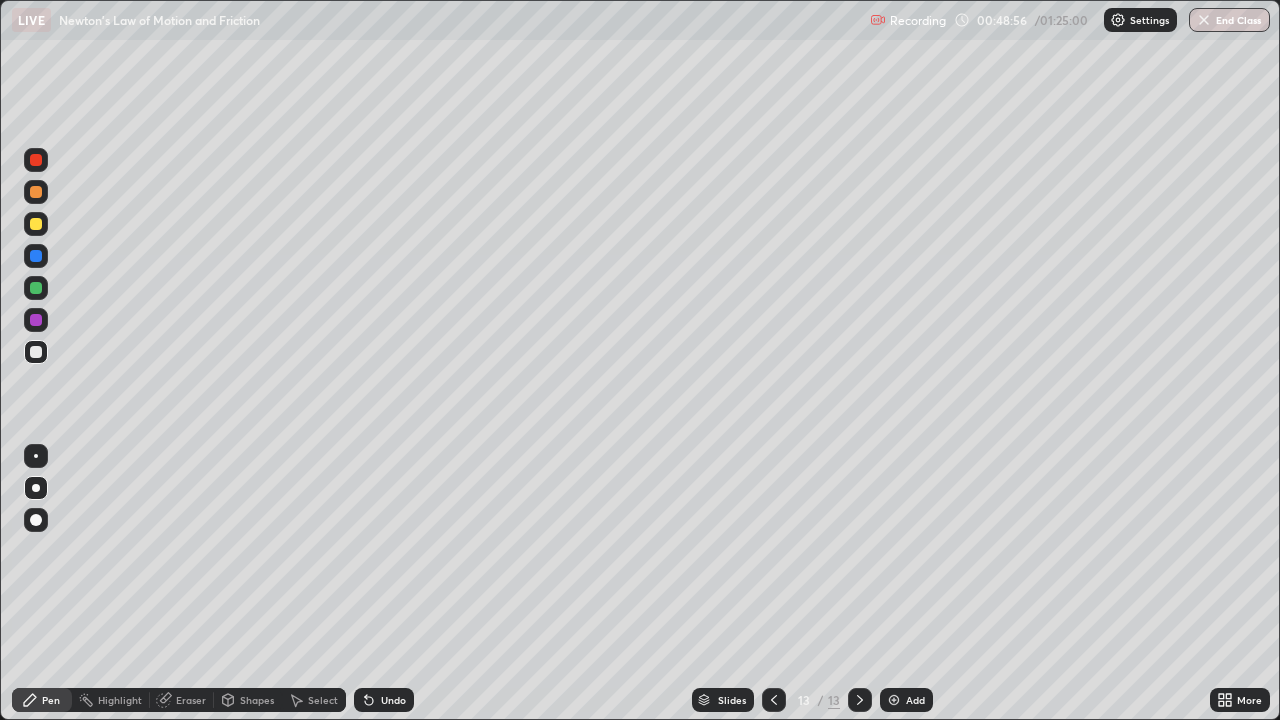 click at bounding box center (36, 256) 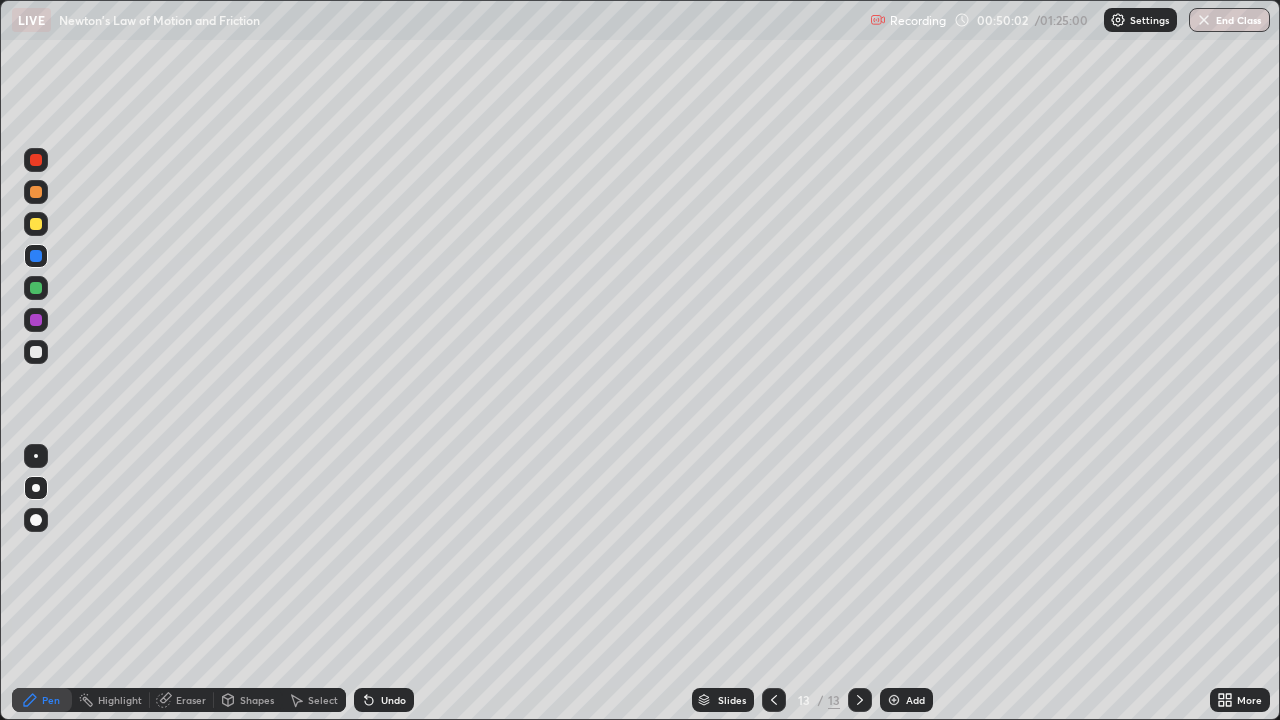 click at bounding box center (36, 224) 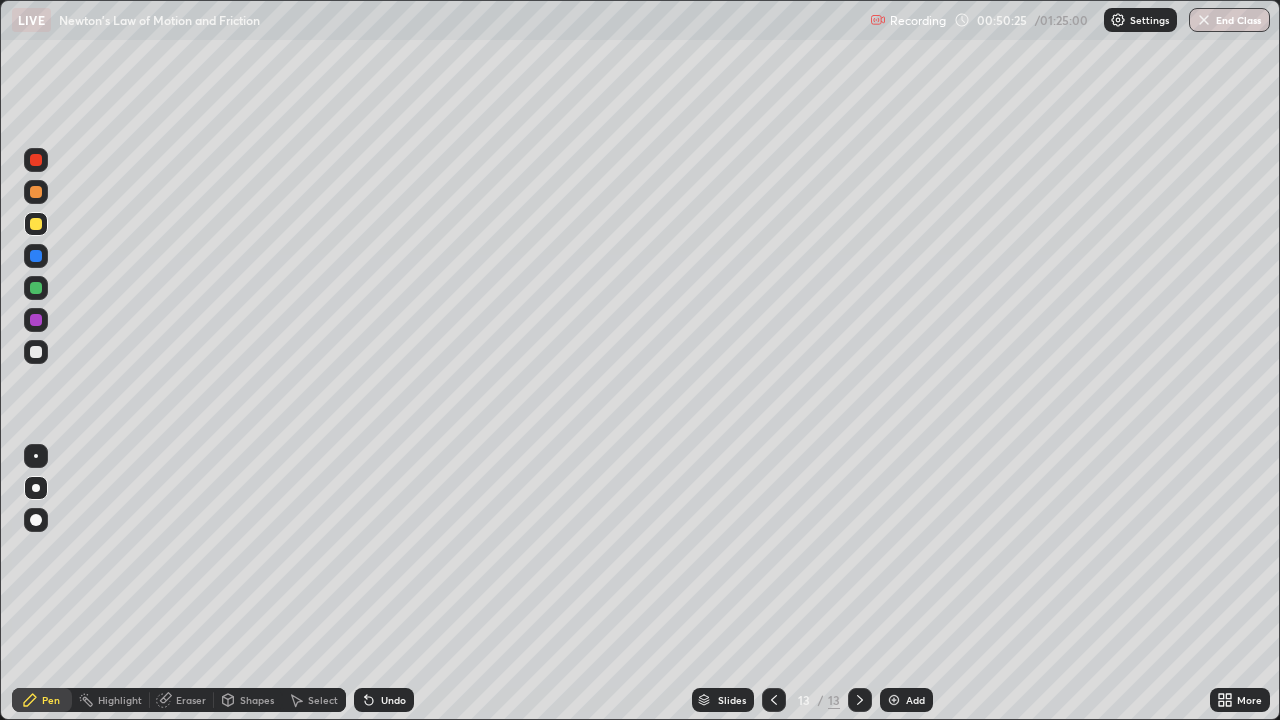click at bounding box center [36, 352] 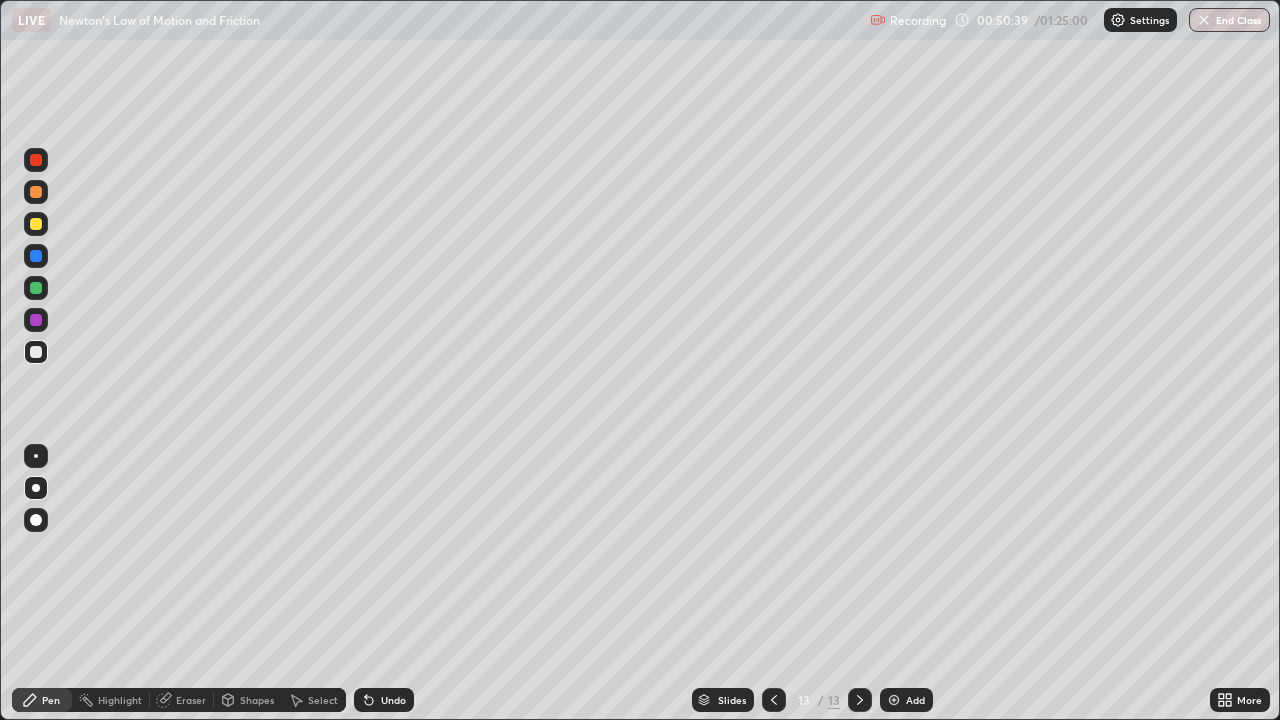click at bounding box center [36, 288] 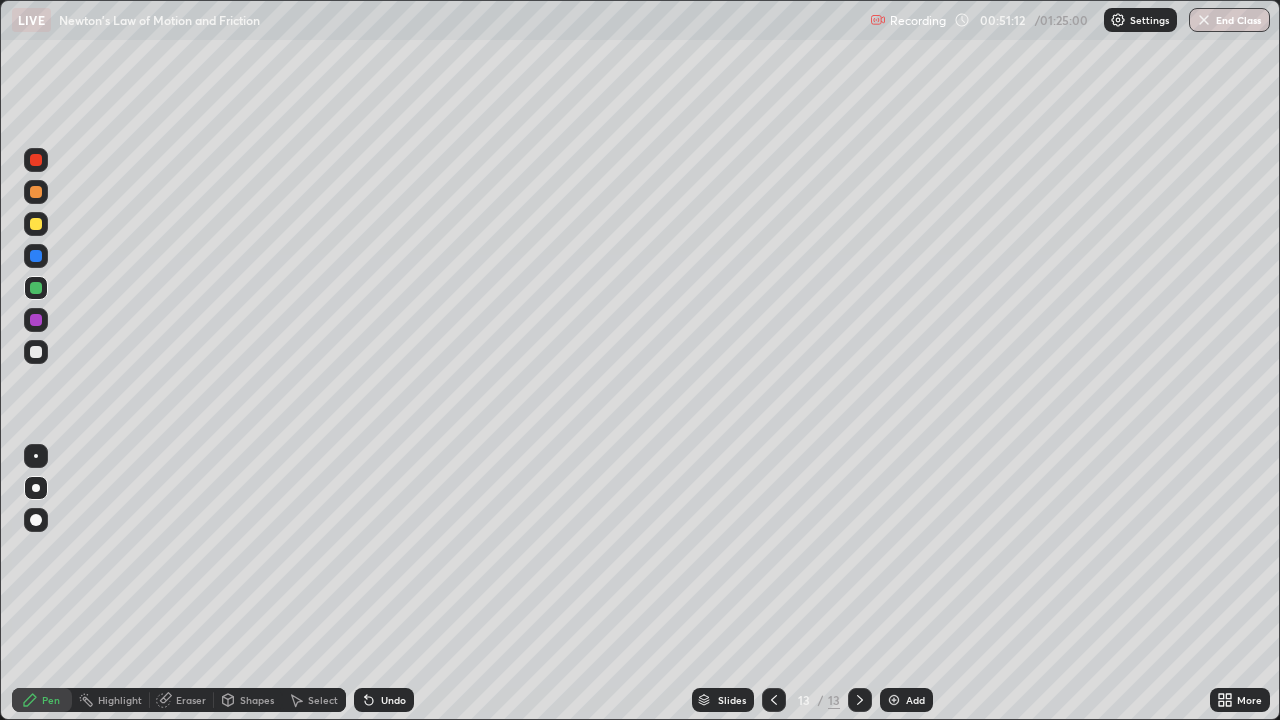 click at bounding box center [36, 256] 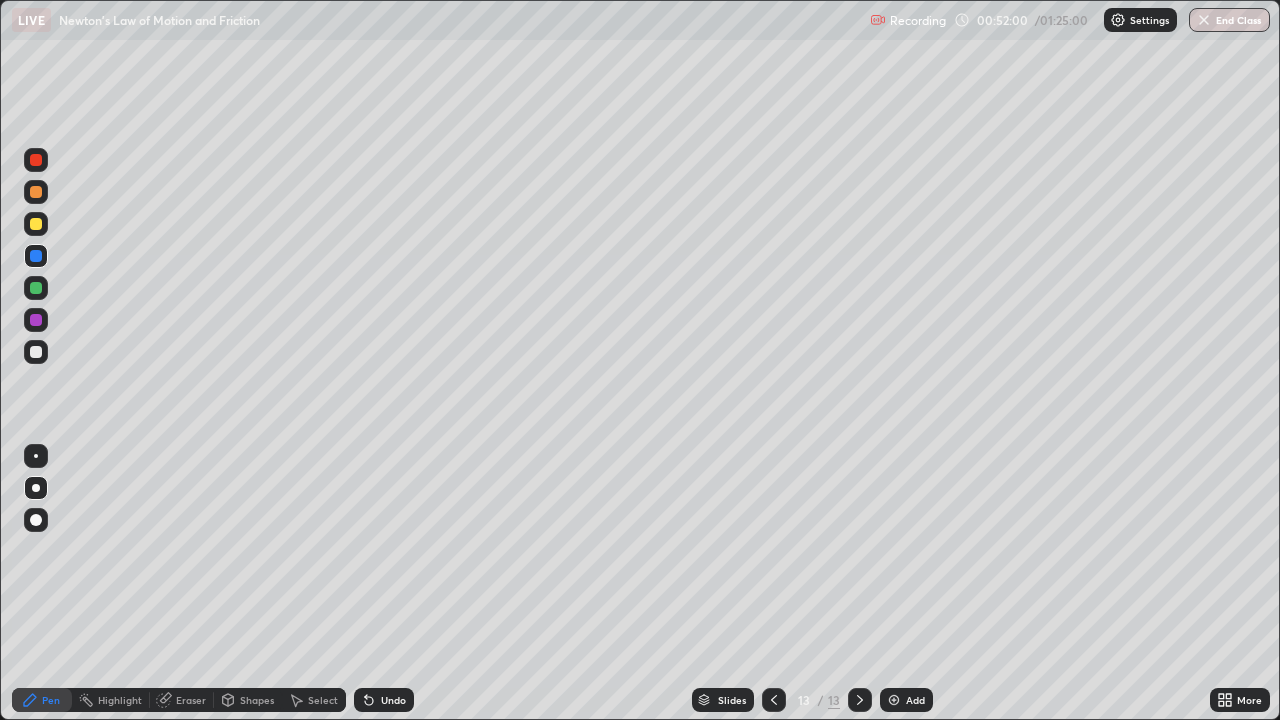 click at bounding box center [36, 224] 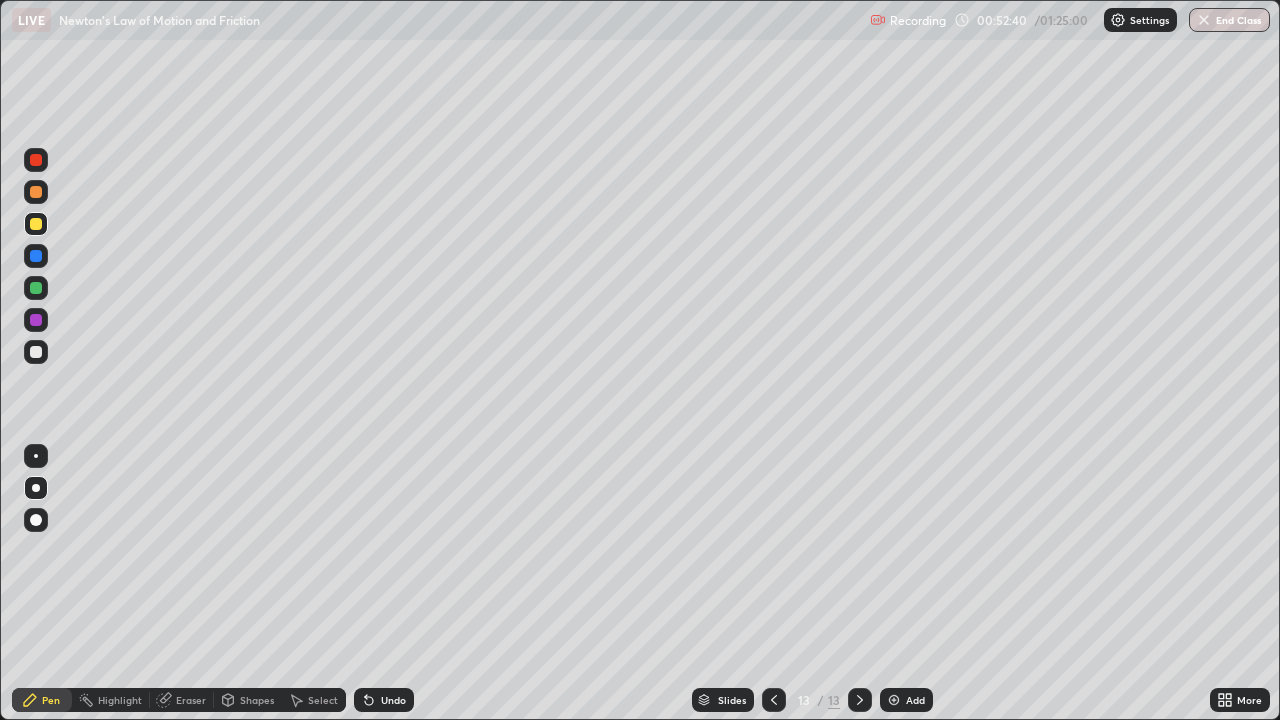 click at bounding box center [894, 700] 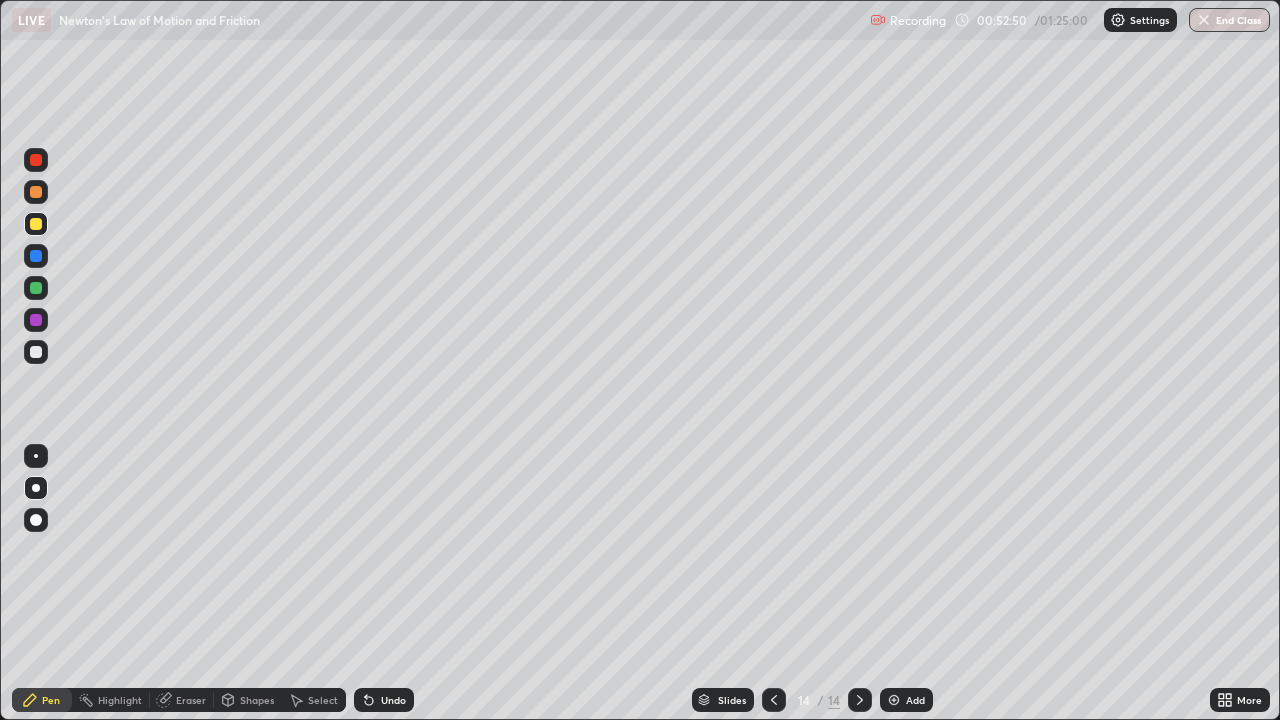 click at bounding box center (36, 352) 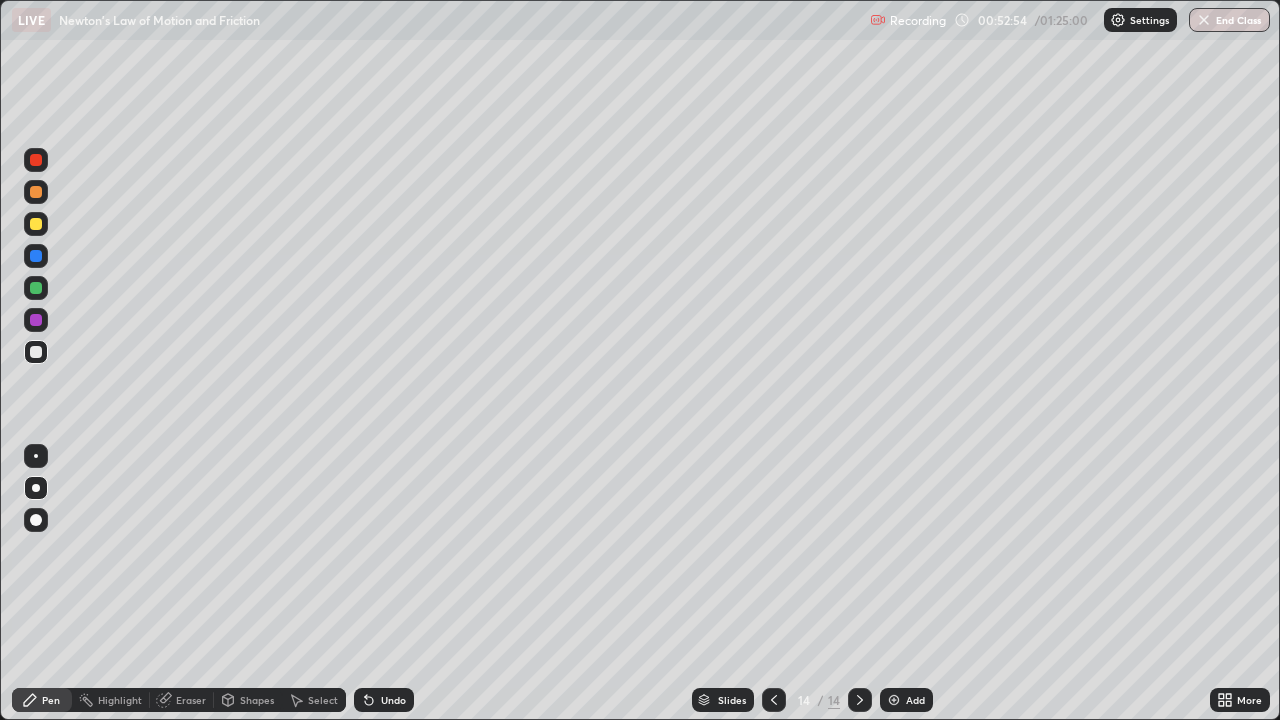 click at bounding box center (36, 352) 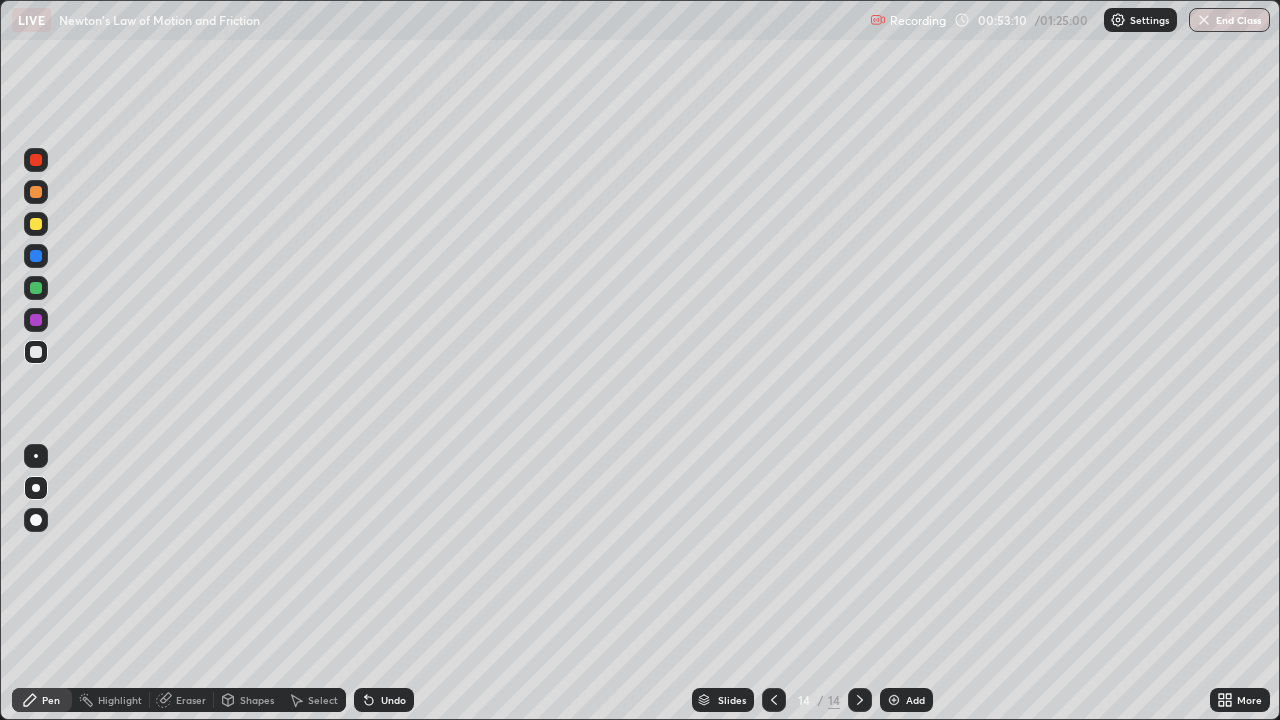 click at bounding box center (36, 288) 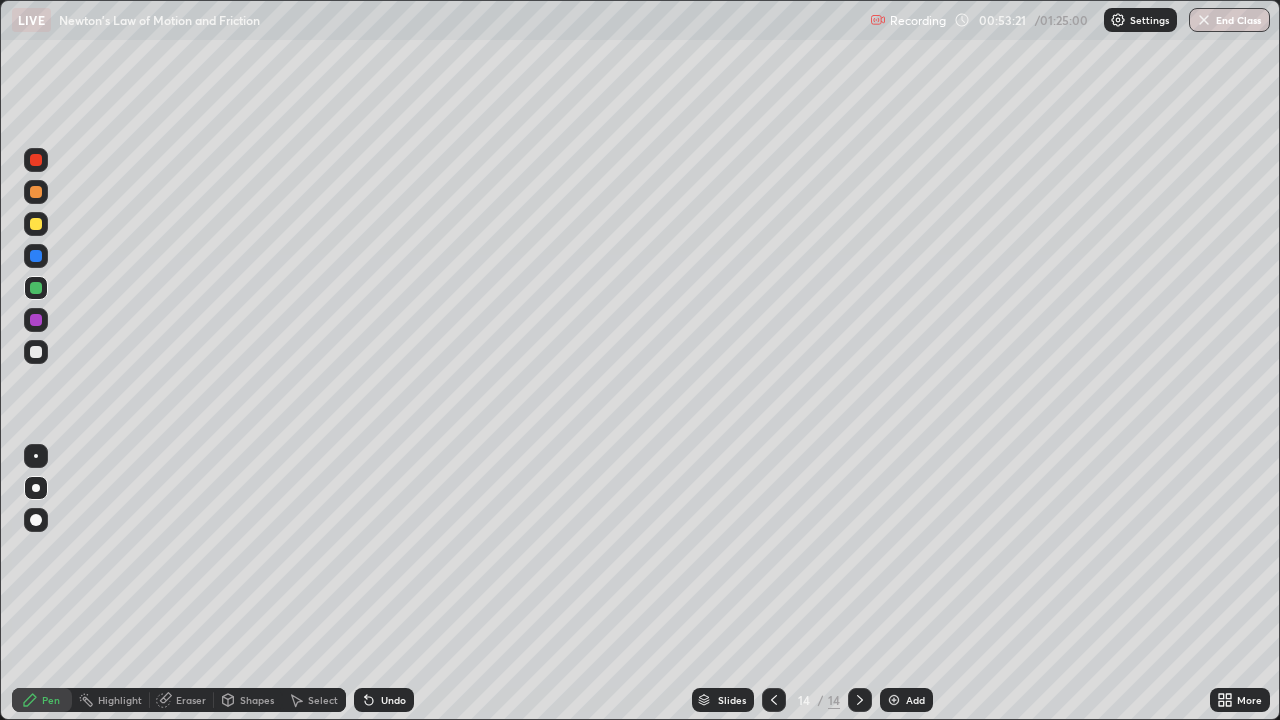 click at bounding box center [36, 256] 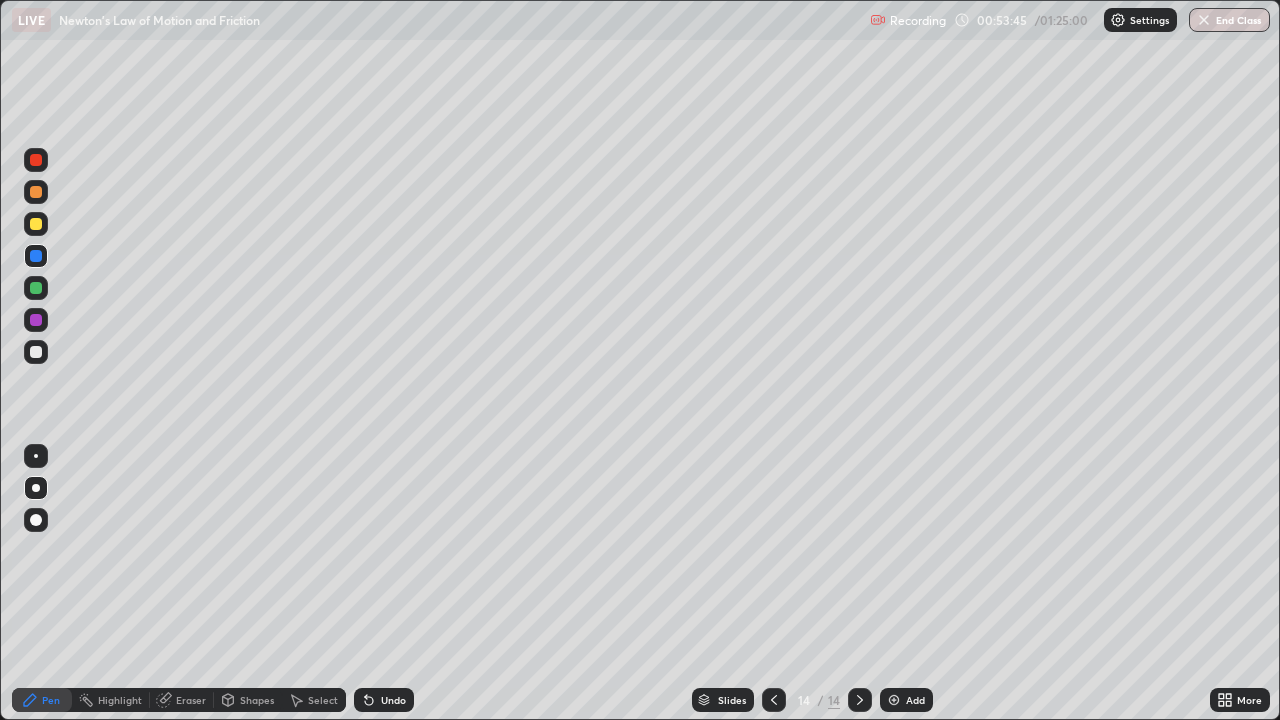 click at bounding box center (36, 224) 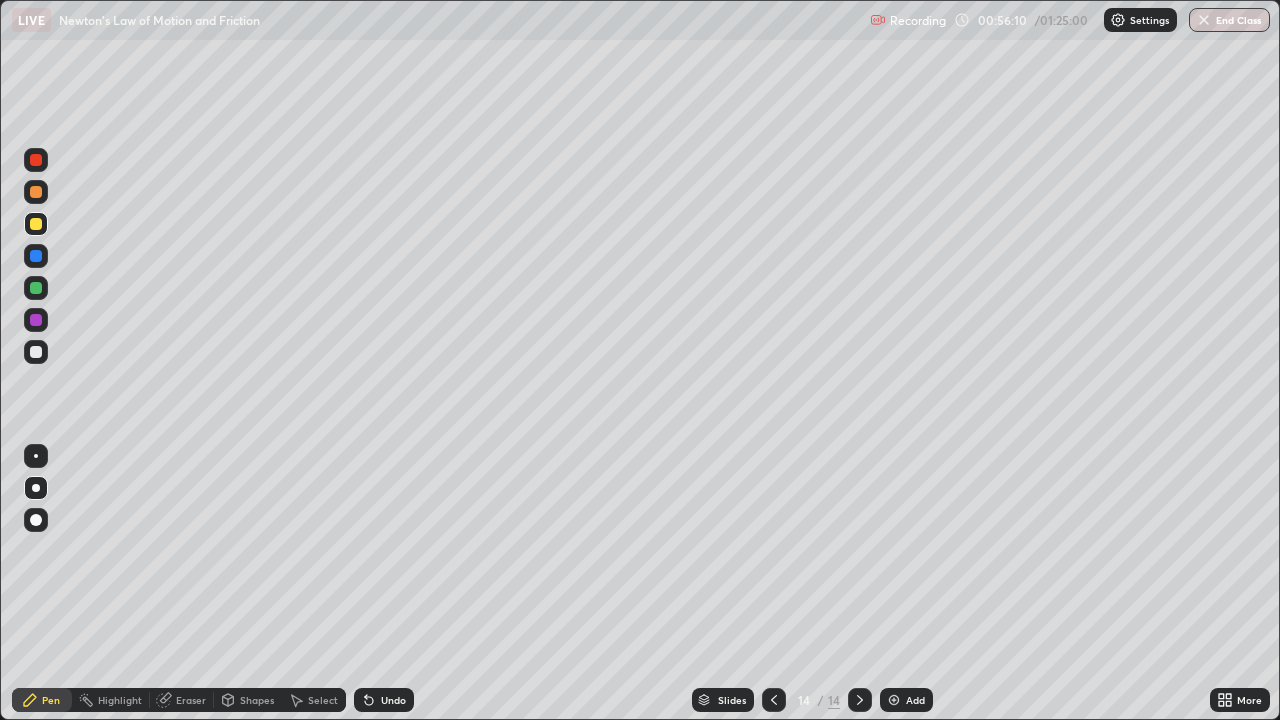 click at bounding box center (894, 700) 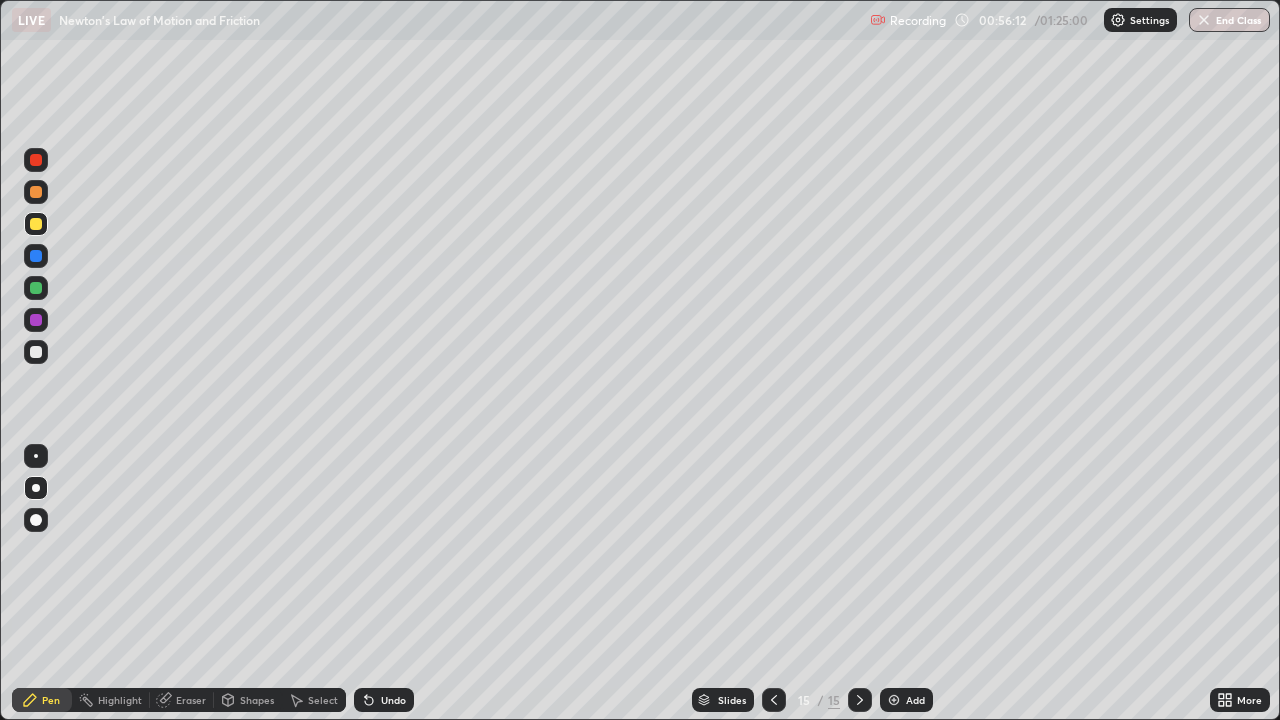 click at bounding box center (36, 192) 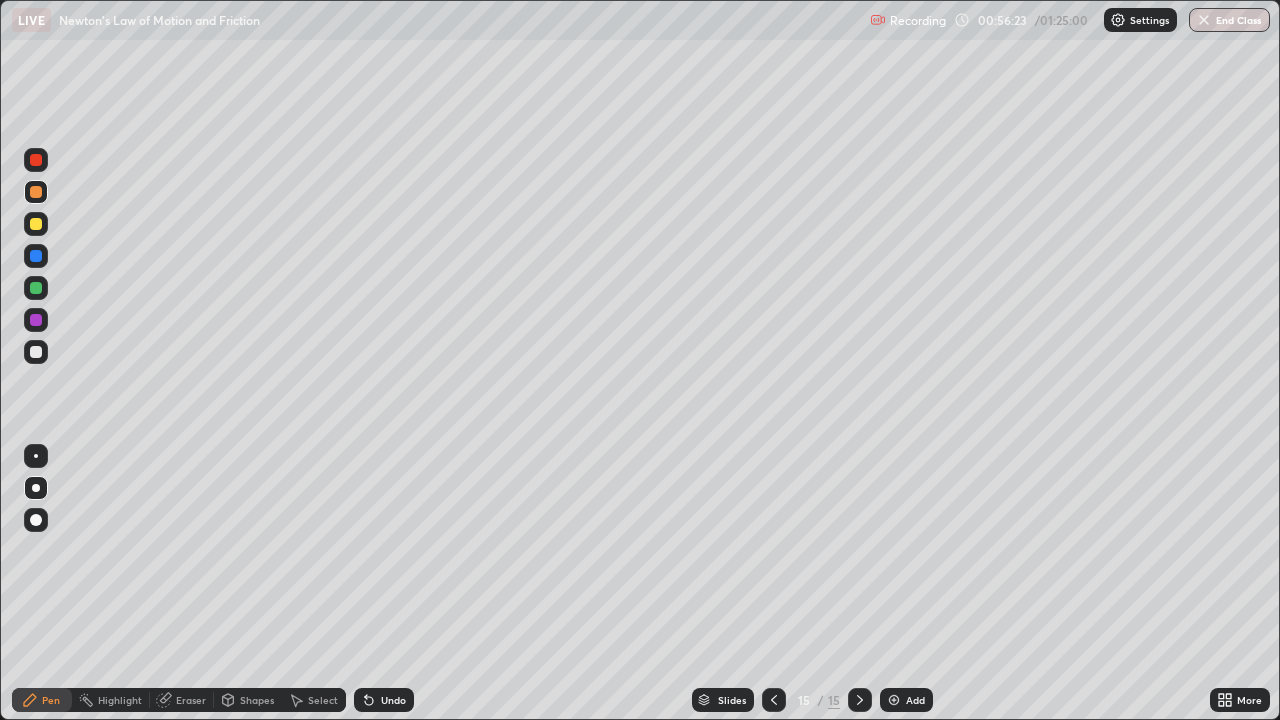 click at bounding box center [36, 256] 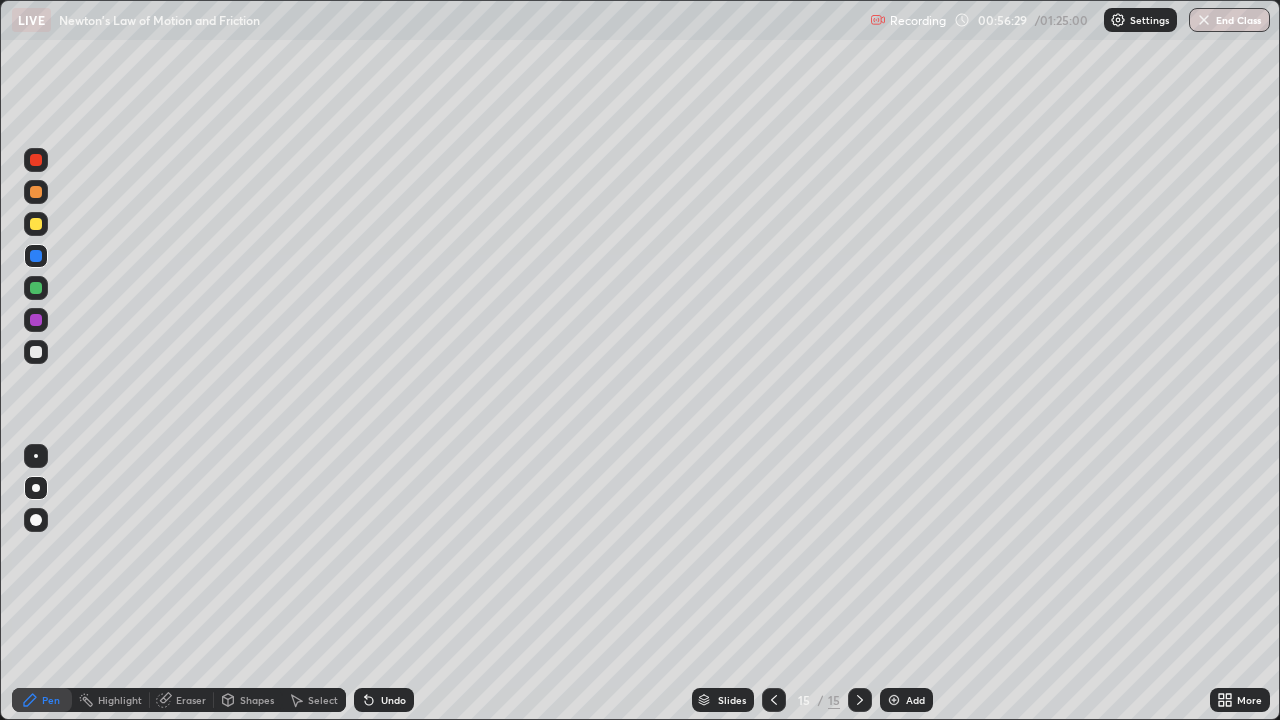 click at bounding box center (36, 352) 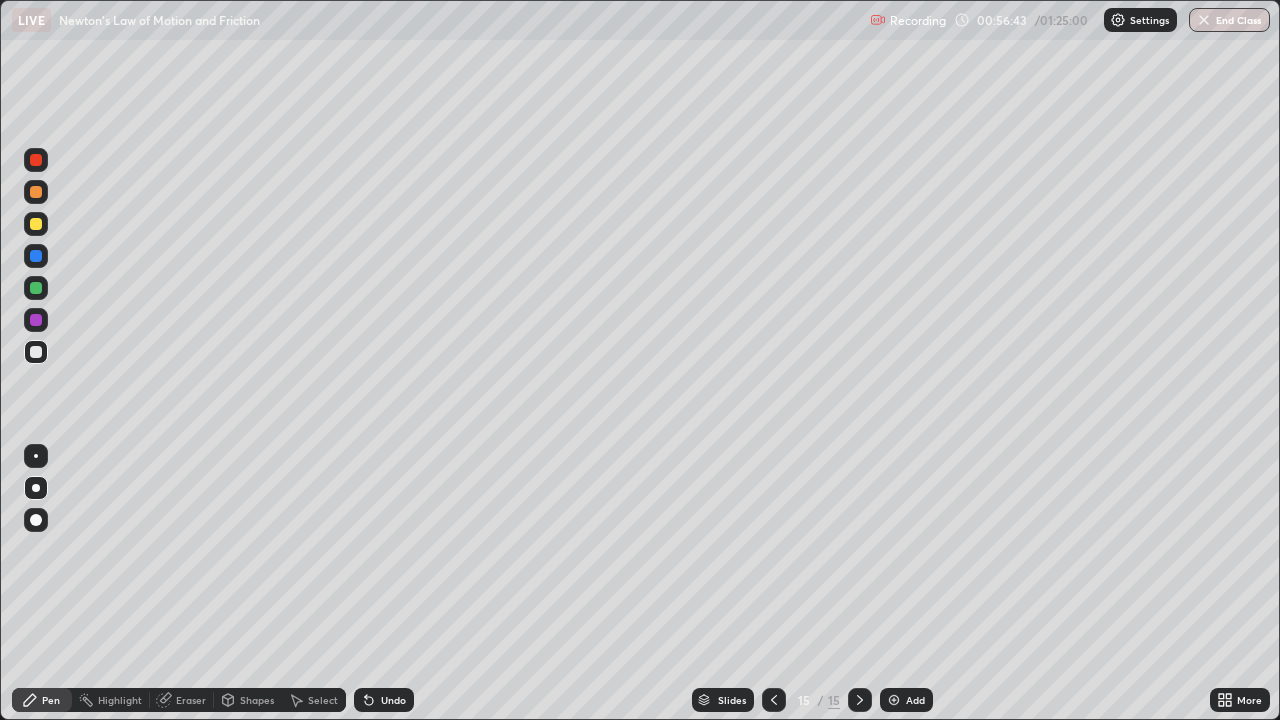 click at bounding box center [36, 256] 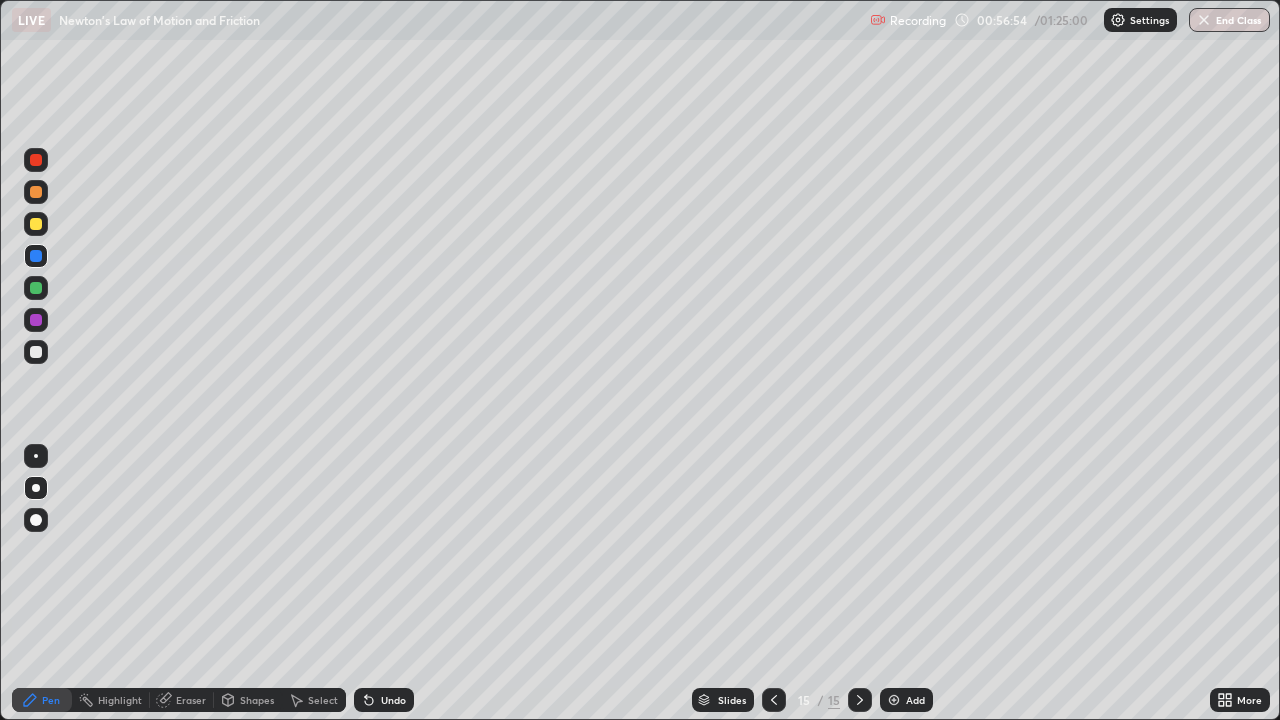 click at bounding box center [36, 288] 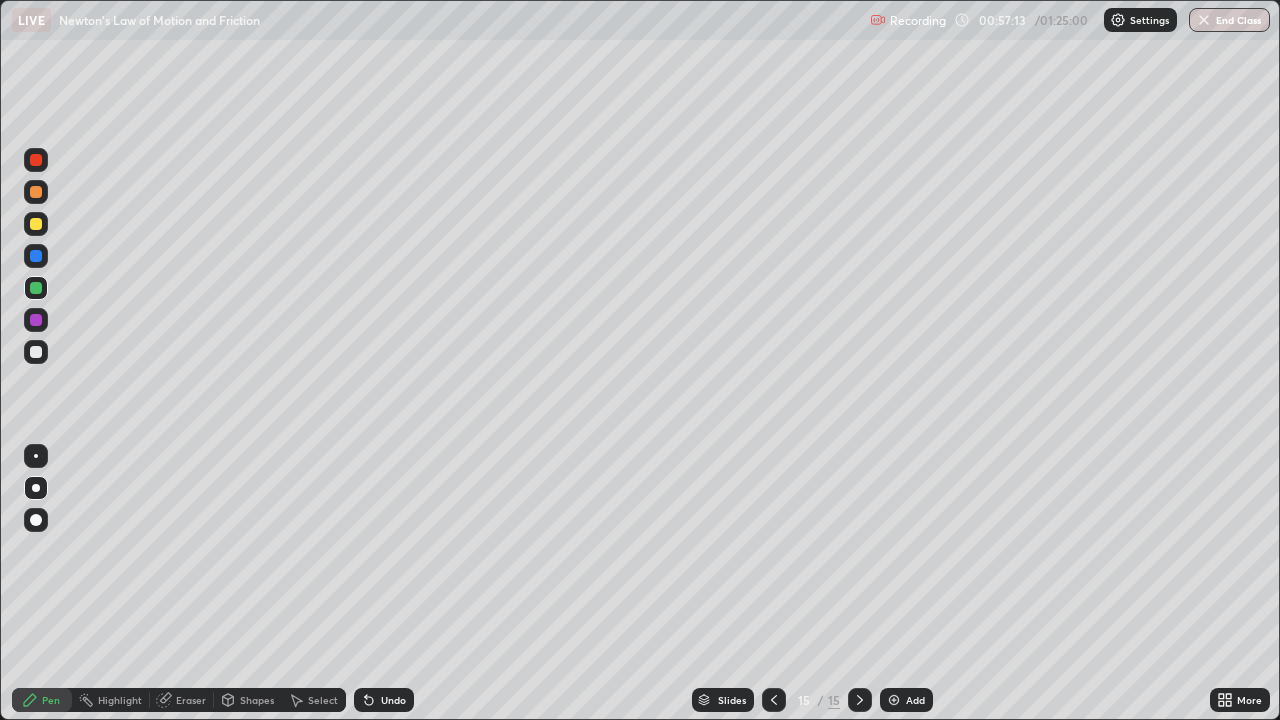 click at bounding box center (36, 224) 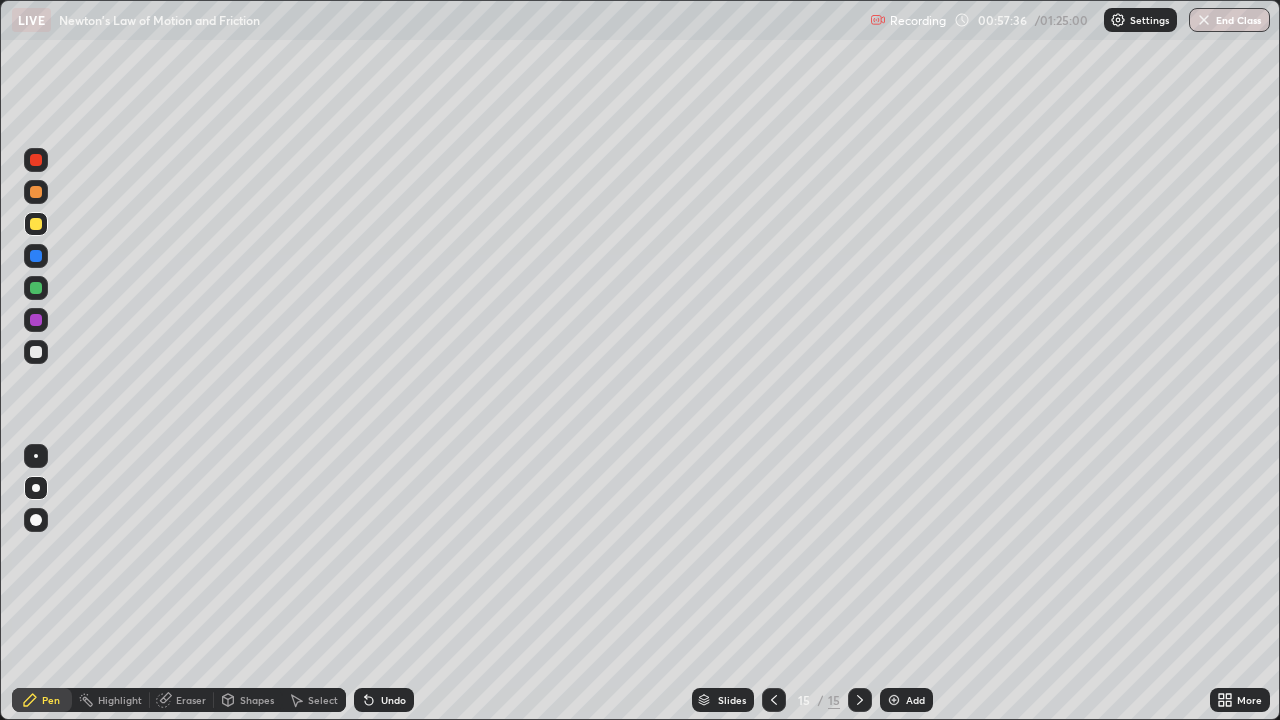 click at bounding box center [36, 352] 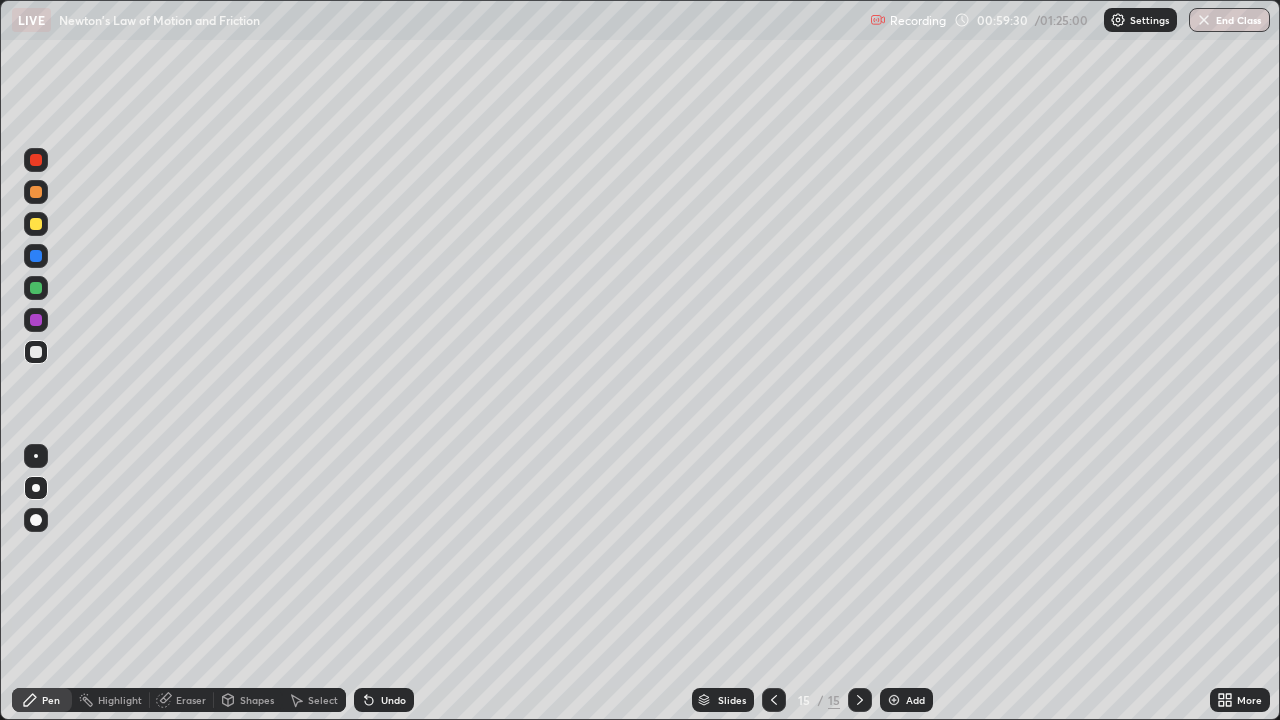 click at bounding box center (36, 288) 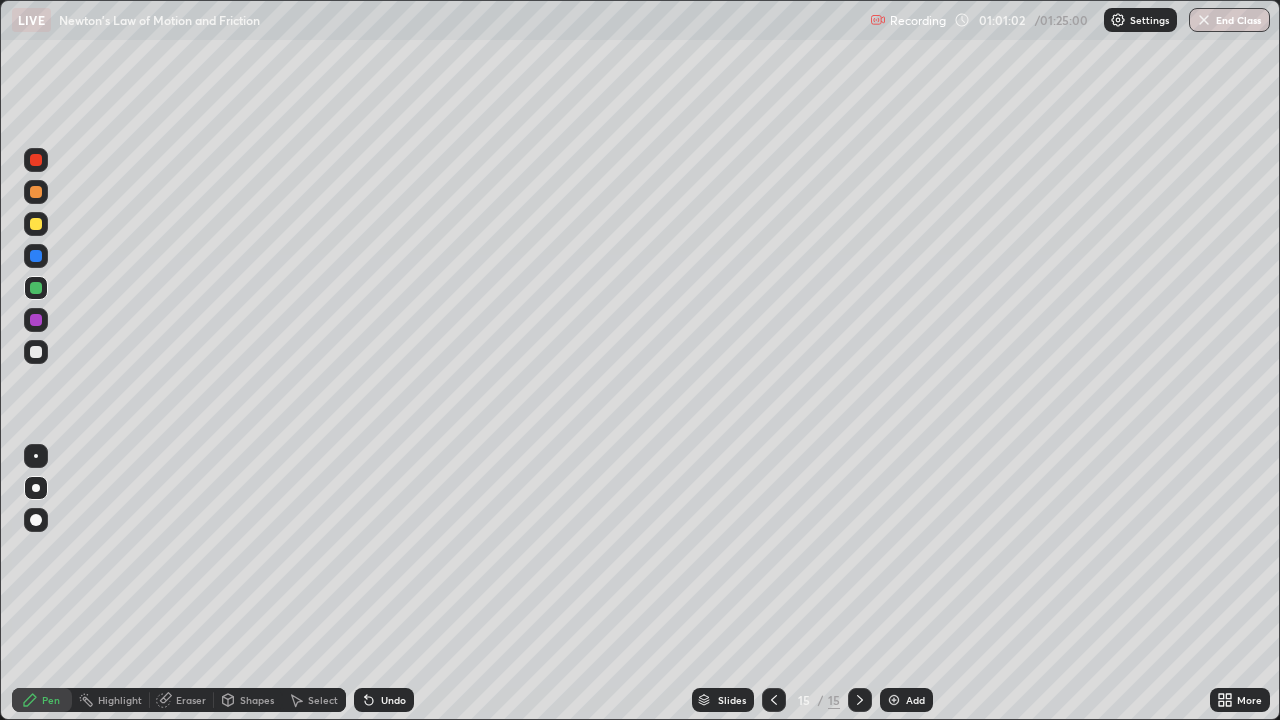 click at bounding box center (36, 224) 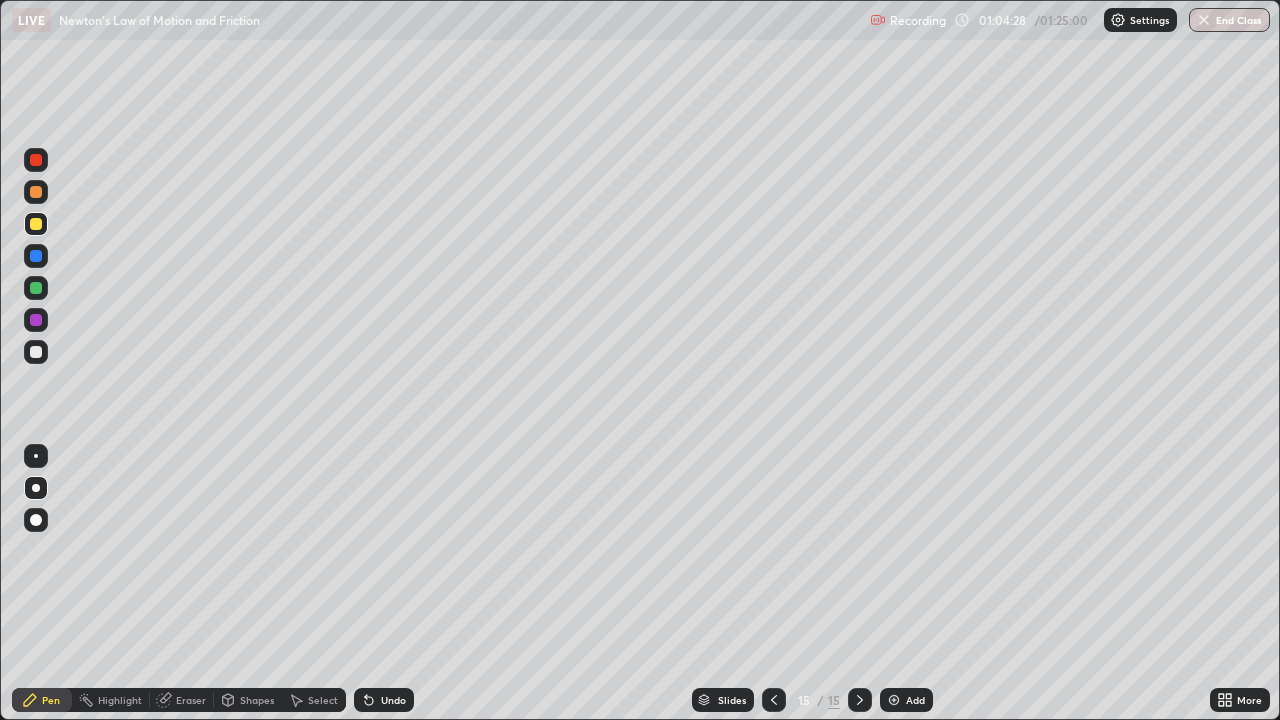 click at bounding box center [36, 256] 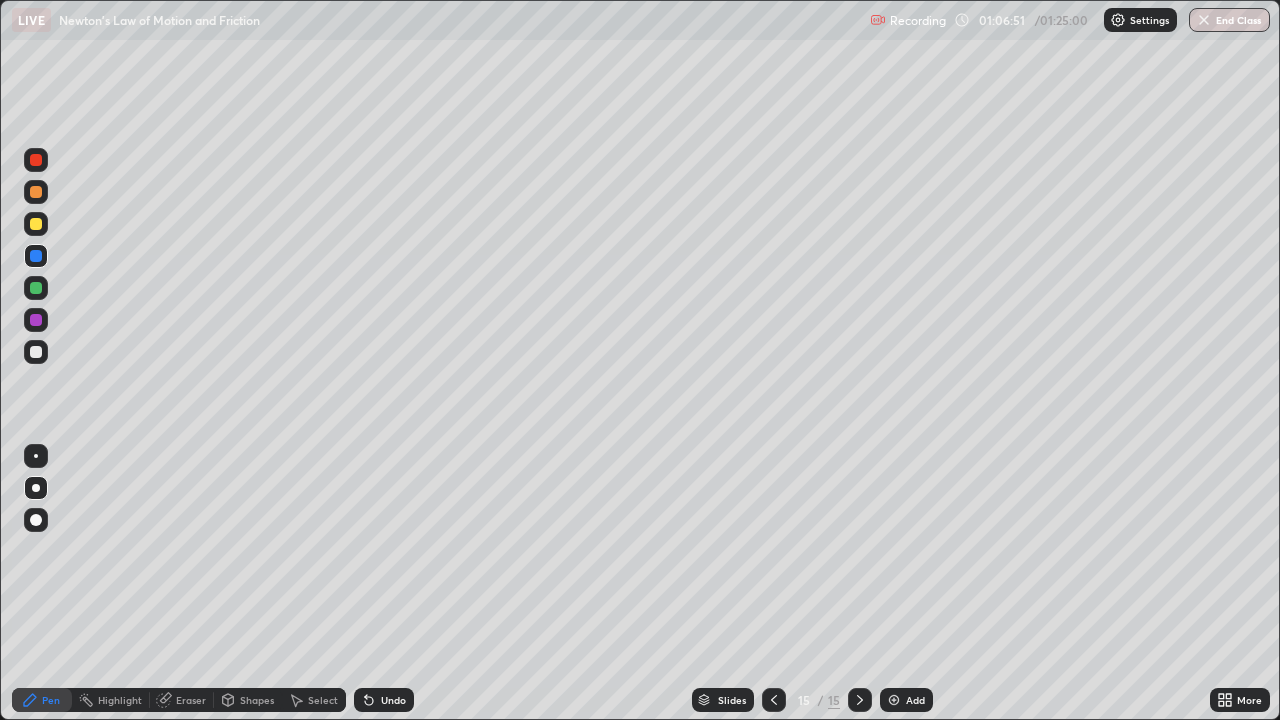 click at bounding box center [36, 224] 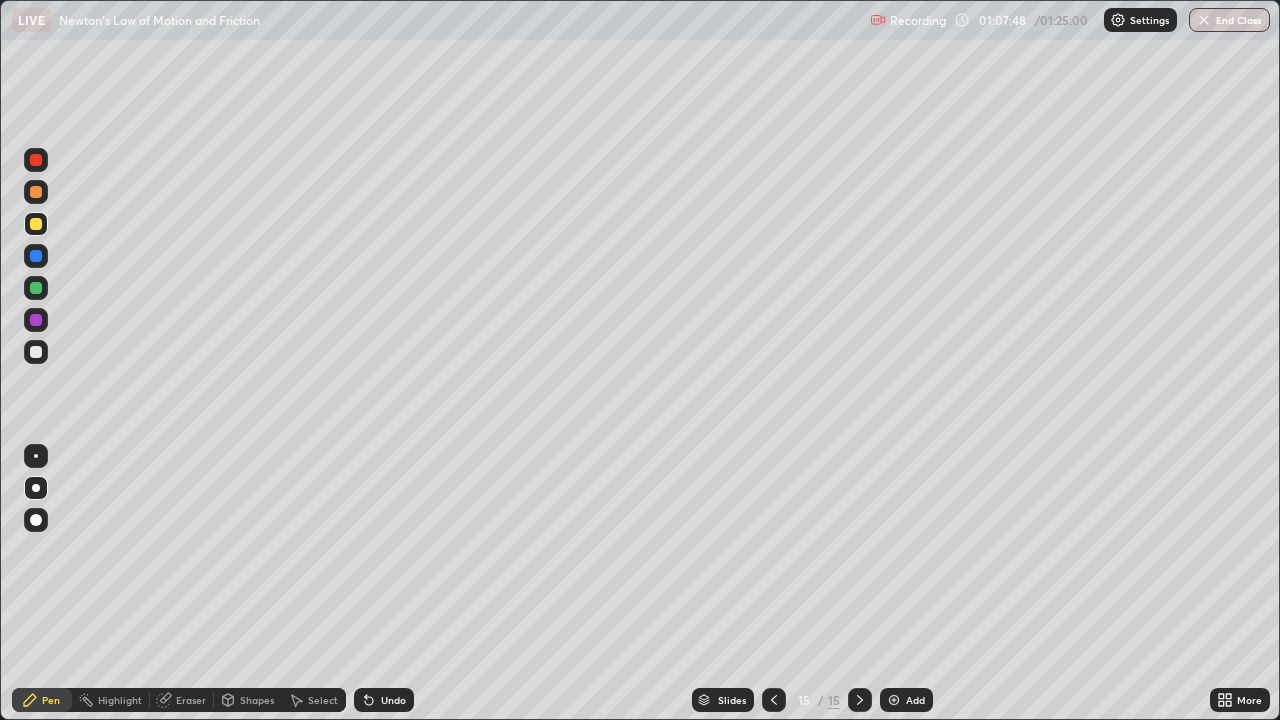 click at bounding box center (894, 700) 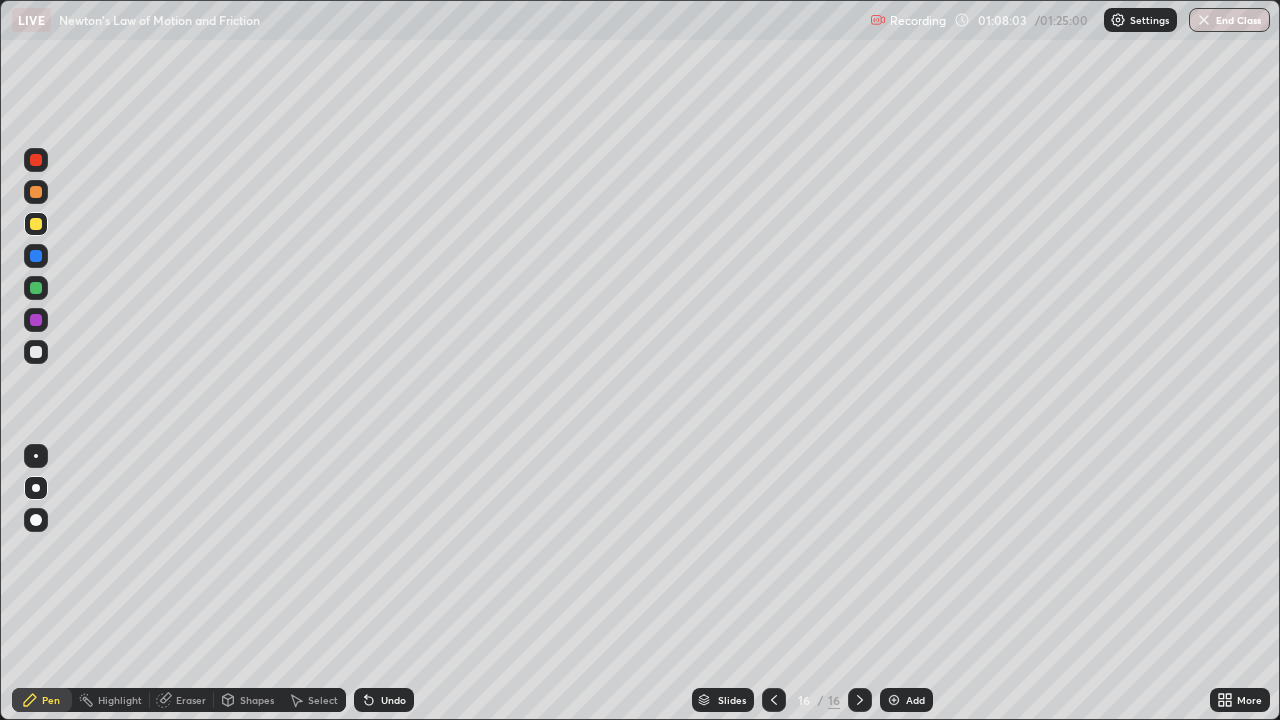 click at bounding box center (36, 256) 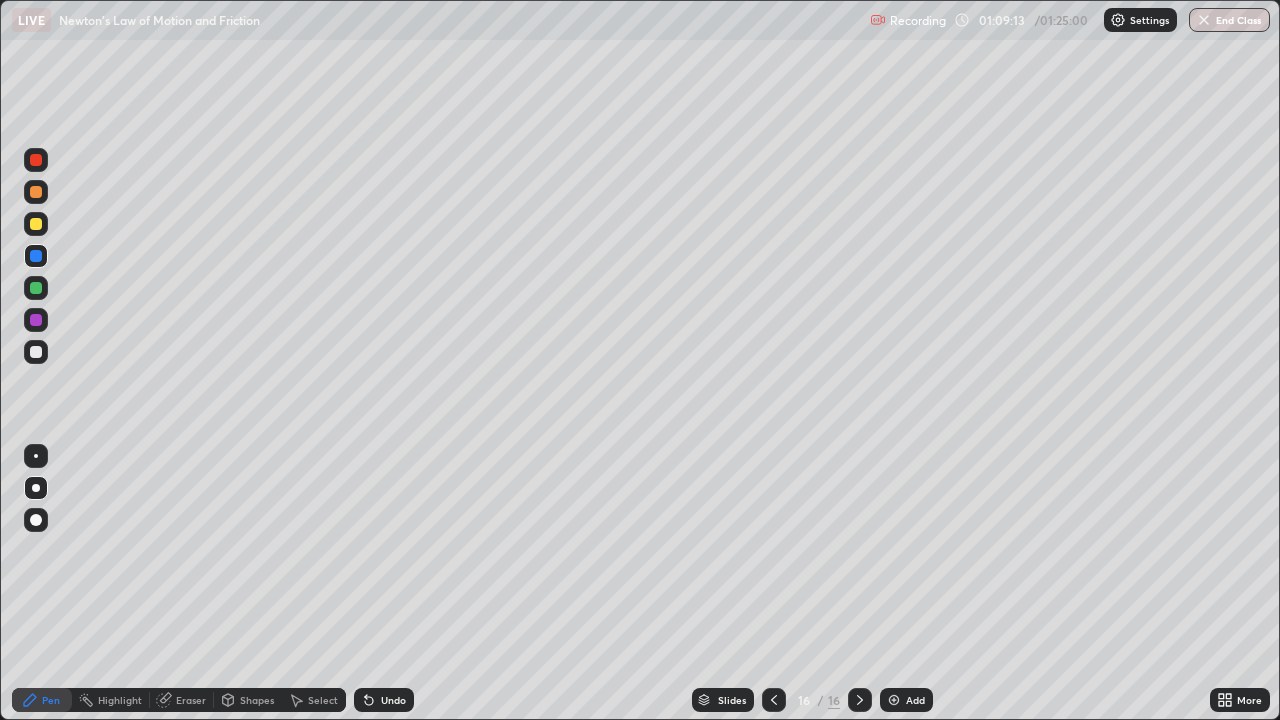 click at bounding box center [36, 288] 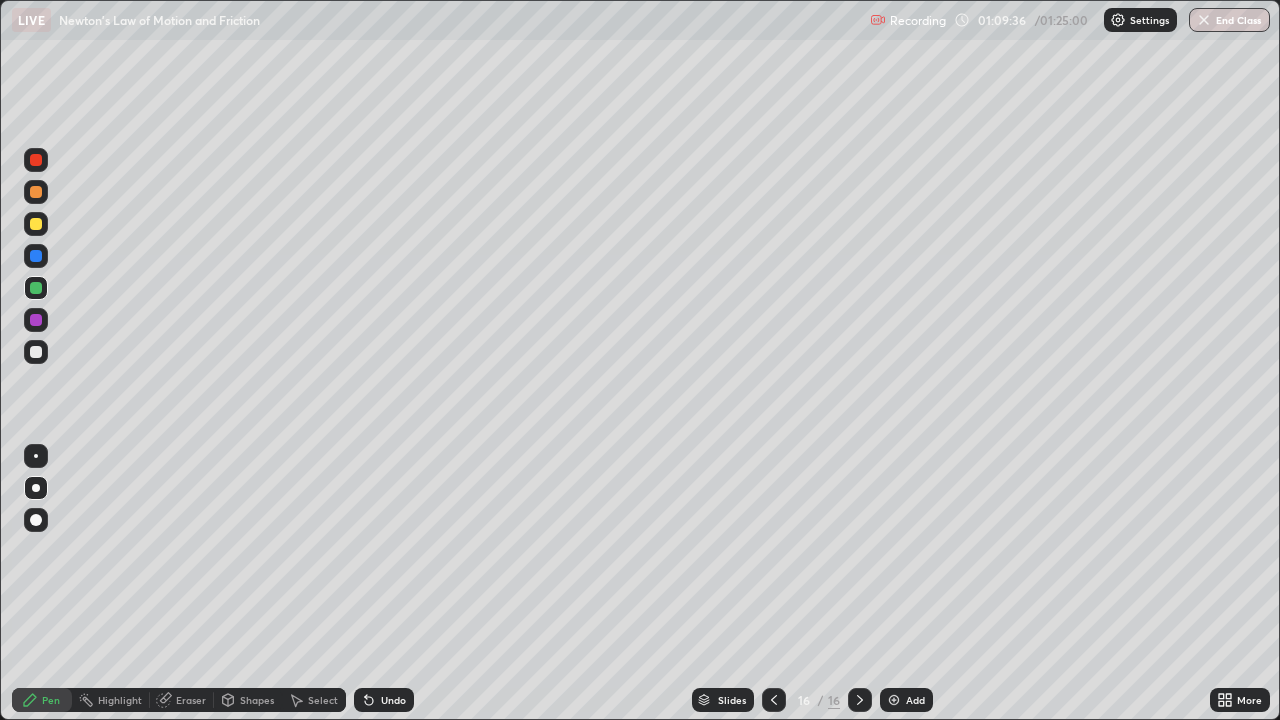 click on "Eraser" at bounding box center (182, 700) 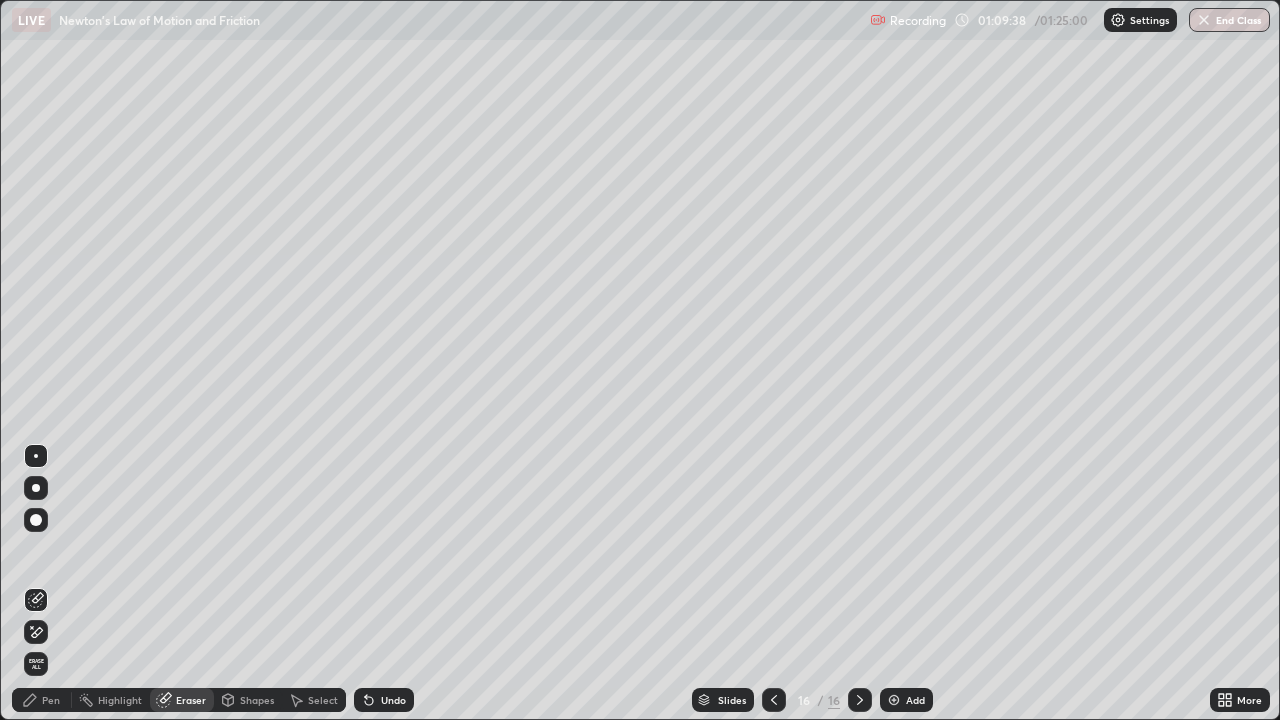 click on "Pen" at bounding box center [42, 700] 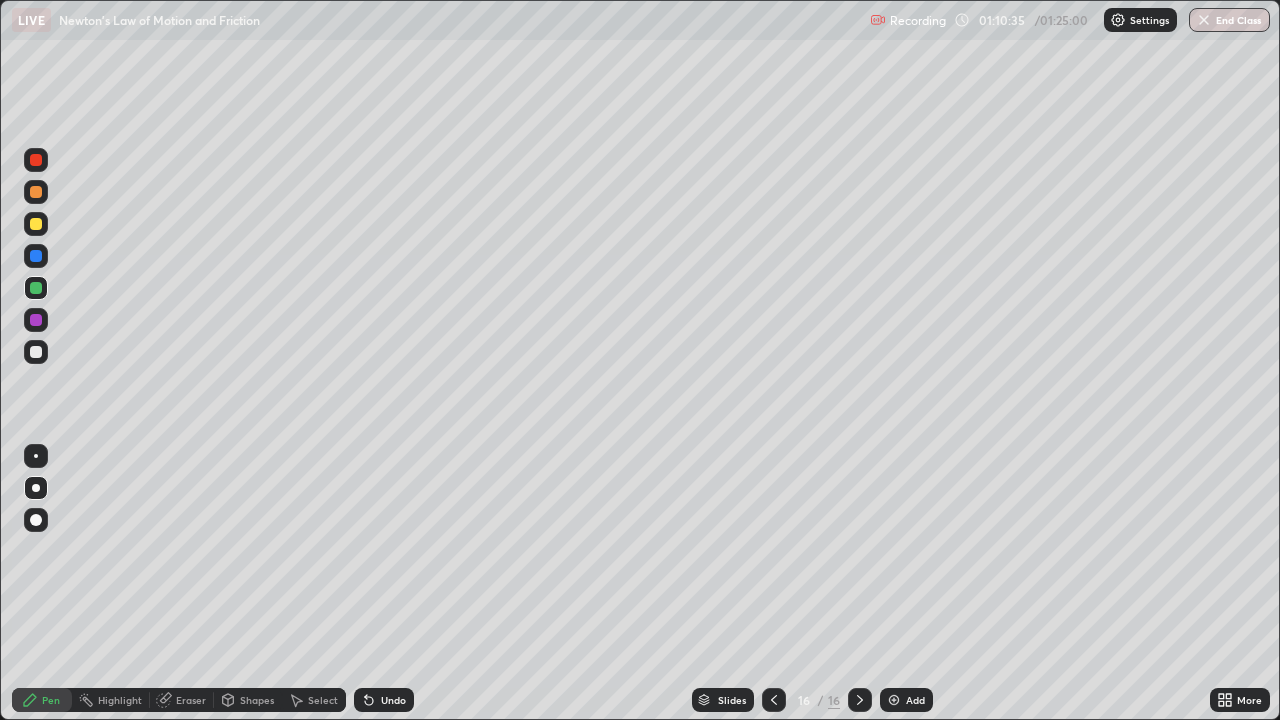 click on "Add" at bounding box center (906, 700) 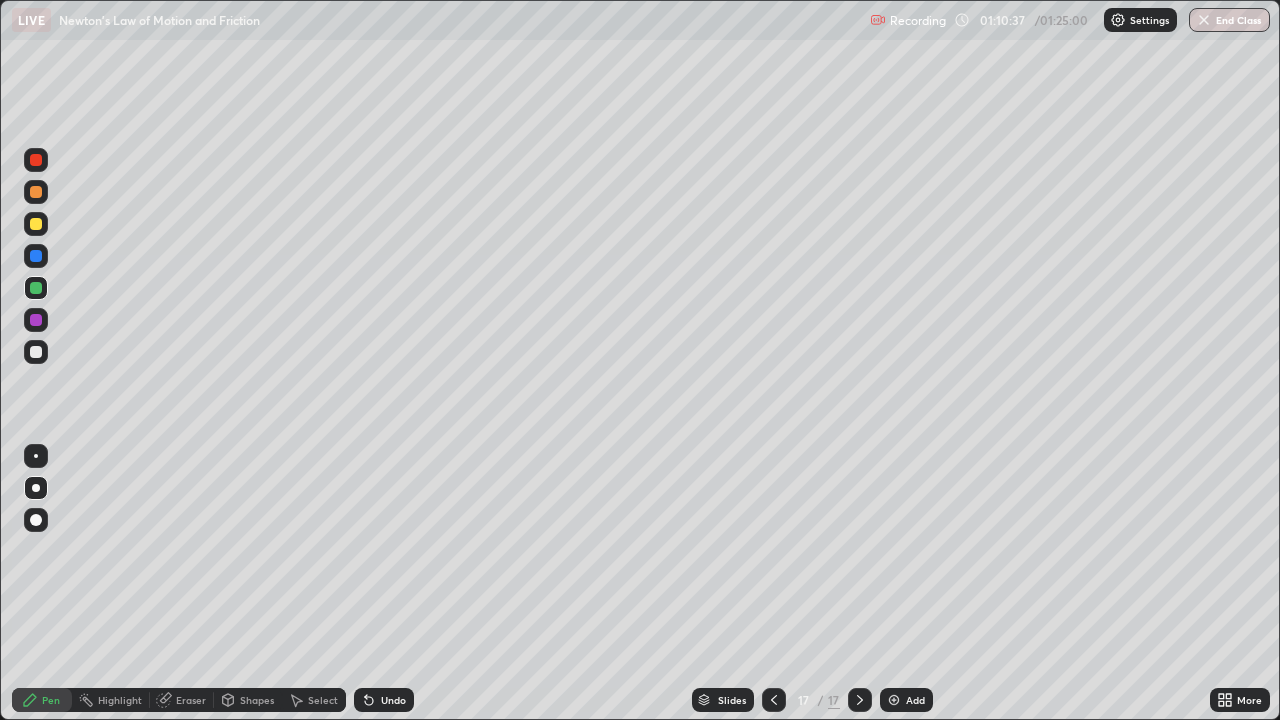 click on "Shapes" at bounding box center (257, 700) 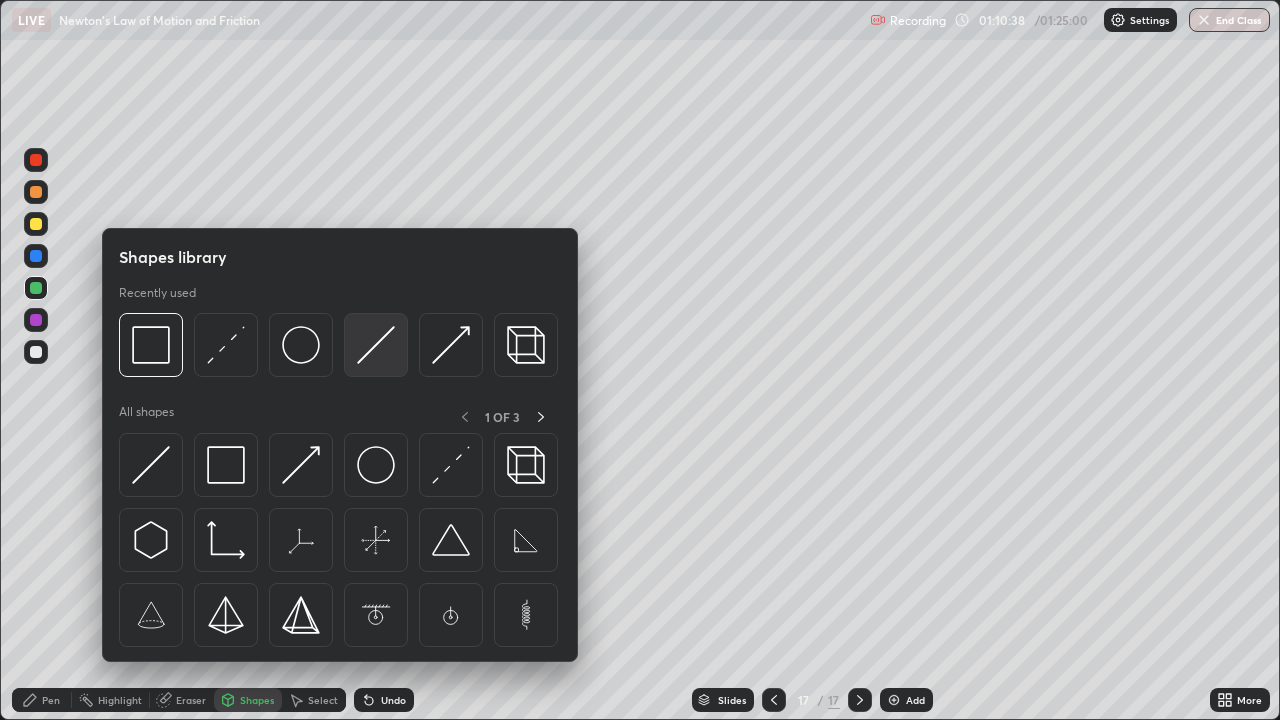 click at bounding box center [376, 345] 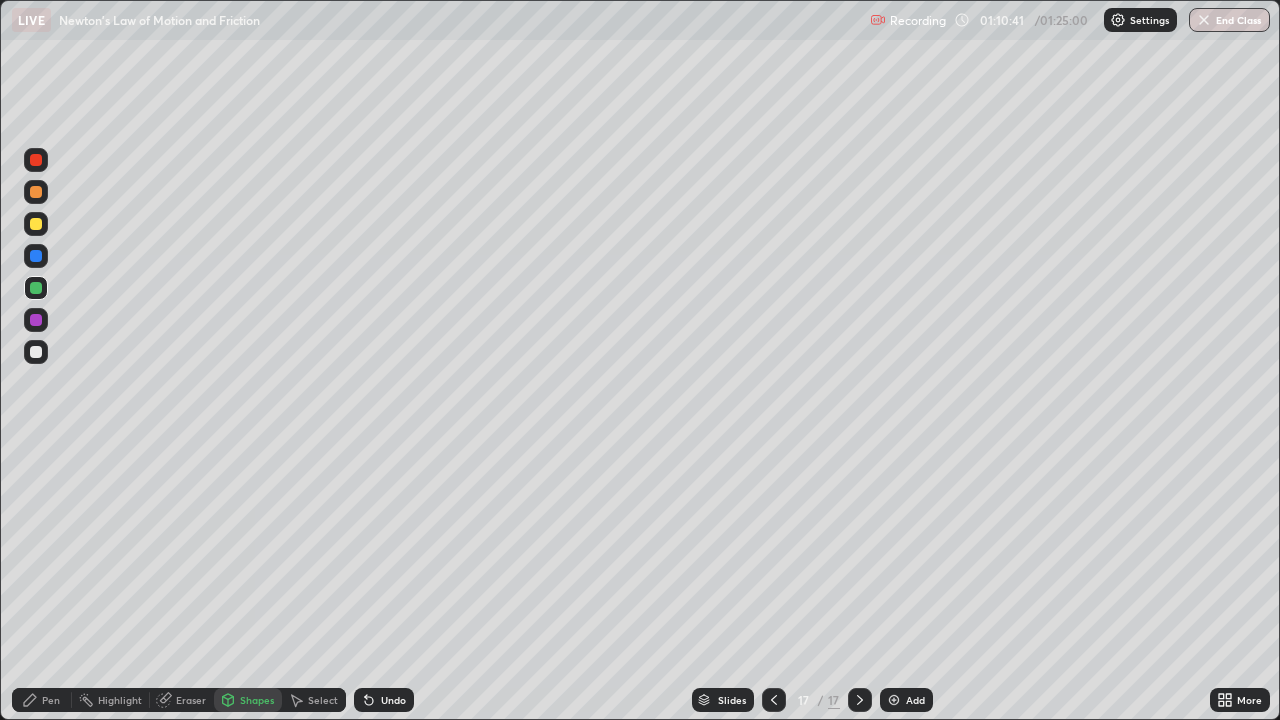 click on "Undo" at bounding box center [393, 700] 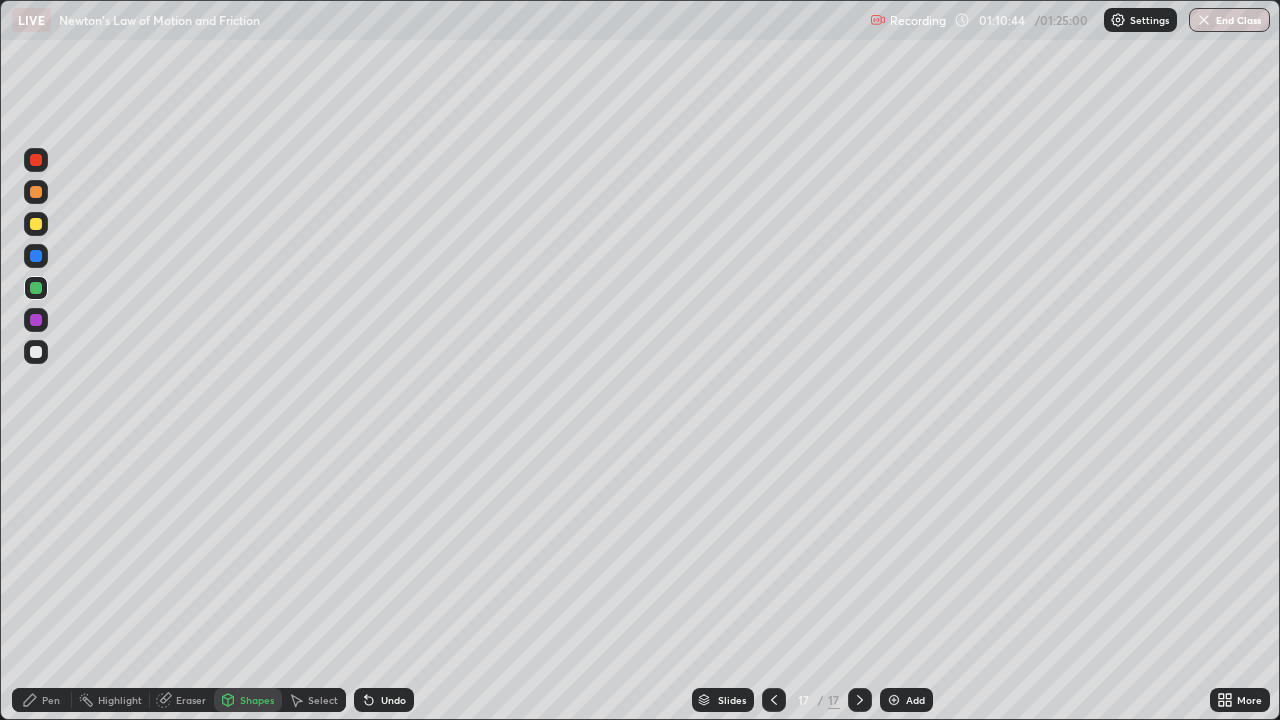 click on "Pen" at bounding box center [42, 700] 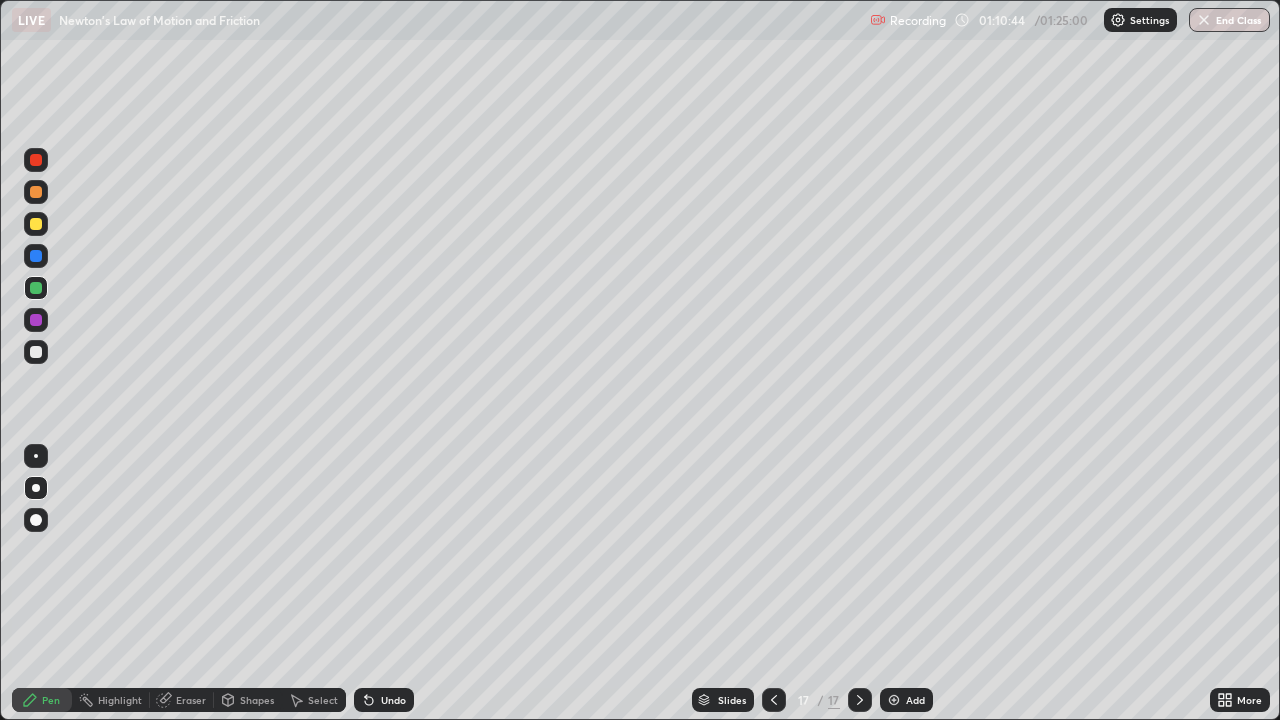 click at bounding box center [36, 224] 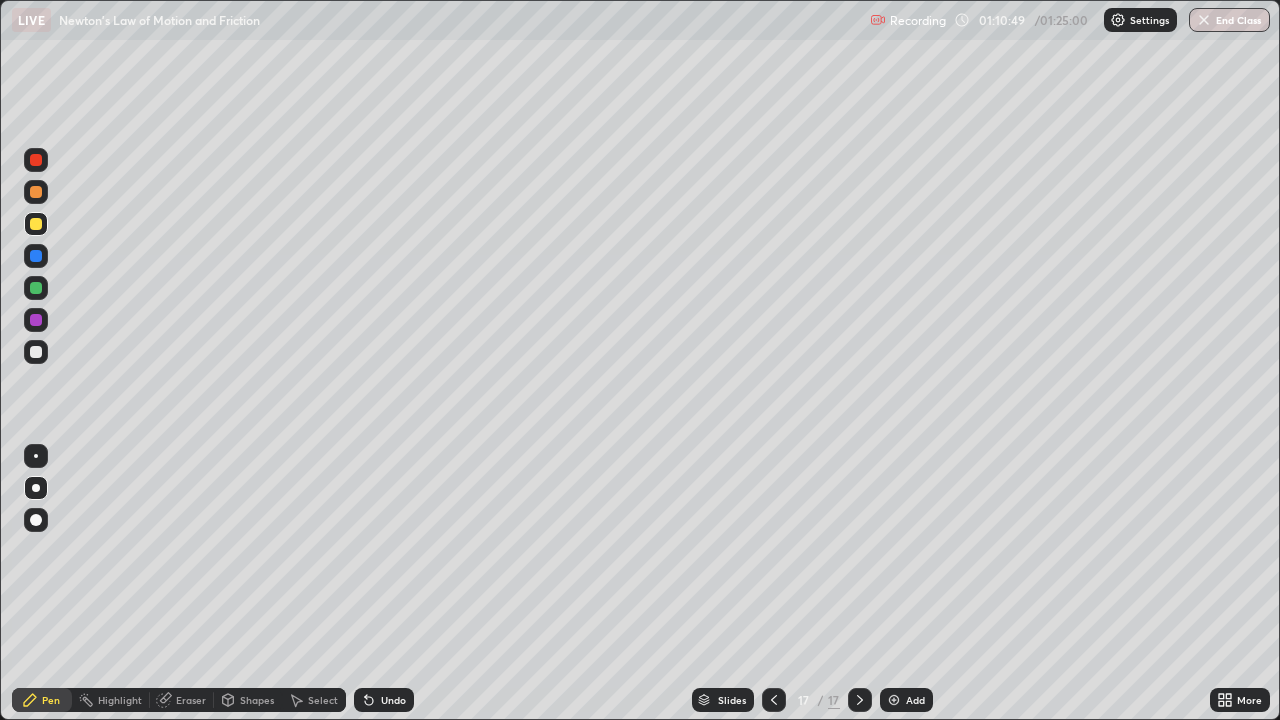 click at bounding box center (36, 256) 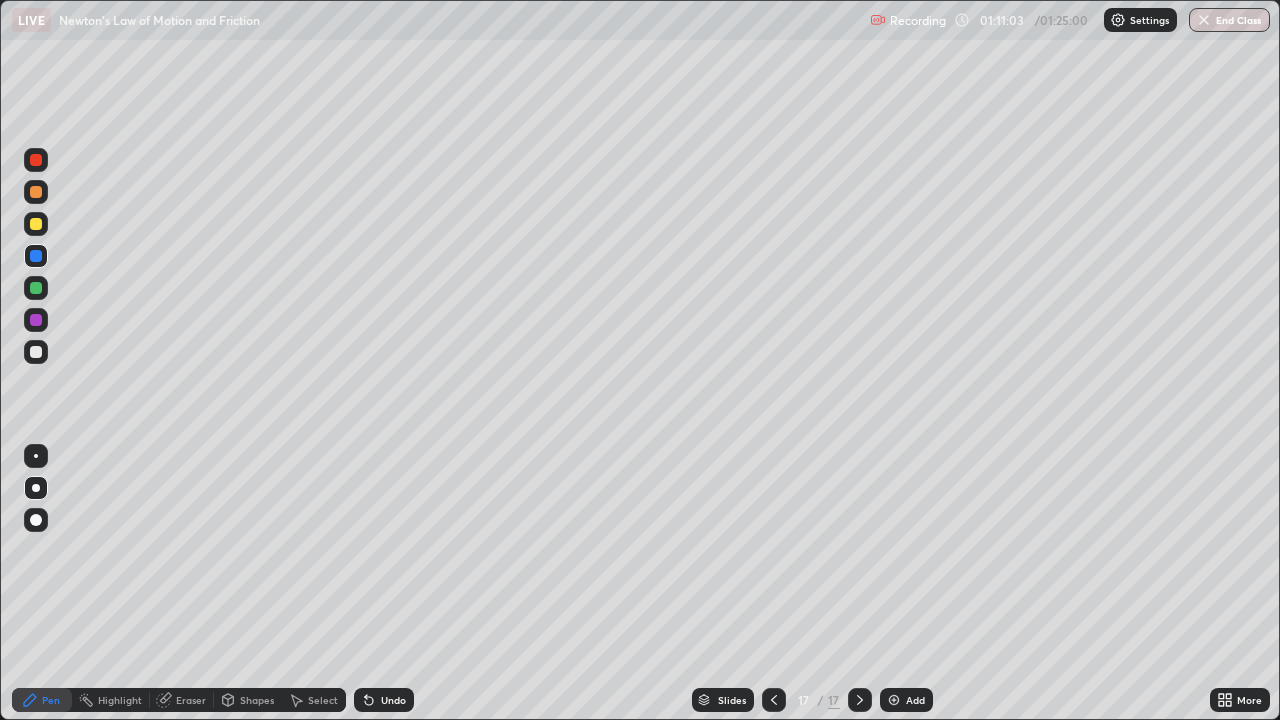 click on "Shapes" at bounding box center (248, 700) 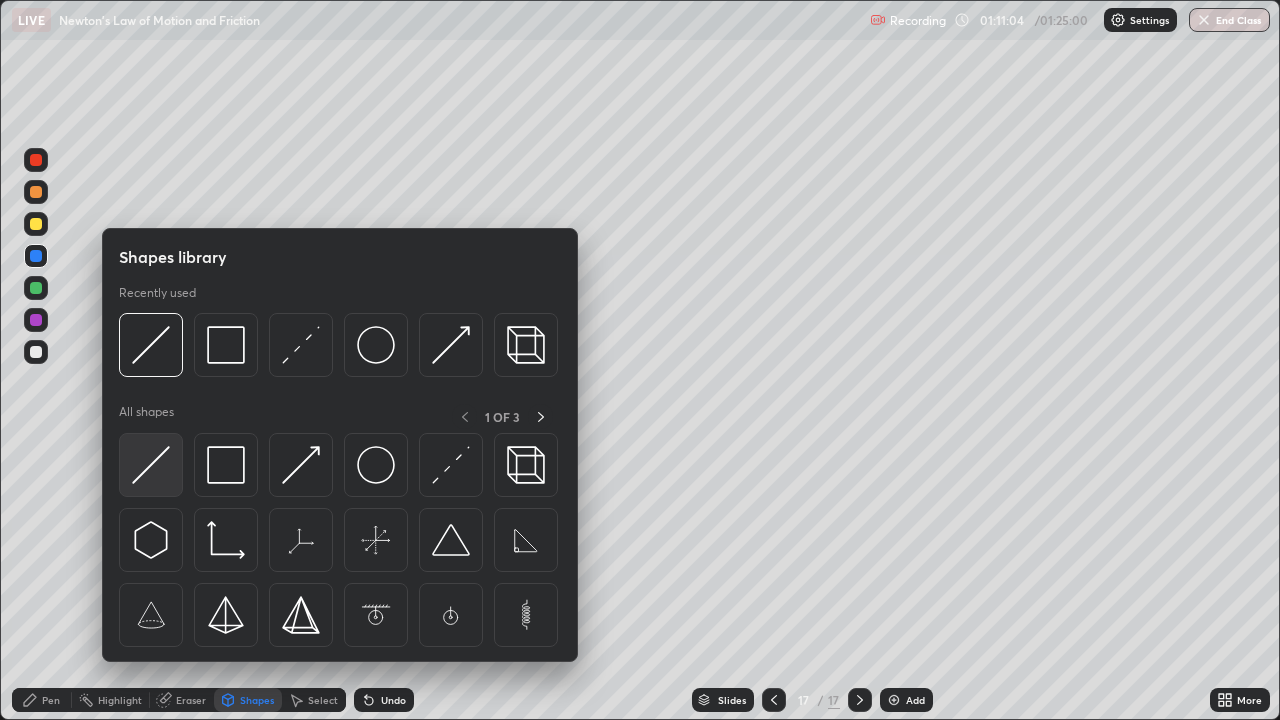 click at bounding box center (151, 465) 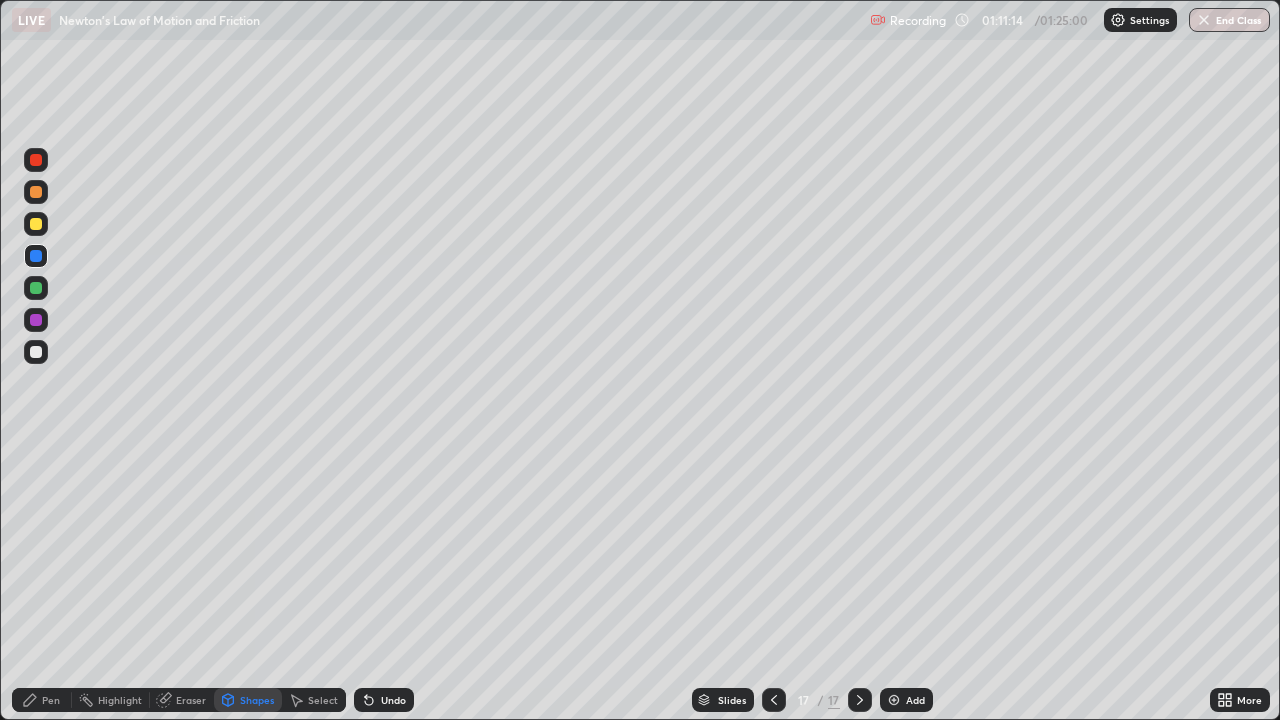 click on "Pen" at bounding box center [51, 700] 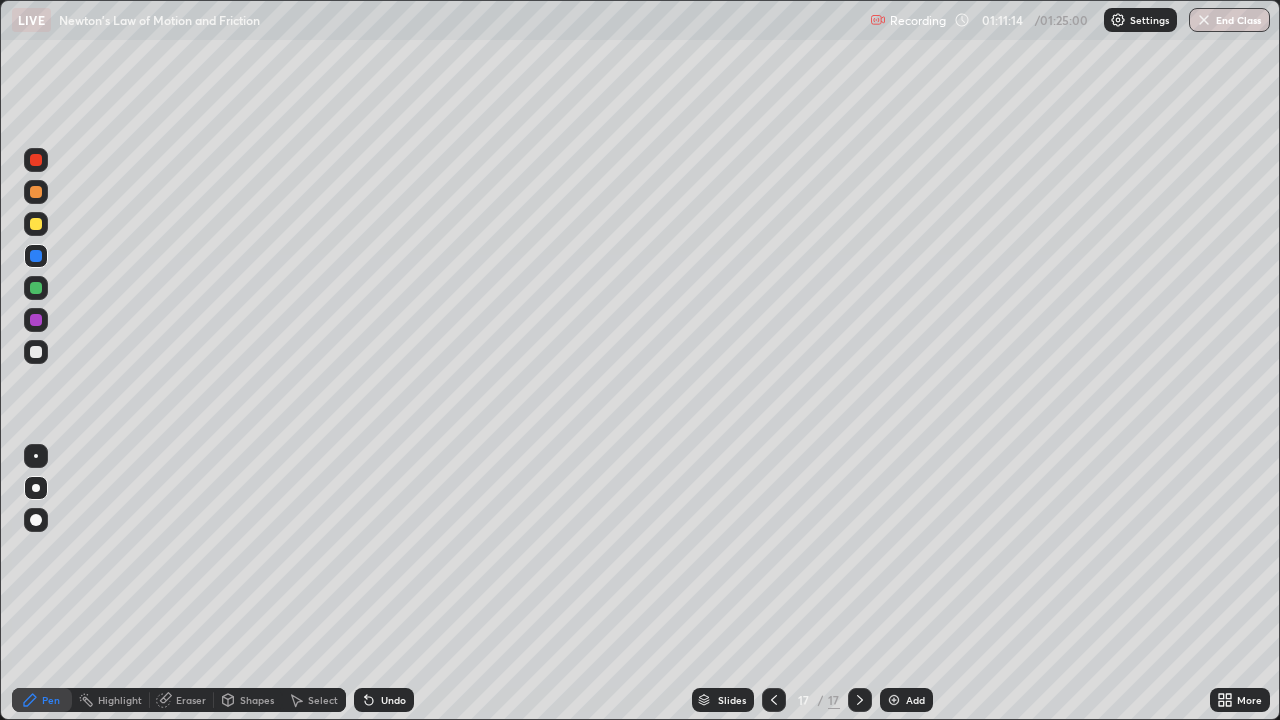 click at bounding box center (36, 352) 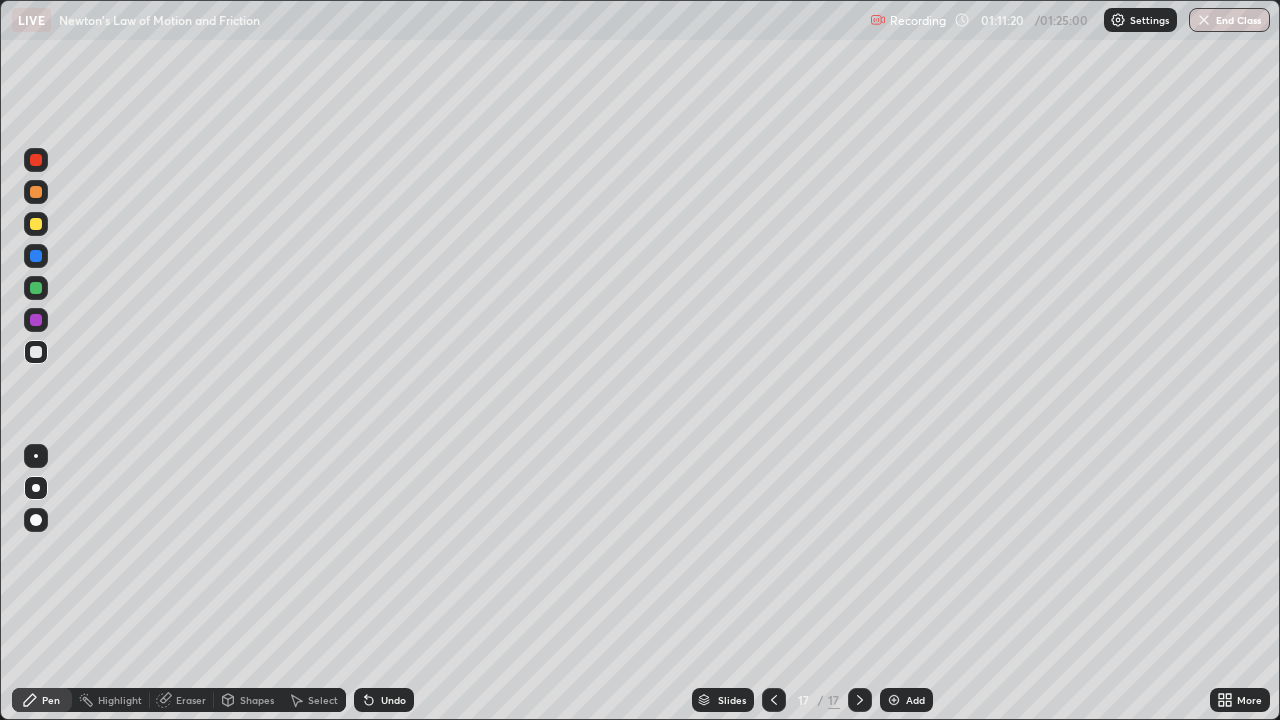click on "Undo" at bounding box center [384, 700] 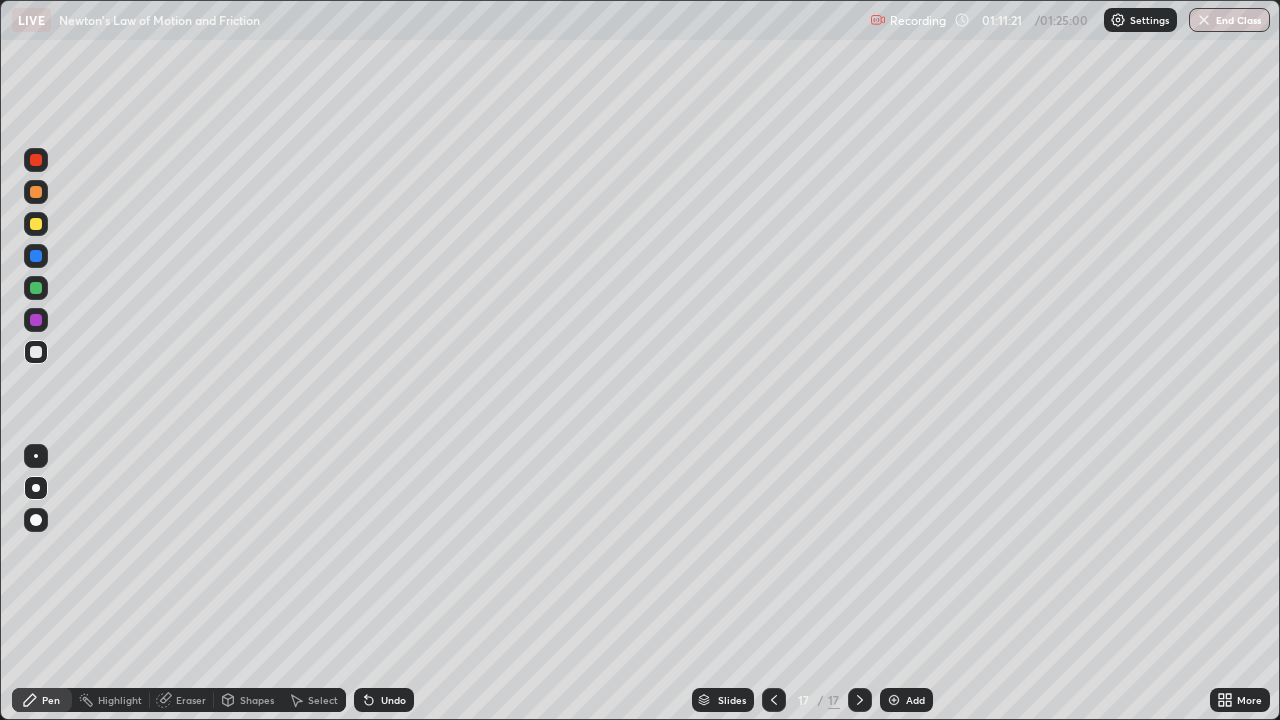 click on "Shapes" at bounding box center (257, 700) 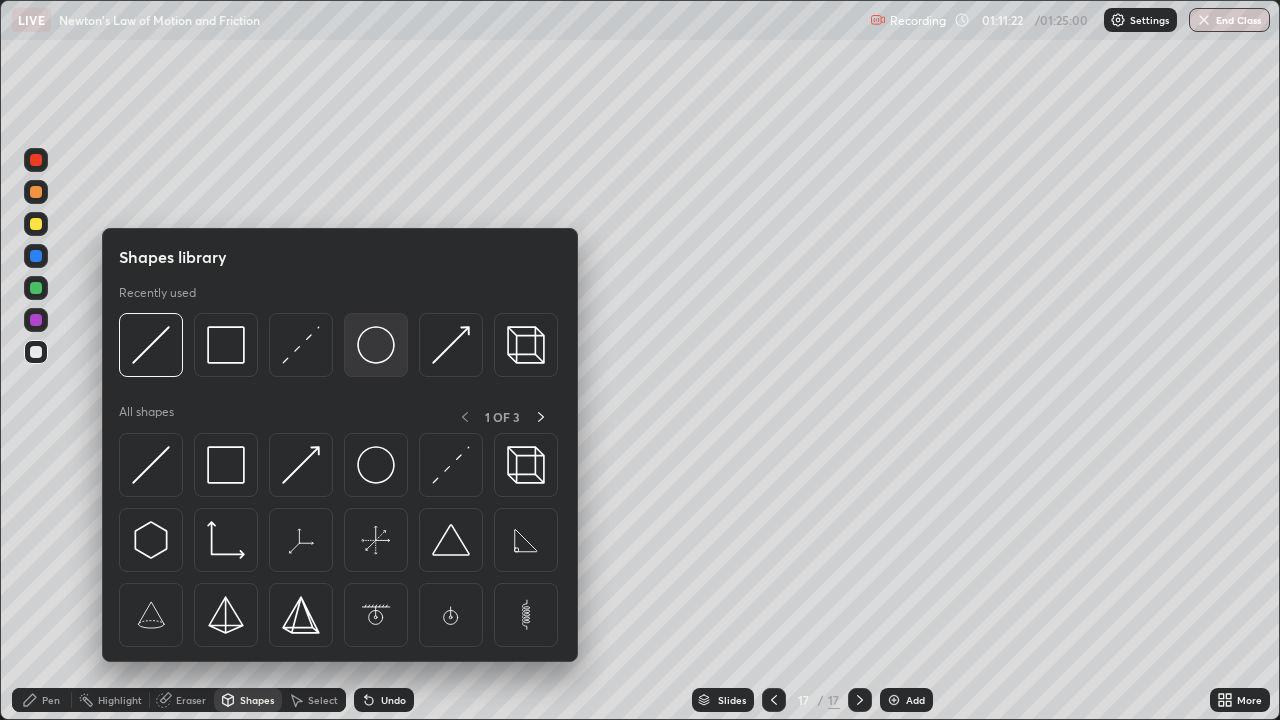 click at bounding box center (376, 345) 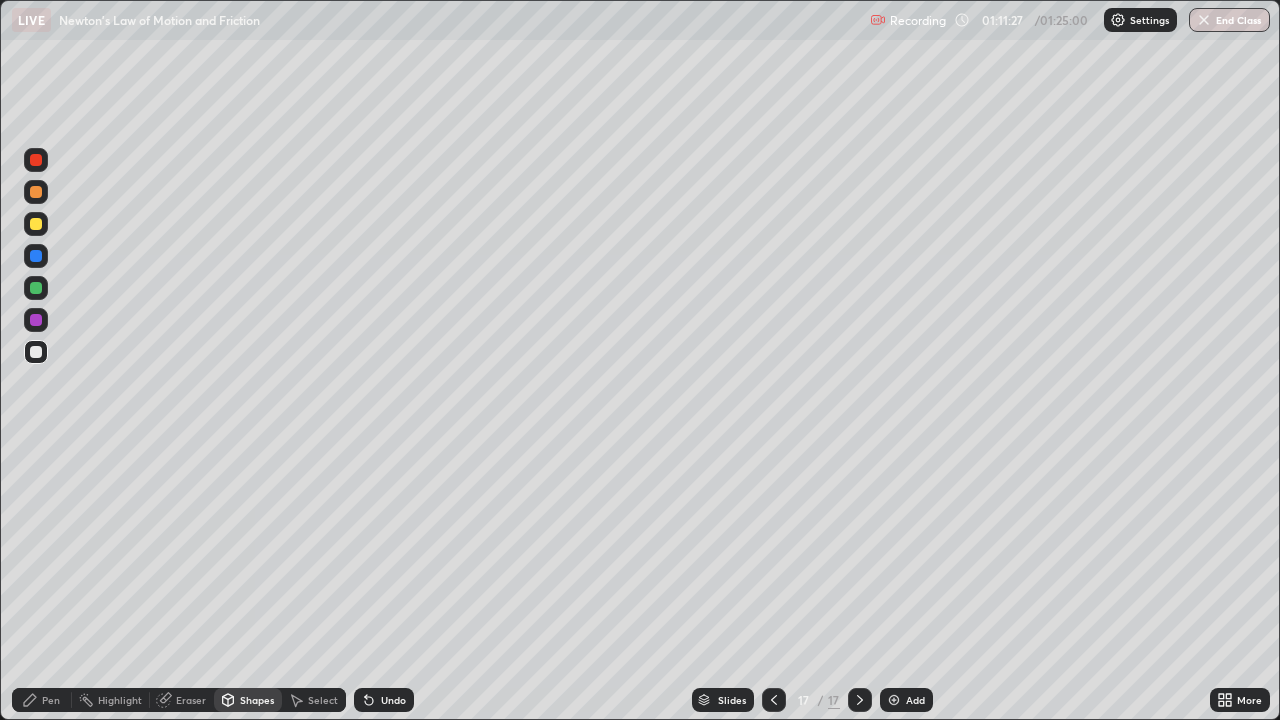 click on "Pen" at bounding box center (42, 700) 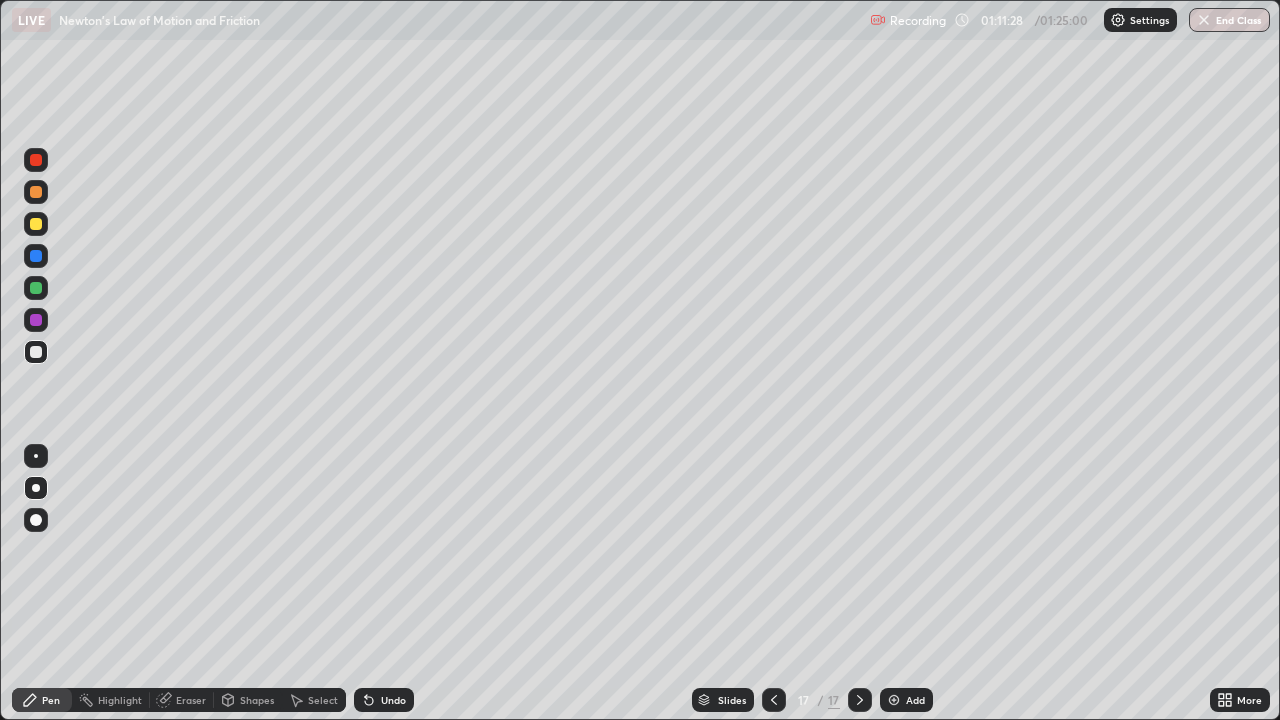 click at bounding box center [36, 288] 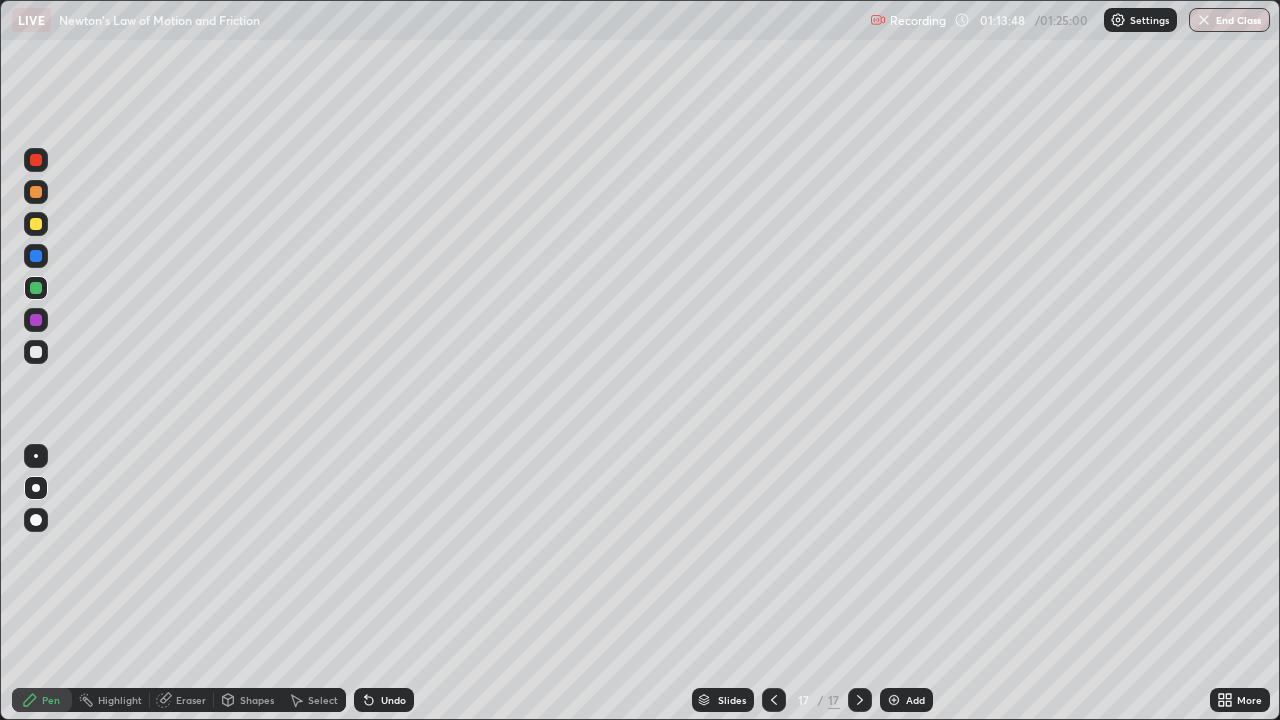click at bounding box center (36, 224) 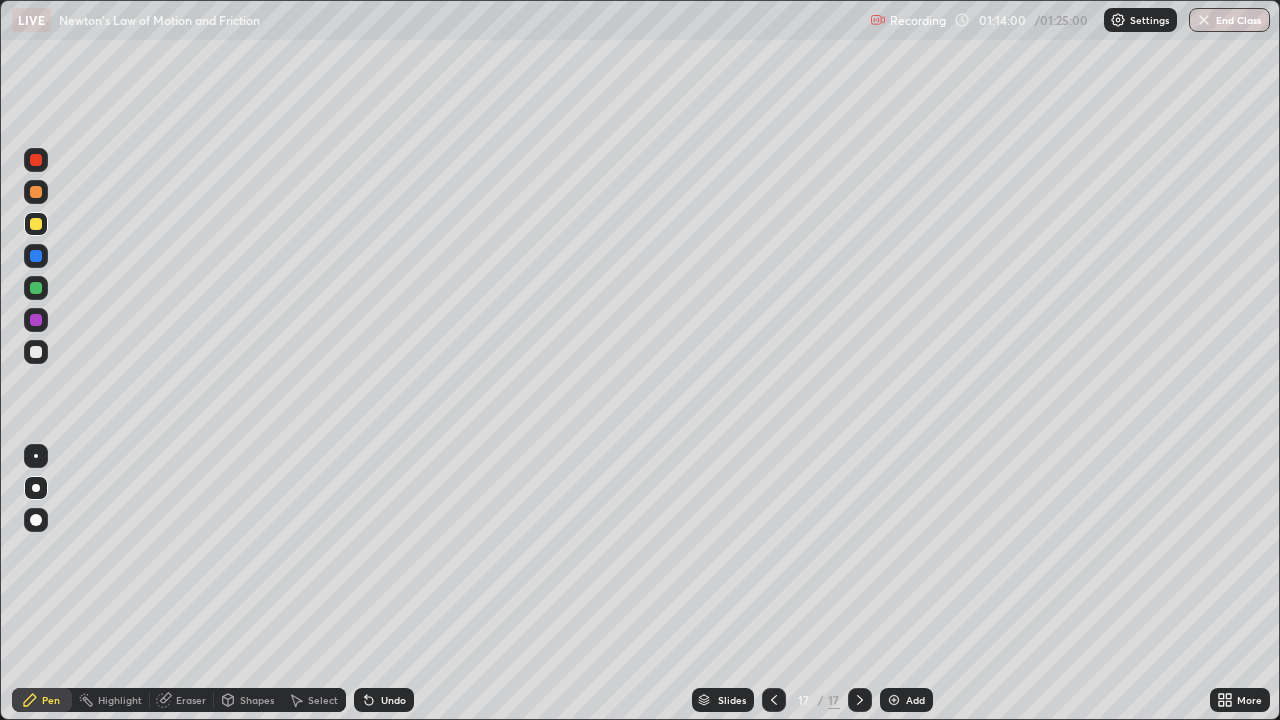 click on "Select" at bounding box center [323, 700] 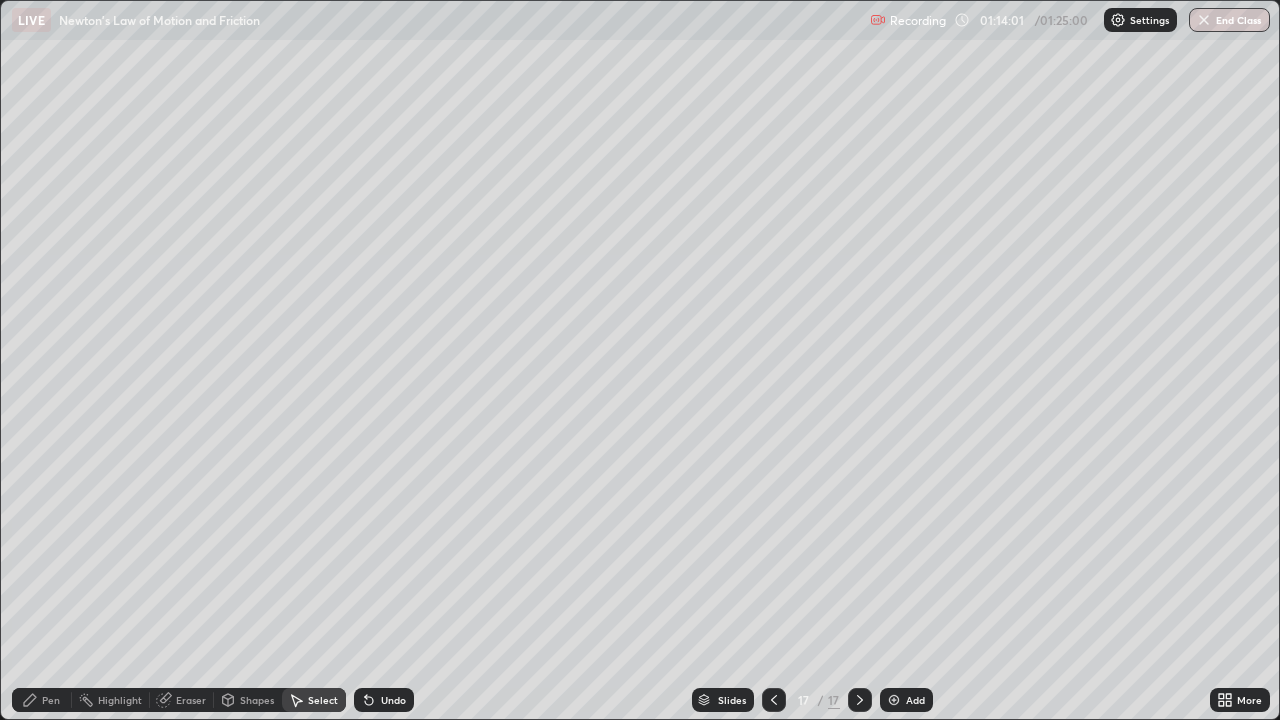 click on "Shapes" at bounding box center [248, 700] 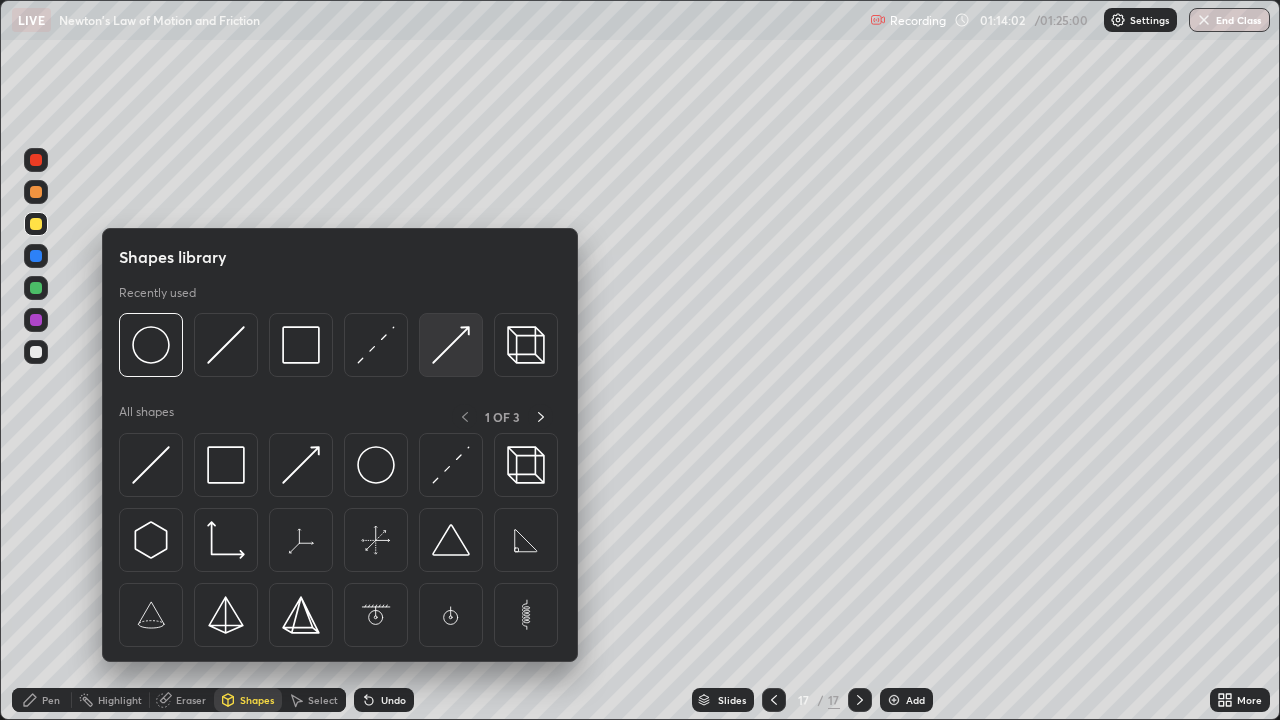 click at bounding box center [451, 345] 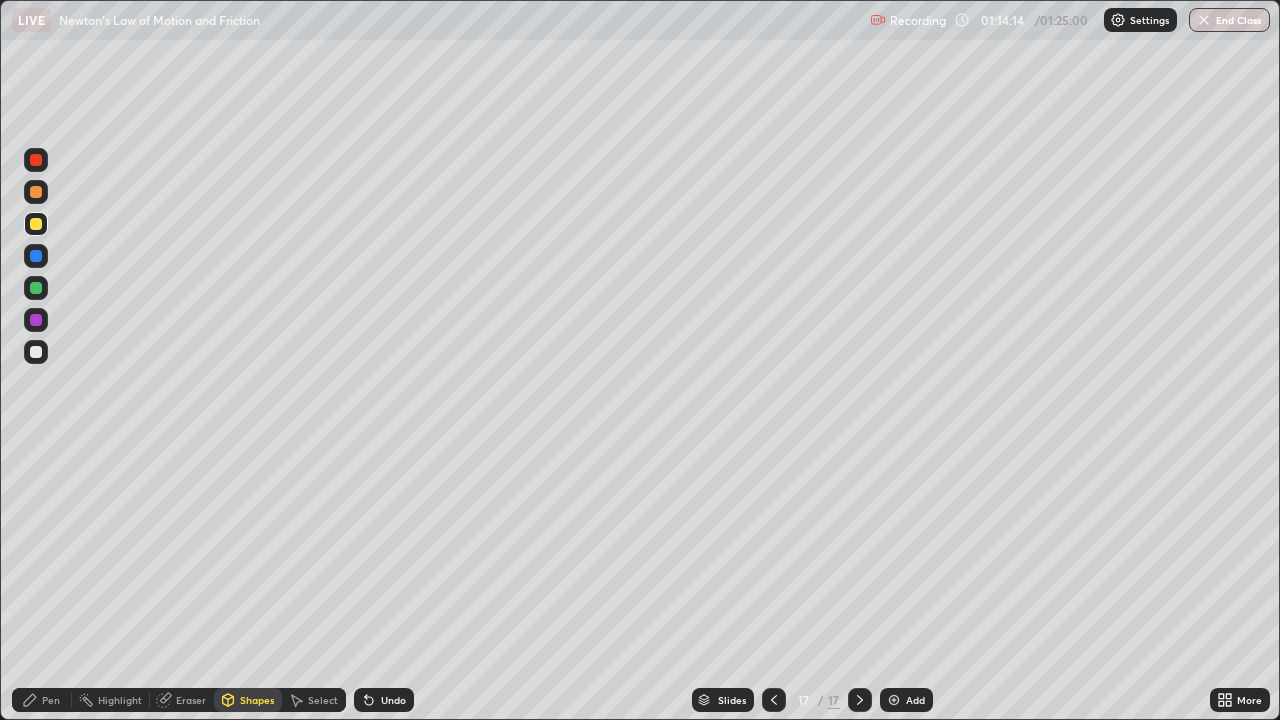 click at bounding box center [36, 352] 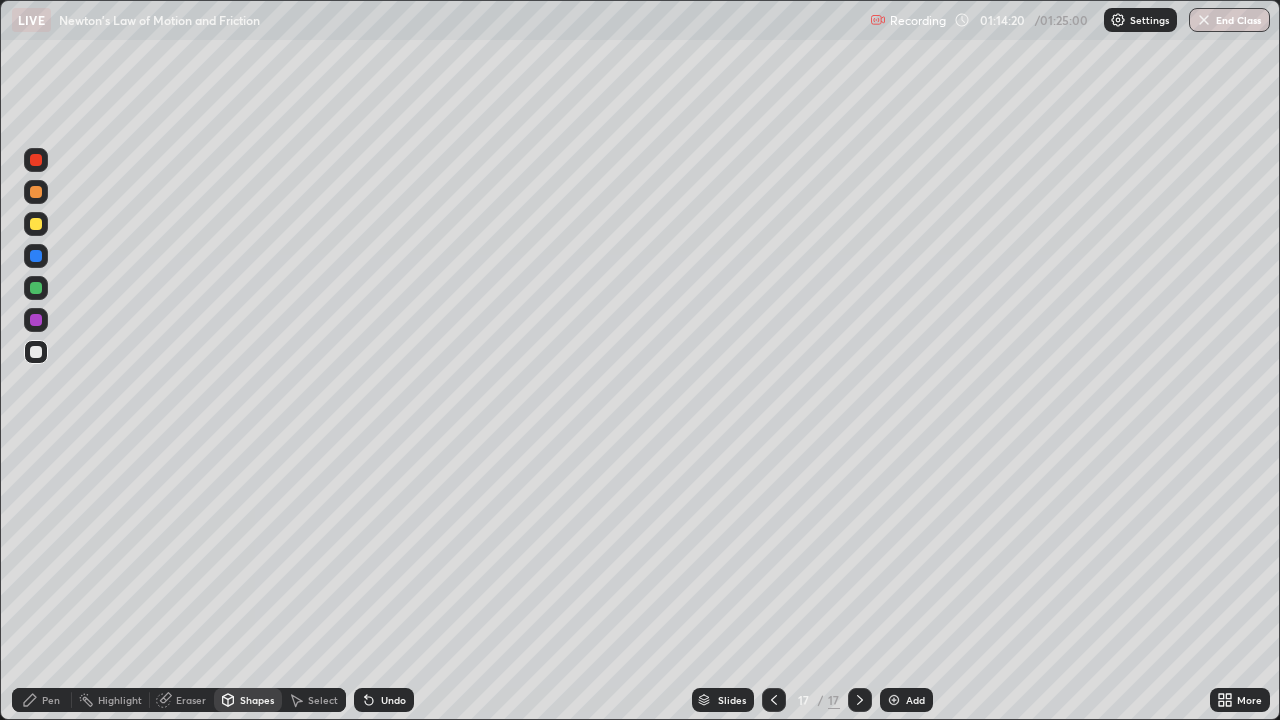 click on "Eraser" at bounding box center (191, 700) 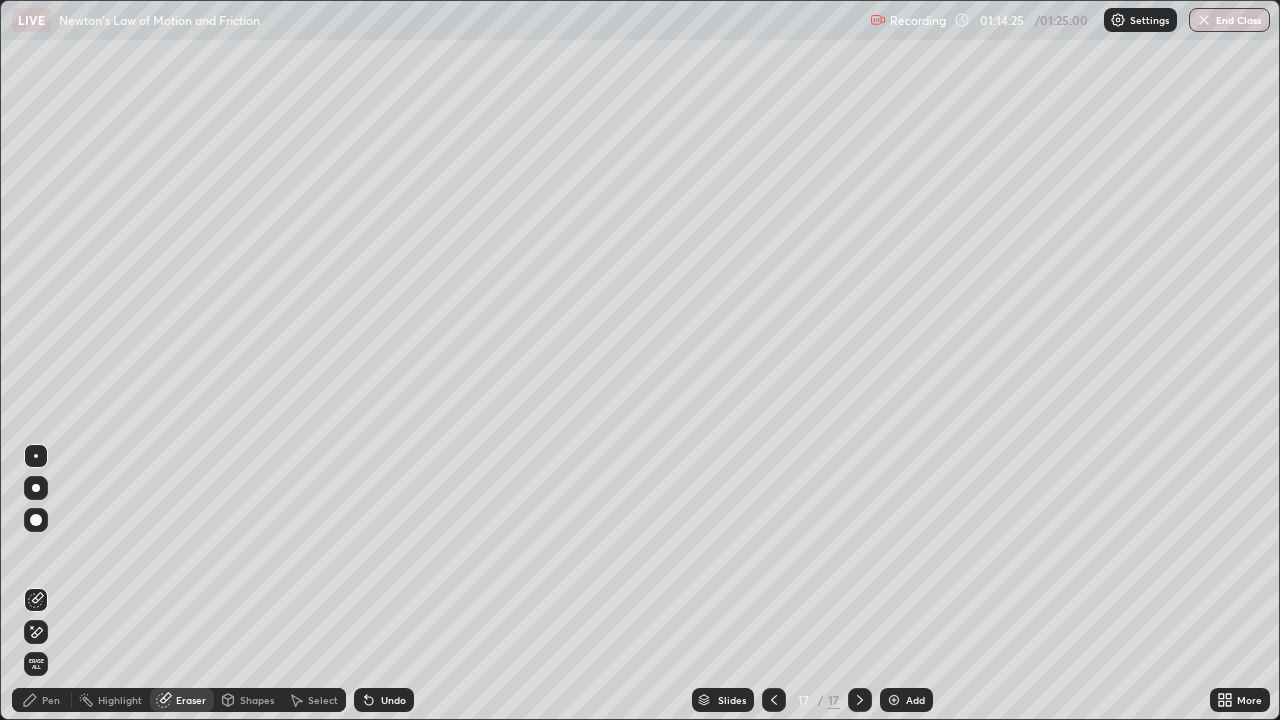 click on "Pen" at bounding box center [42, 700] 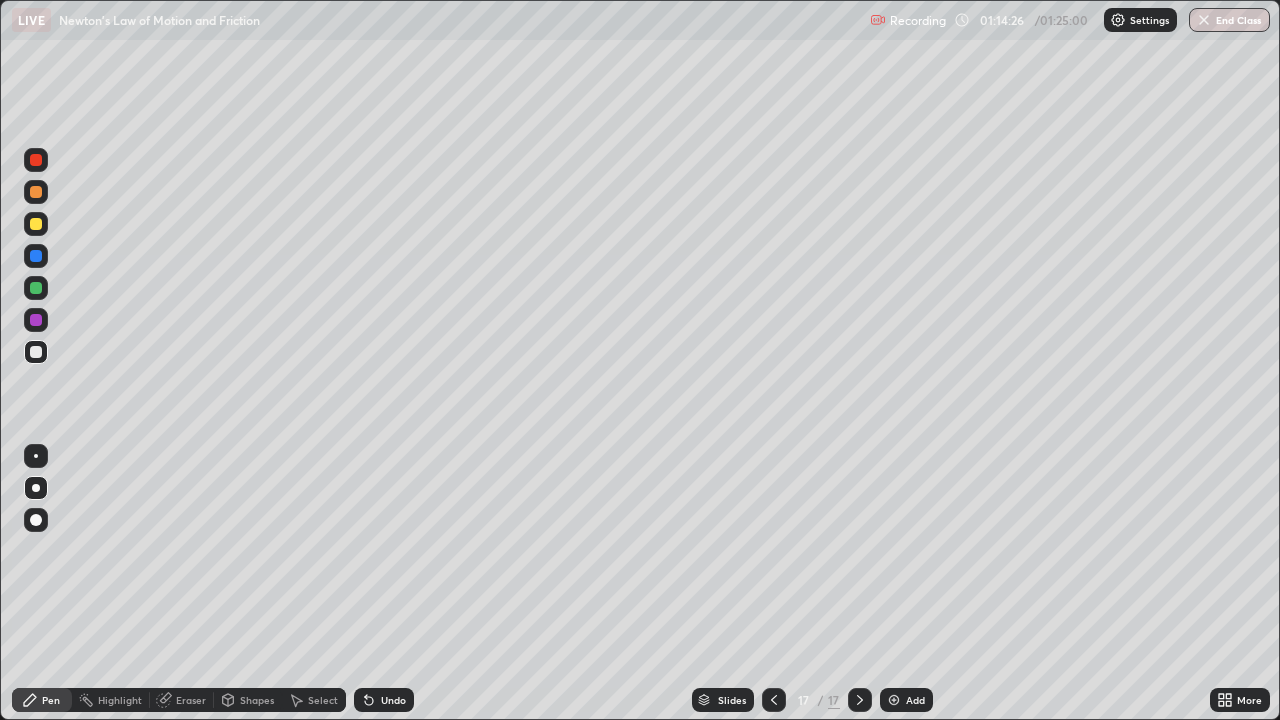 click at bounding box center [36, 288] 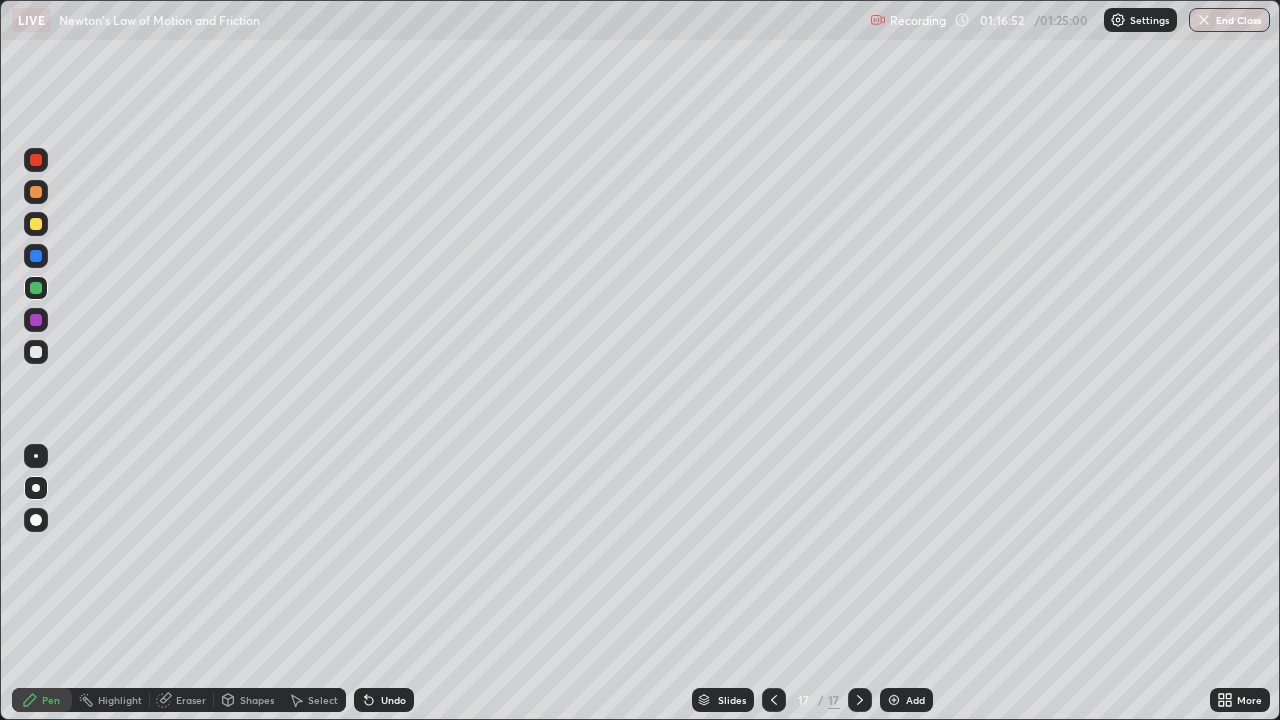 click at bounding box center [894, 700] 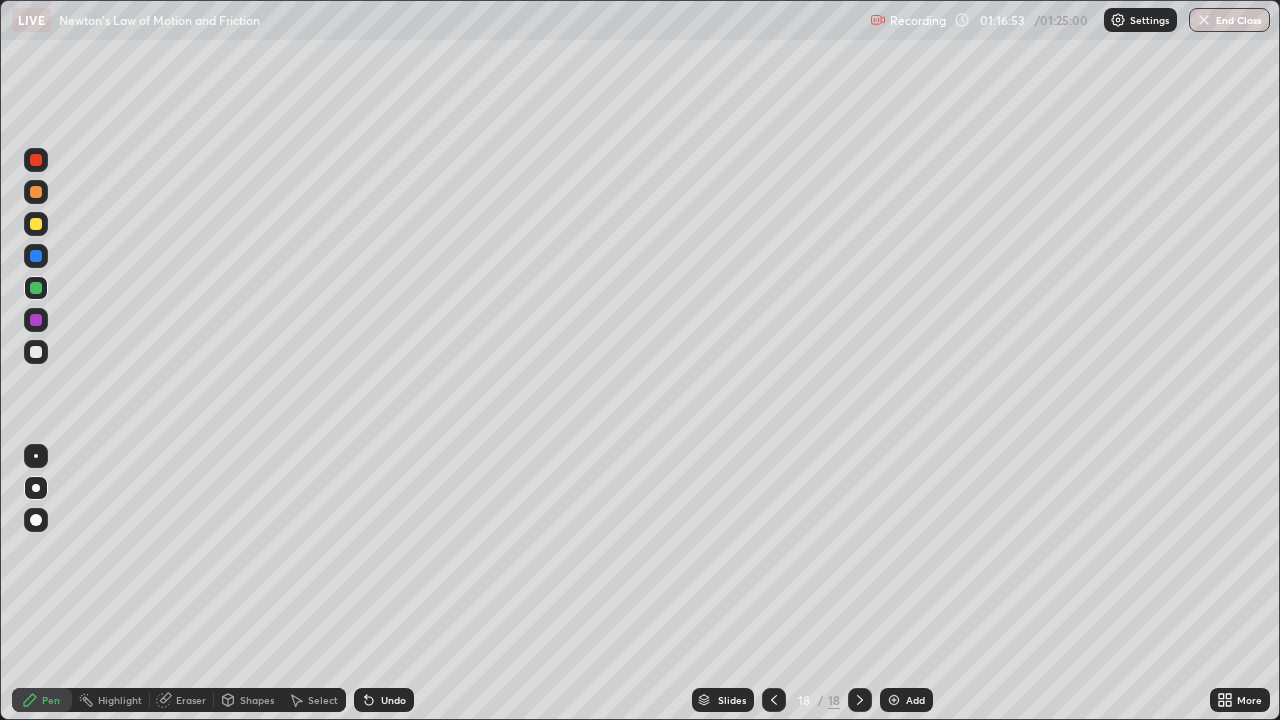 click on "Shapes" at bounding box center [257, 700] 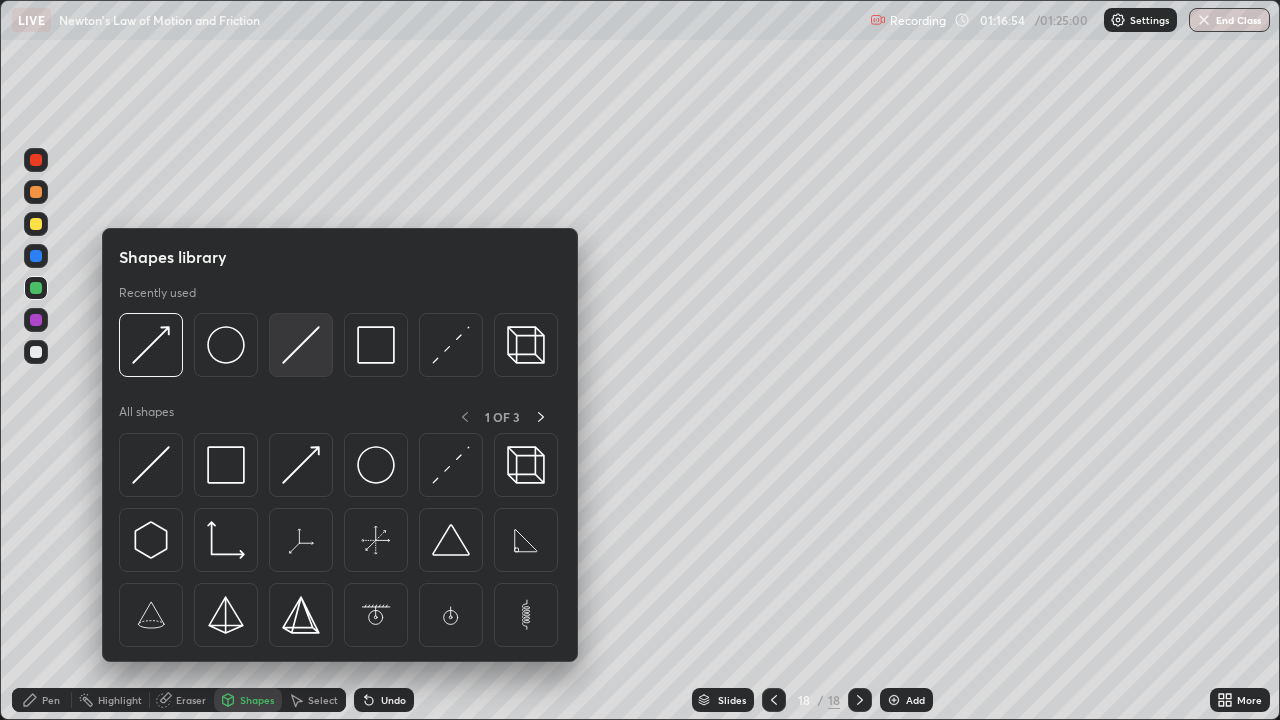 click at bounding box center (301, 345) 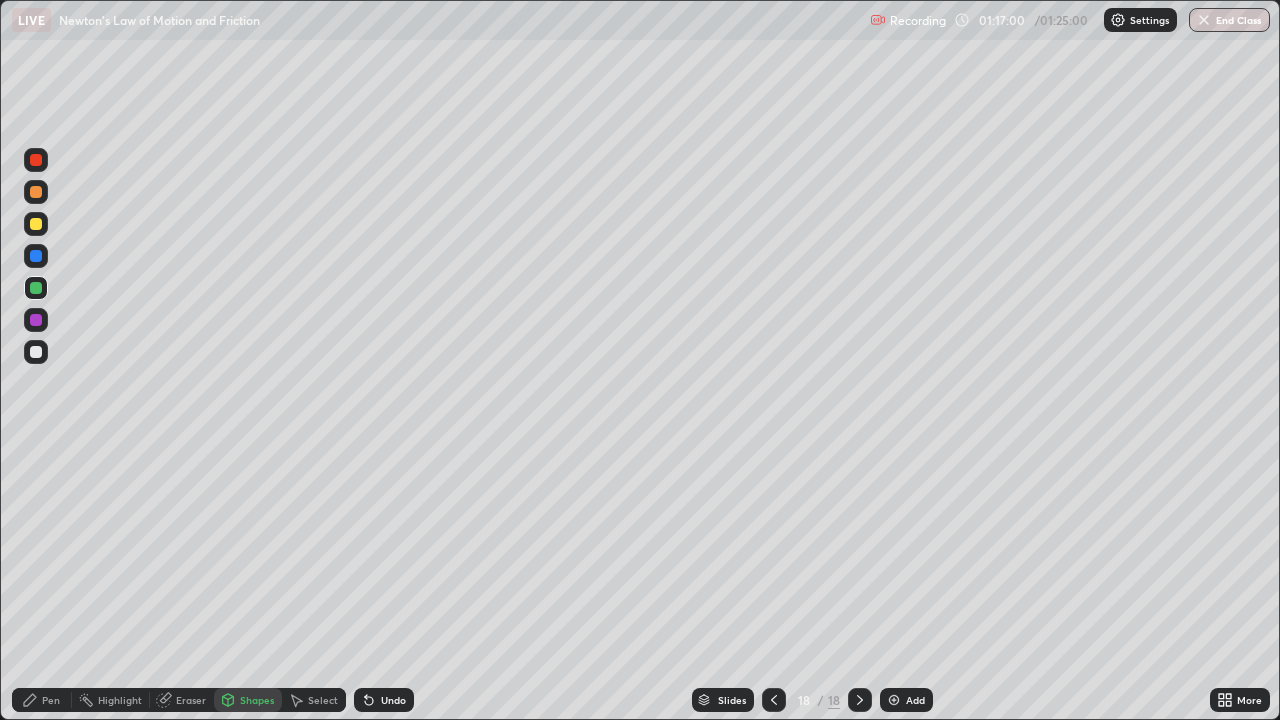 click at bounding box center [36, 352] 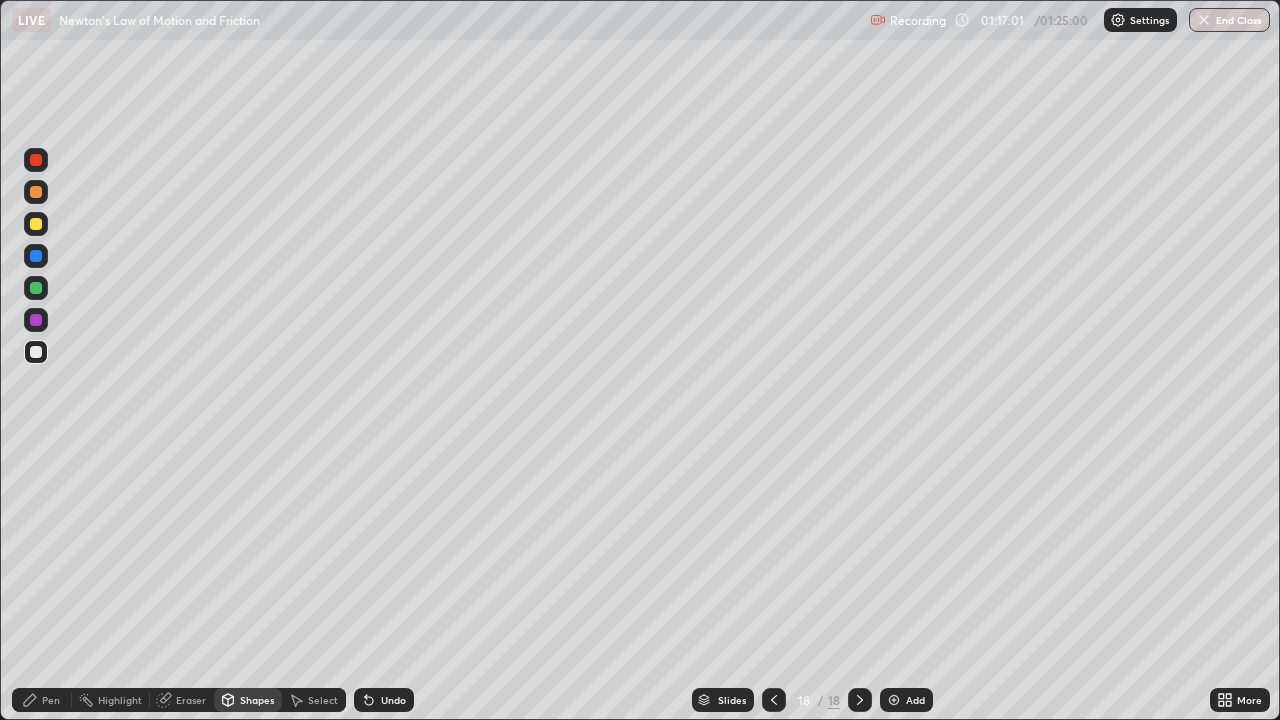click on "Shapes" at bounding box center [257, 700] 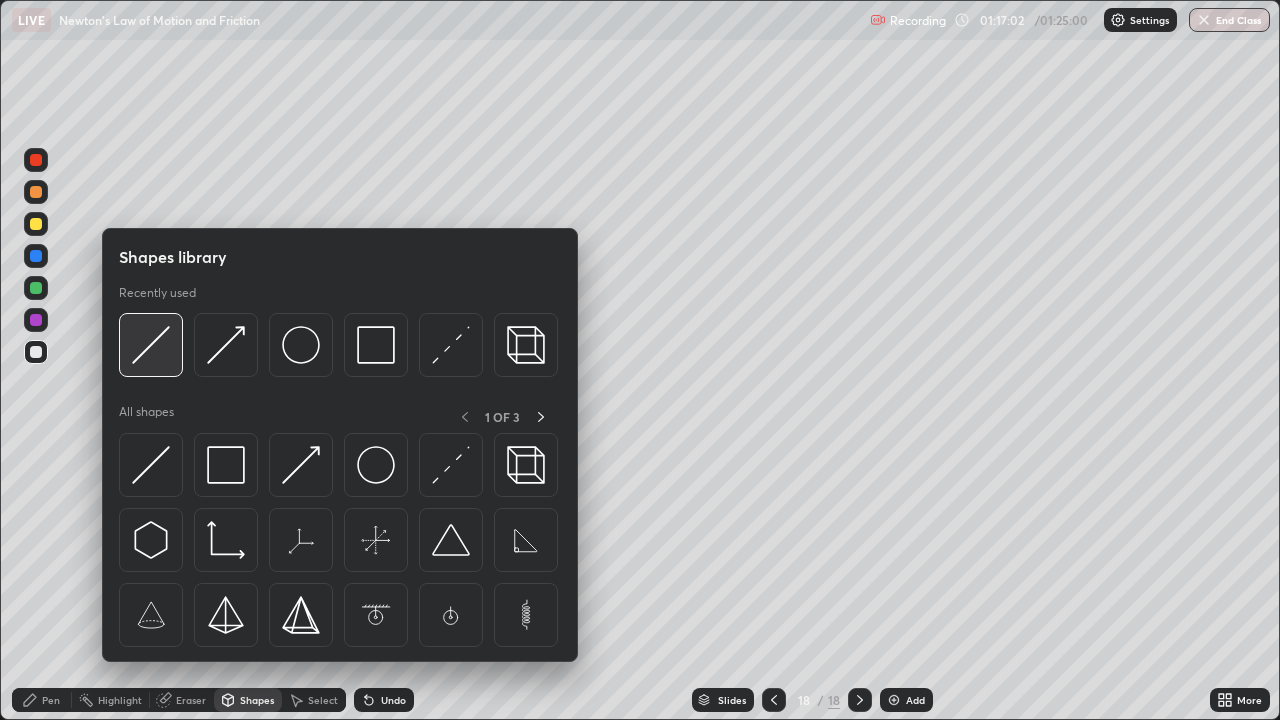 click at bounding box center (151, 345) 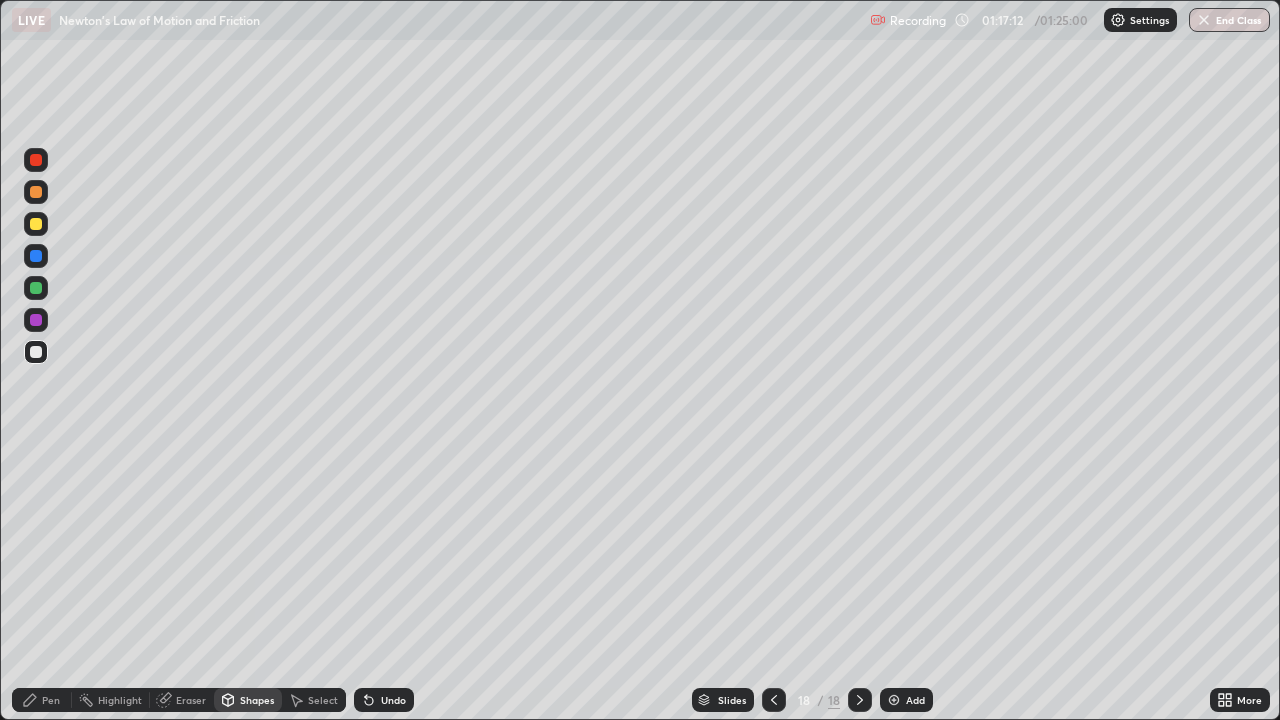 click on "Pen" at bounding box center [42, 700] 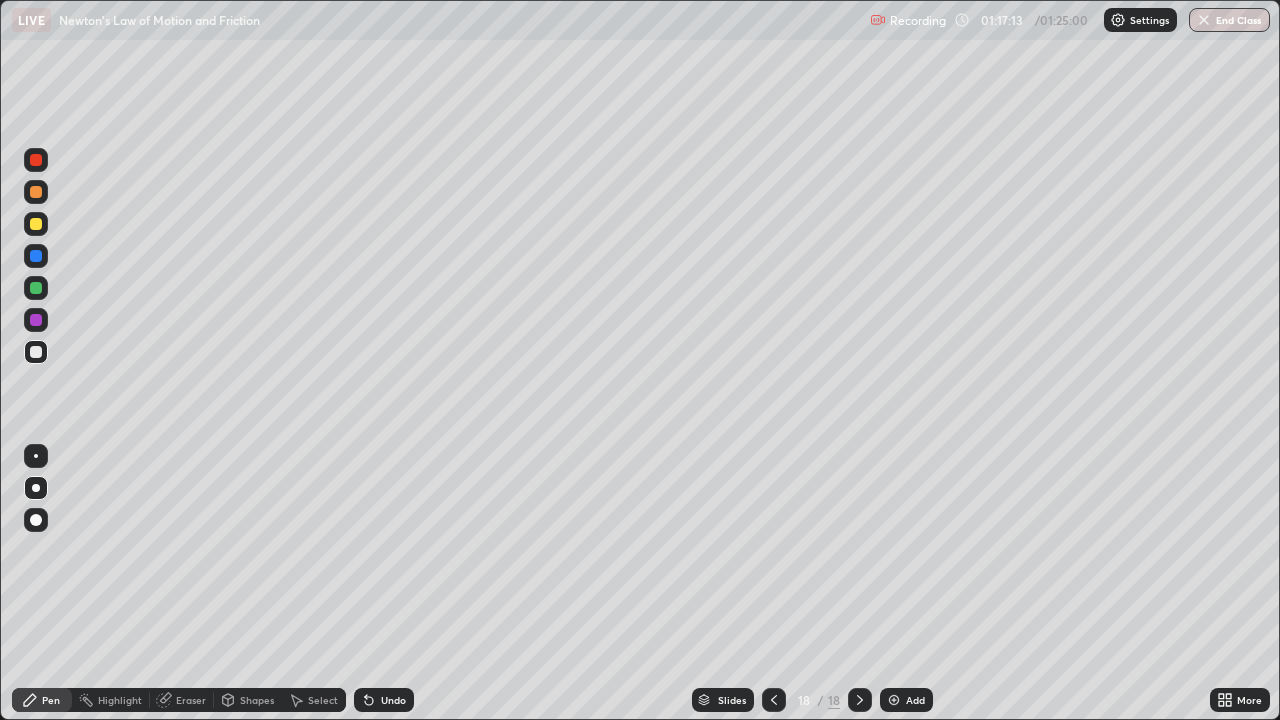 click at bounding box center [36, 256] 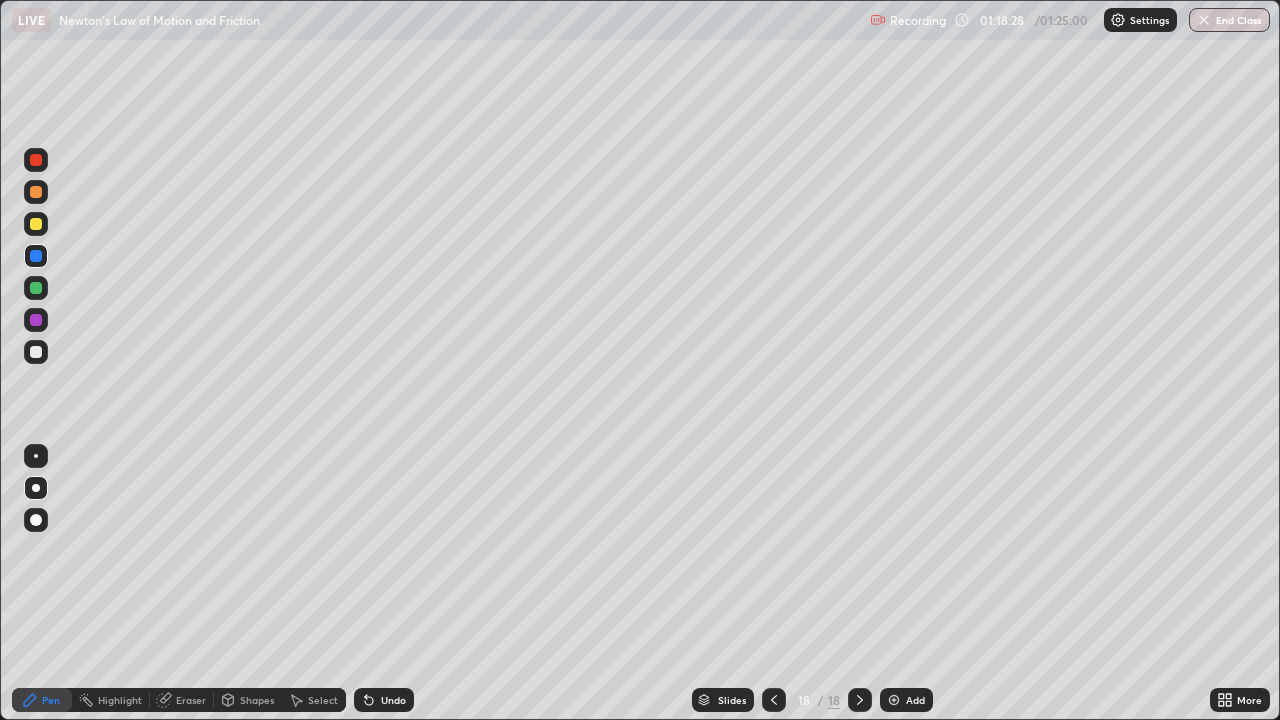 click at bounding box center [36, 288] 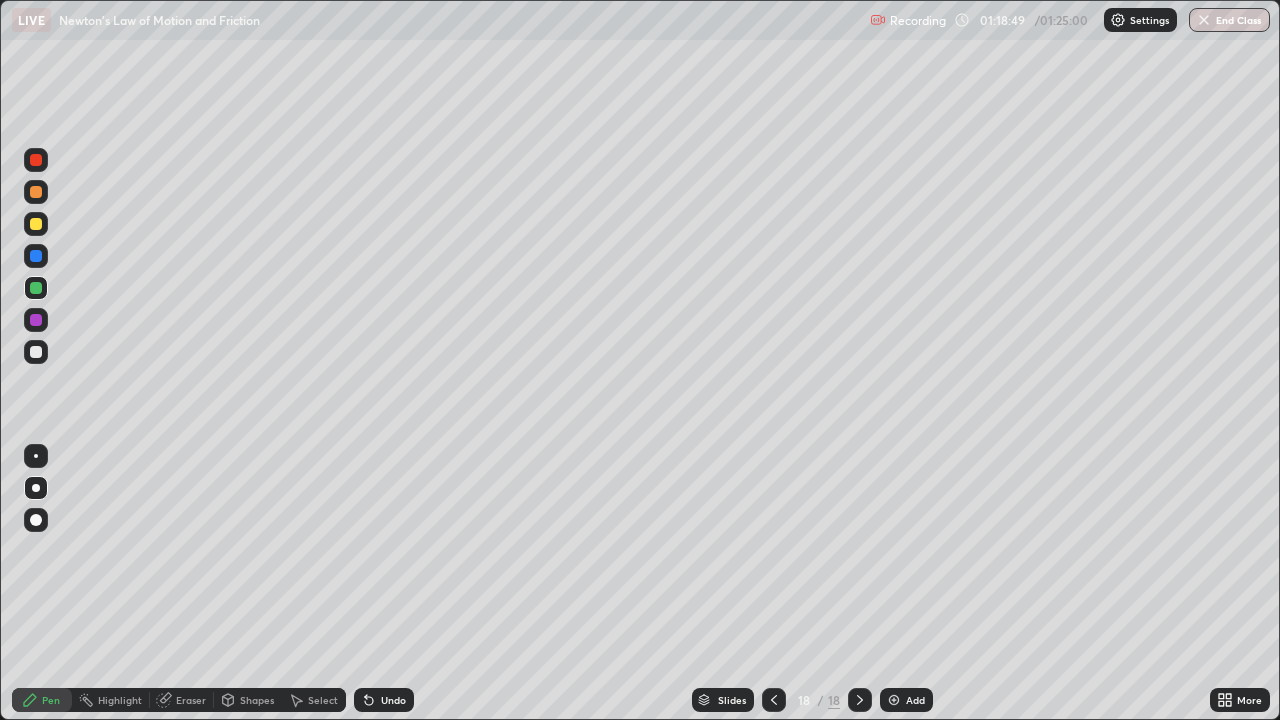click at bounding box center [36, 224] 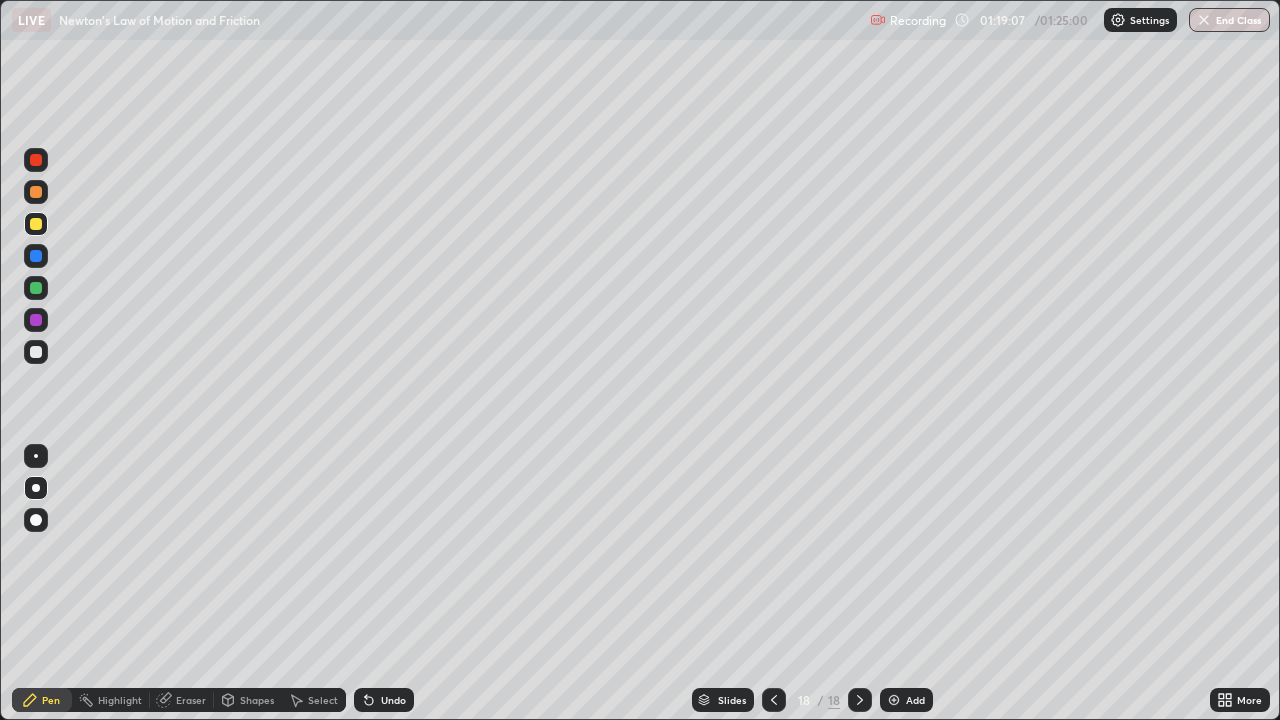 click on "Shapes" at bounding box center [257, 700] 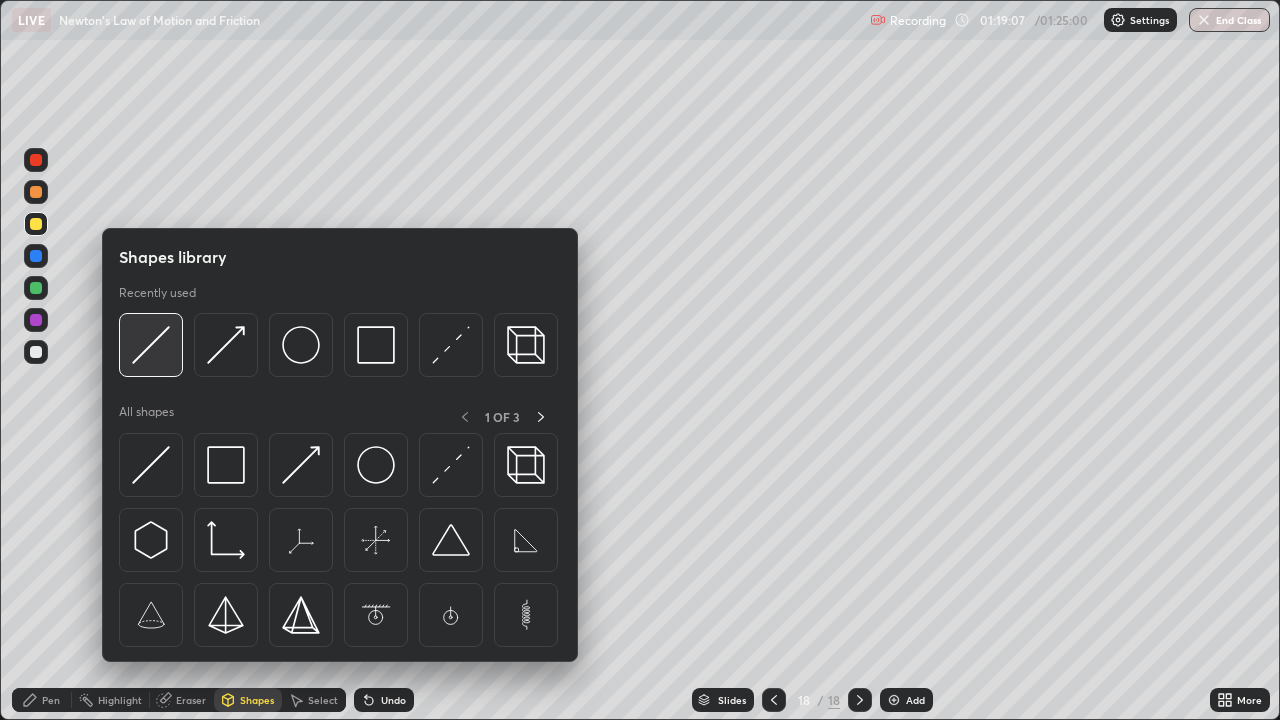 click at bounding box center (151, 345) 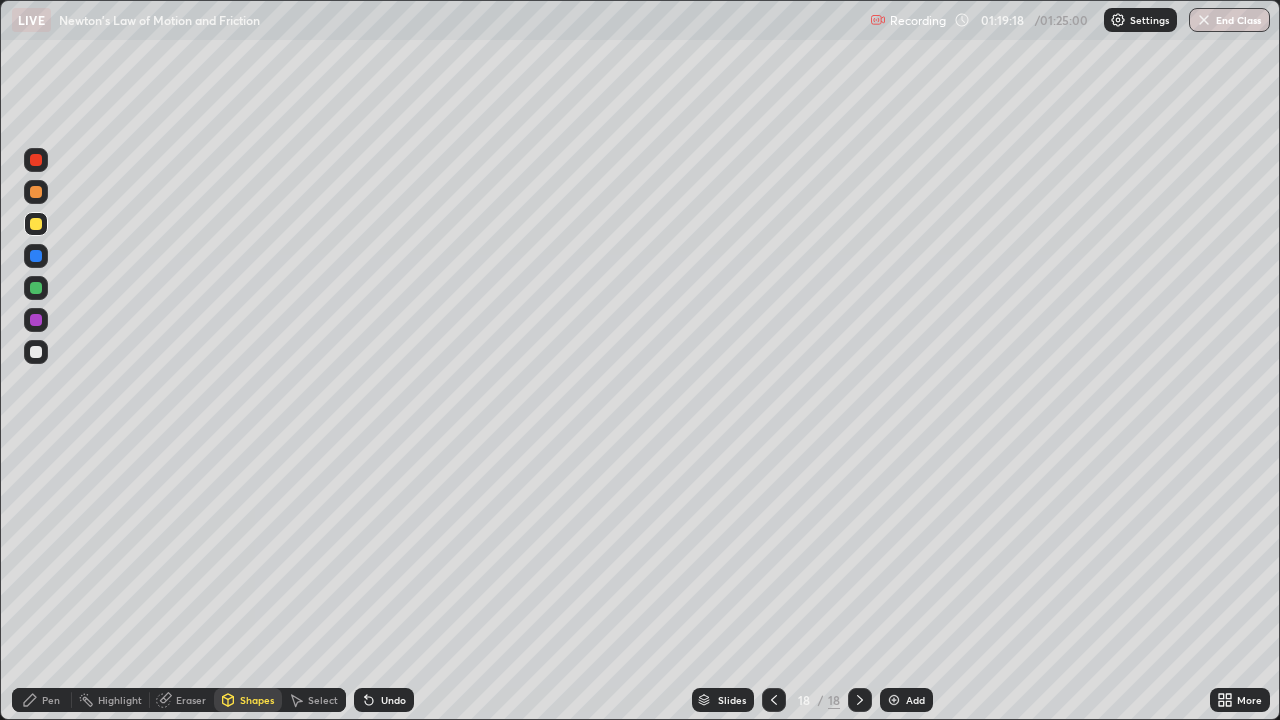 click at bounding box center (36, 352) 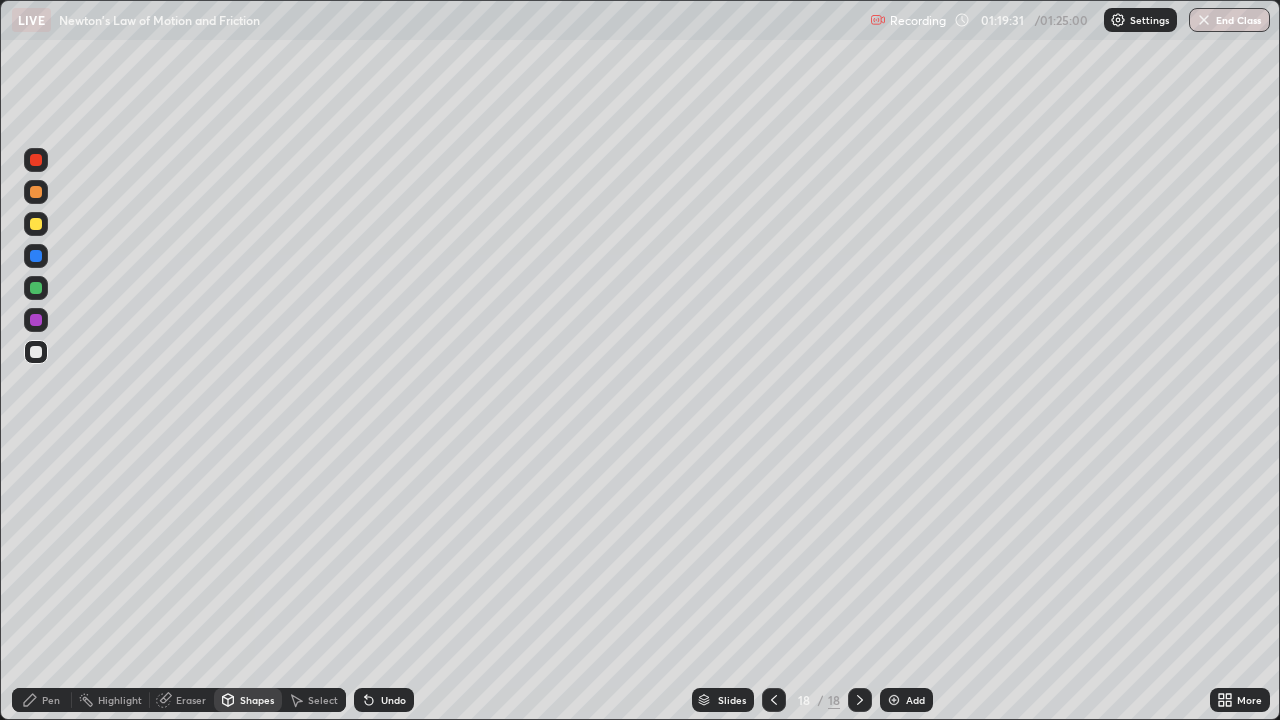 click 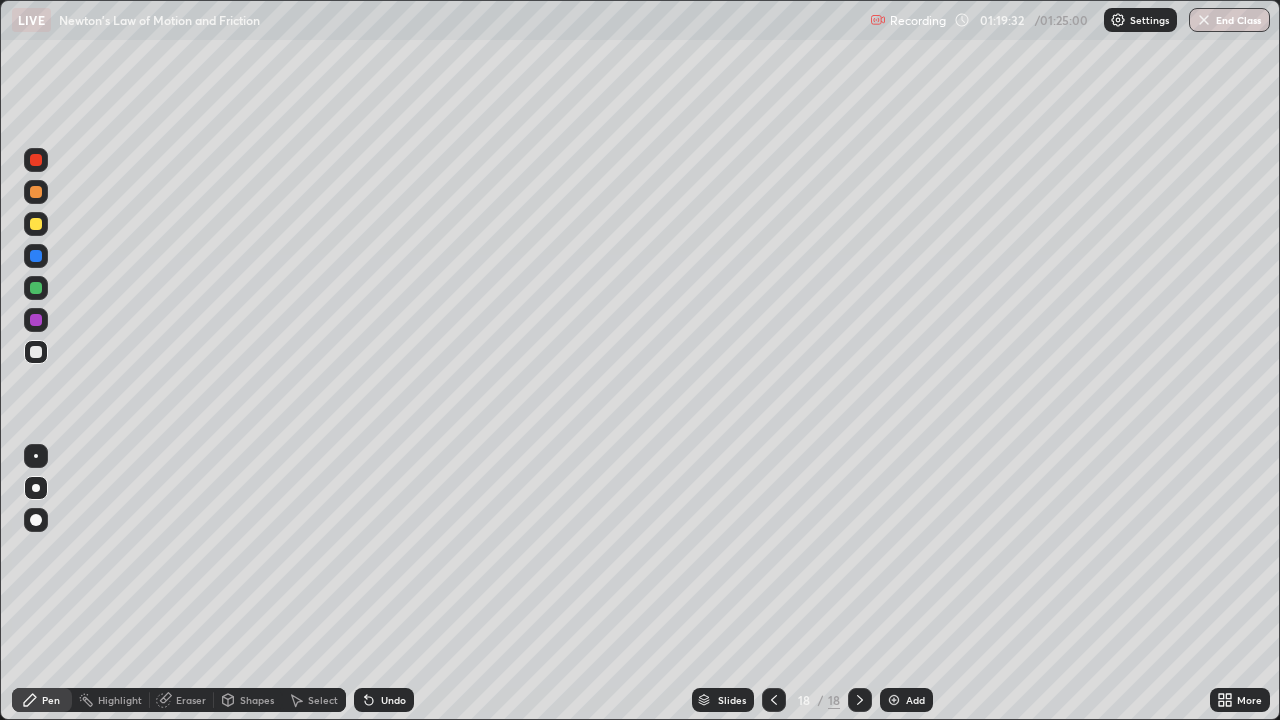 click at bounding box center (36, 192) 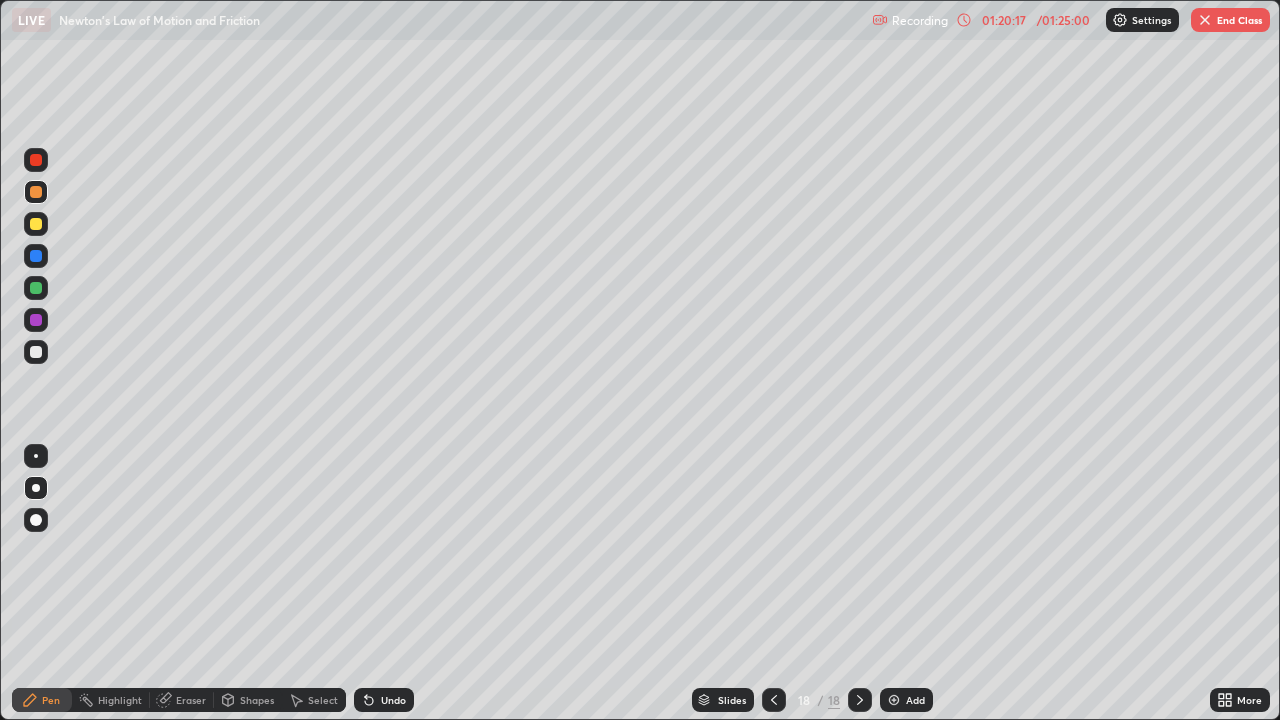 click at bounding box center [36, 288] 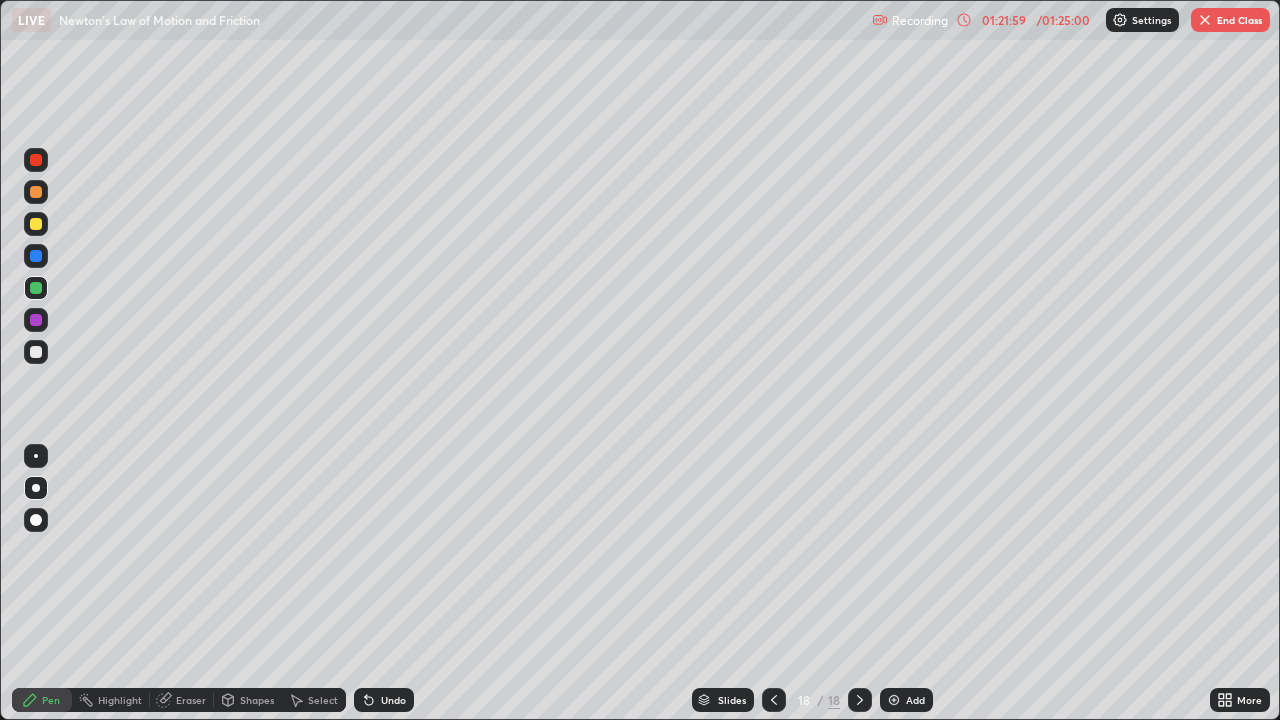 click on "End Class" at bounding box center [1230, 20] 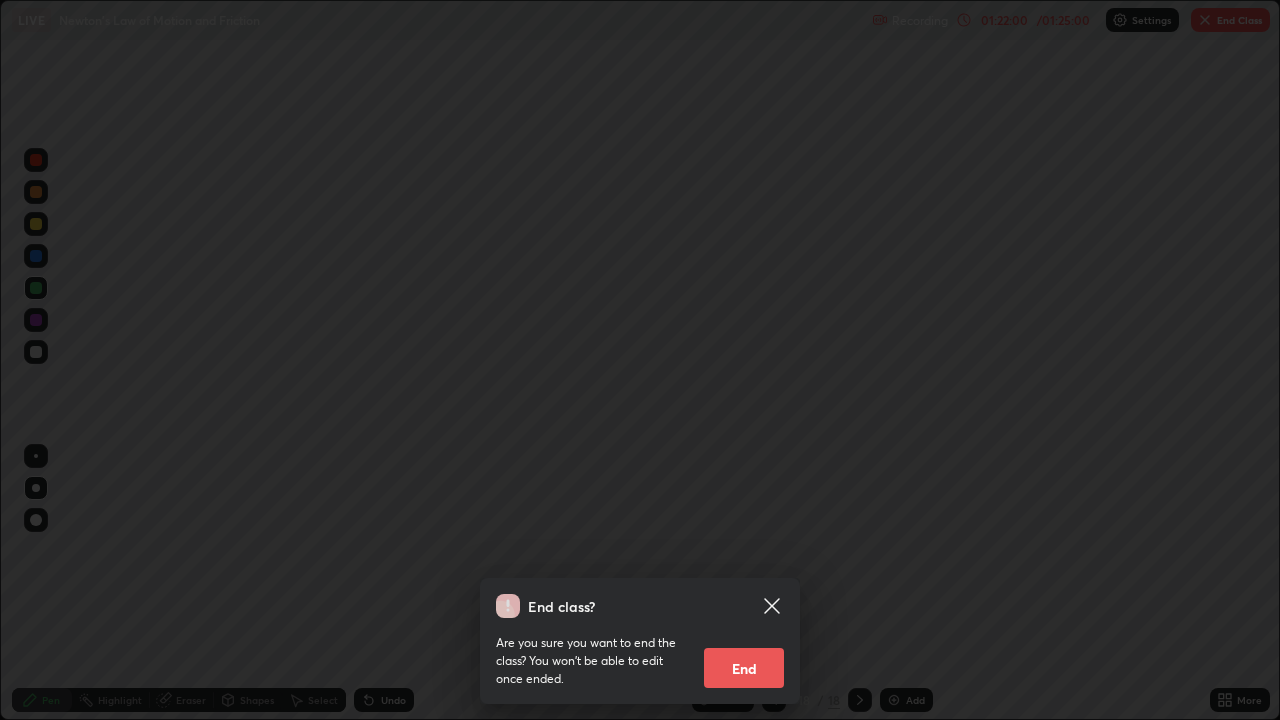 click on "End" at bounding box center [744, 668] 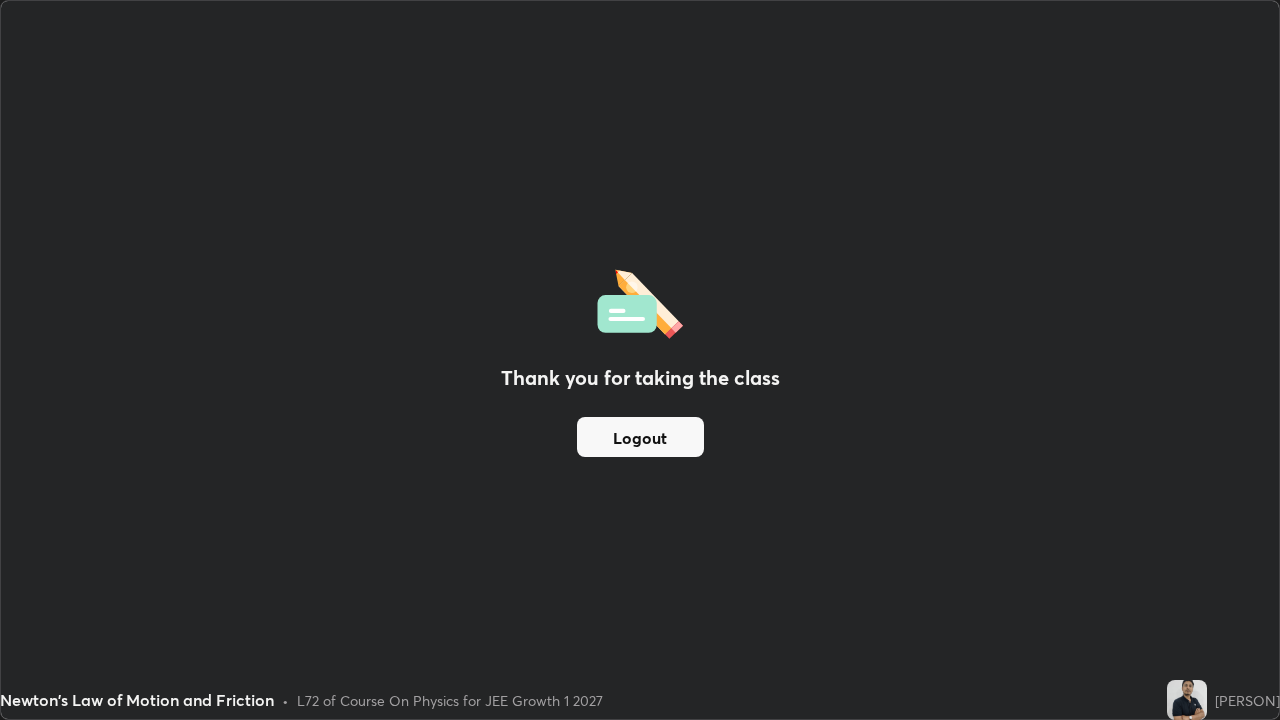 click on "Logout" at bounding box center [640, 437] 